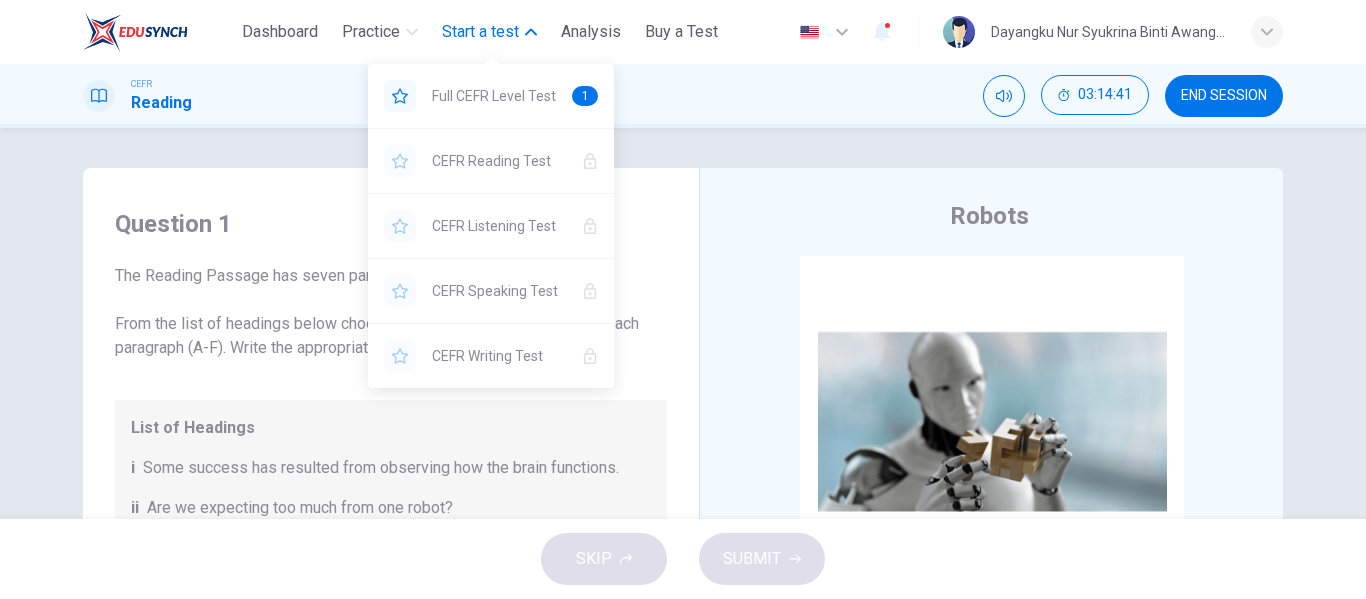 scroll, scrollTop: 0, scrollLeft: 0, axis: both 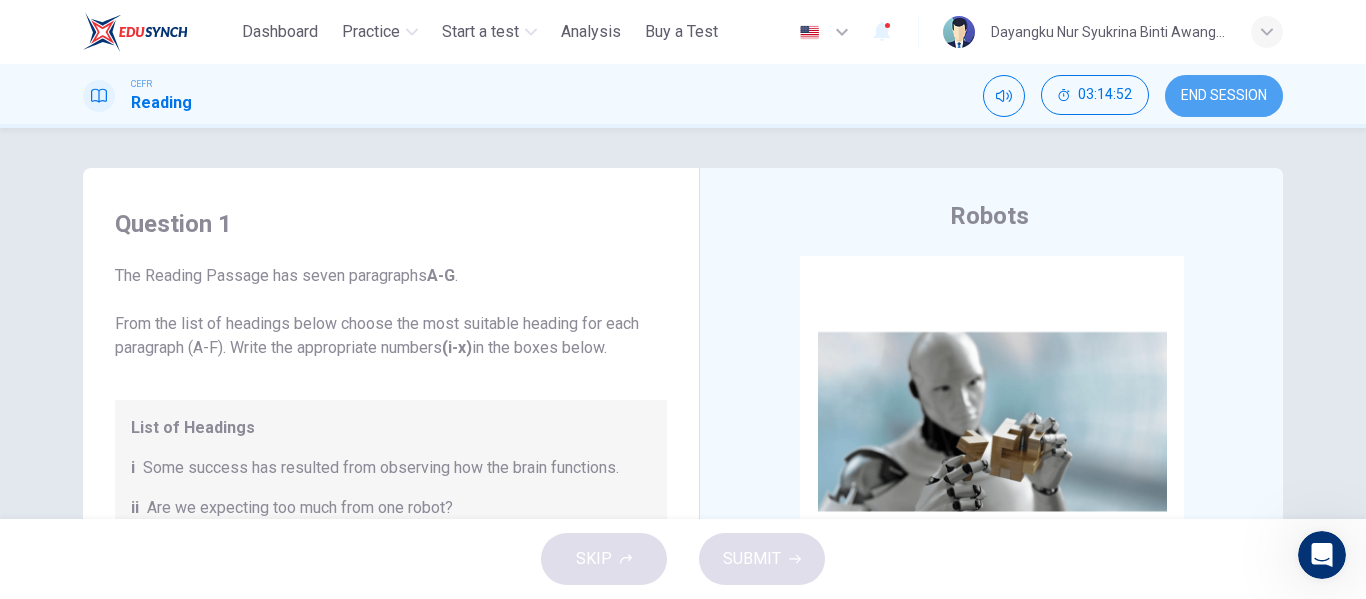 click on "END SESSION" at bounding box center [1224, 96] 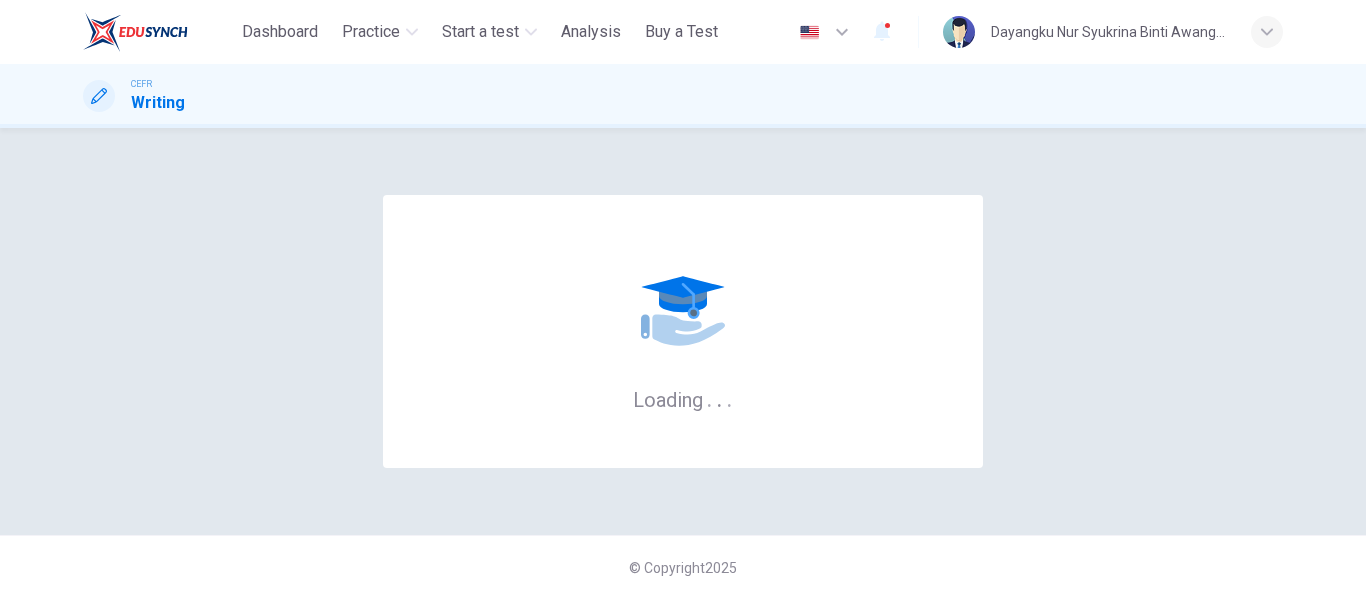 scroll, scrollTop: 0, scrollLeft: 0, axis: both 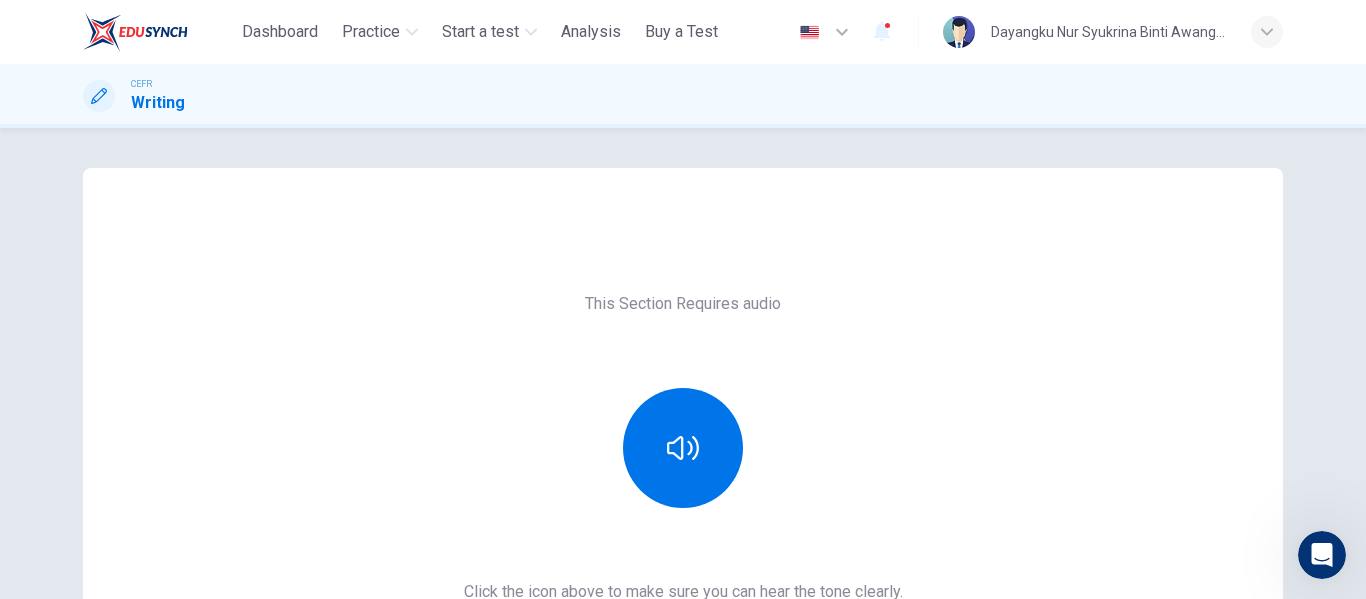 click on "This Section Requires audio Click the icon above to make sure you can hear the tone clearly. For the best performance, use   Google Chrome Sounds good!" at bounding box center (683, 516) 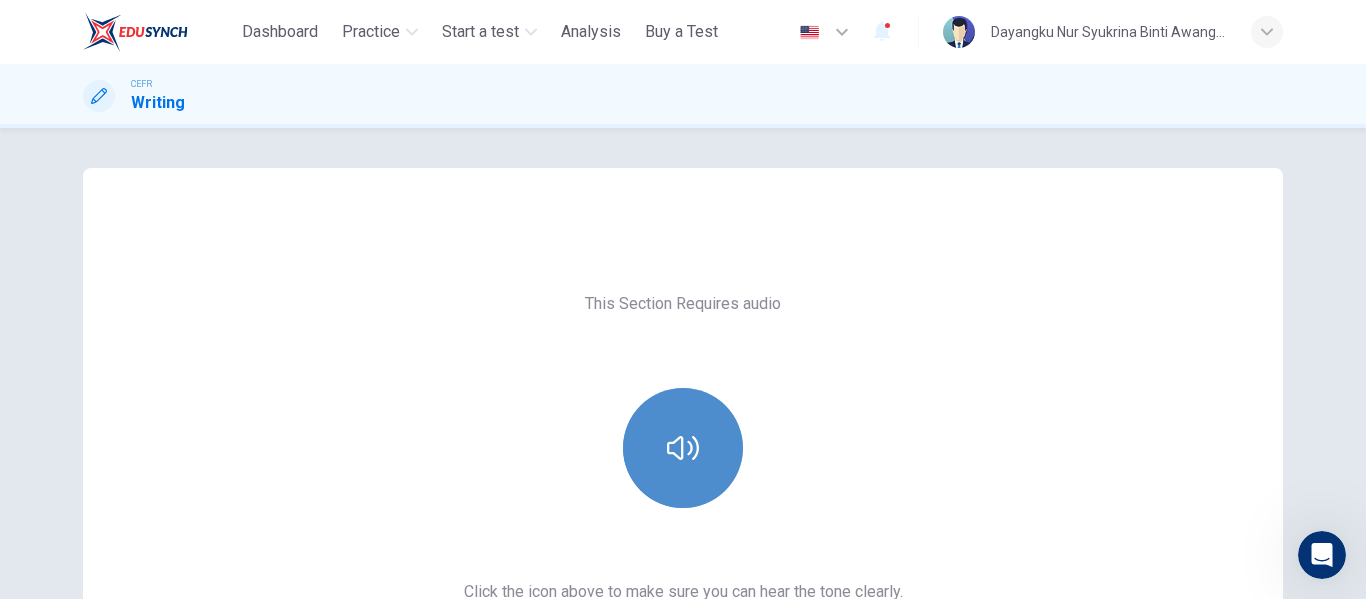click at bounding box center [683, 448] 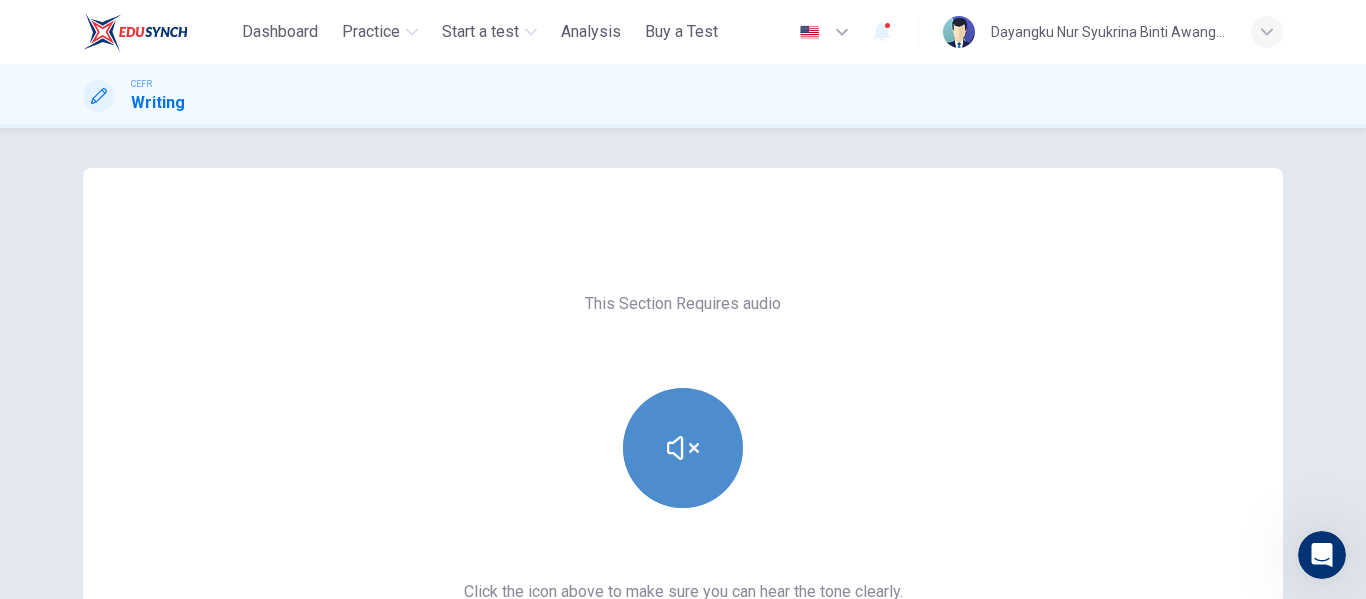 click at bounding box center (683, 448) 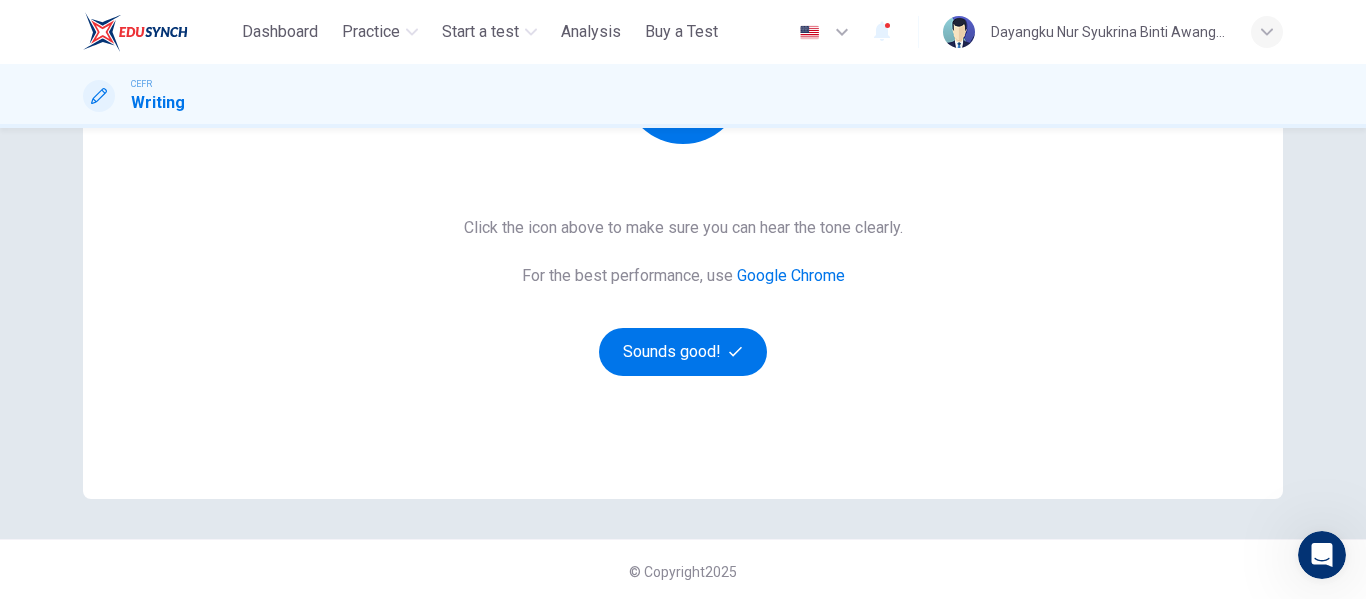 scroll, scrollTop: 368, scrollLeft: 0, axis: vertical 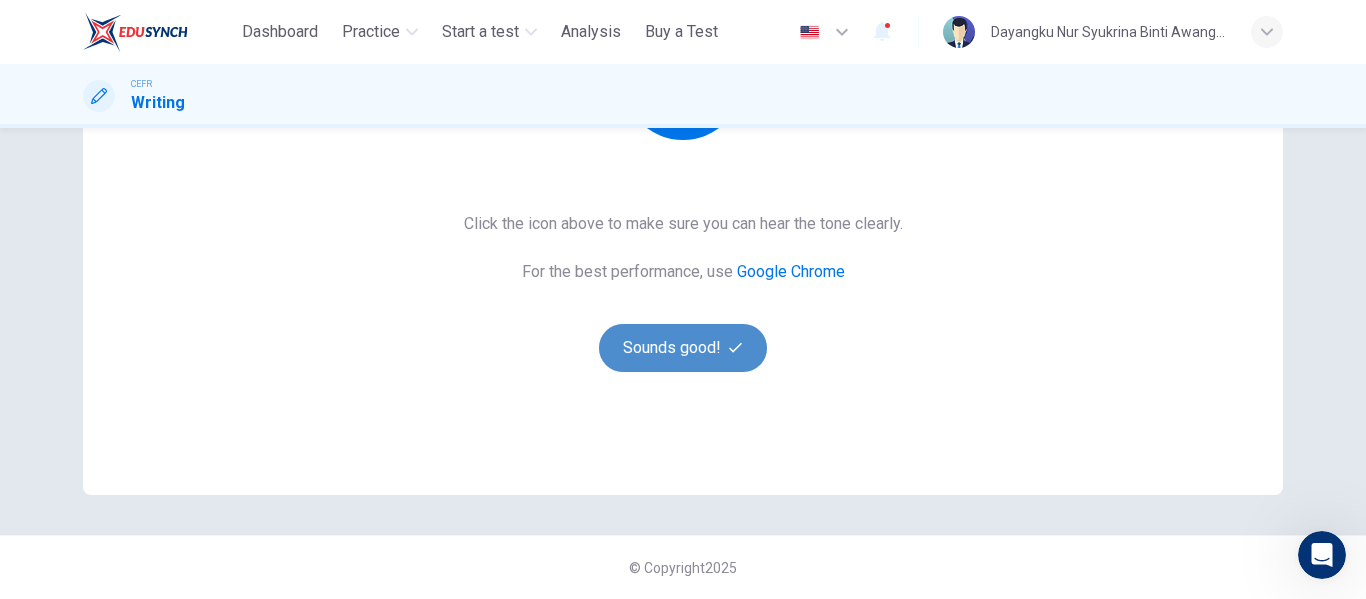 click on "Sounds good!" at bounding box center [683, 348] 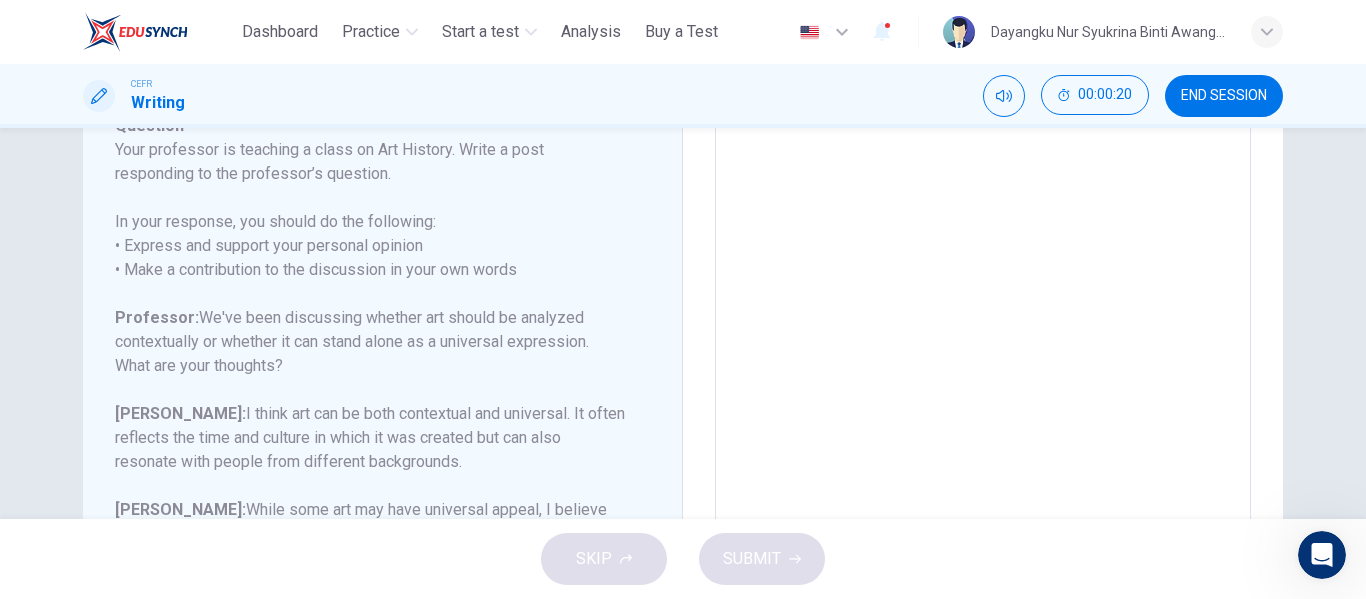 scroll, scrollTop: 0, scrollLeft: 0, axis: both 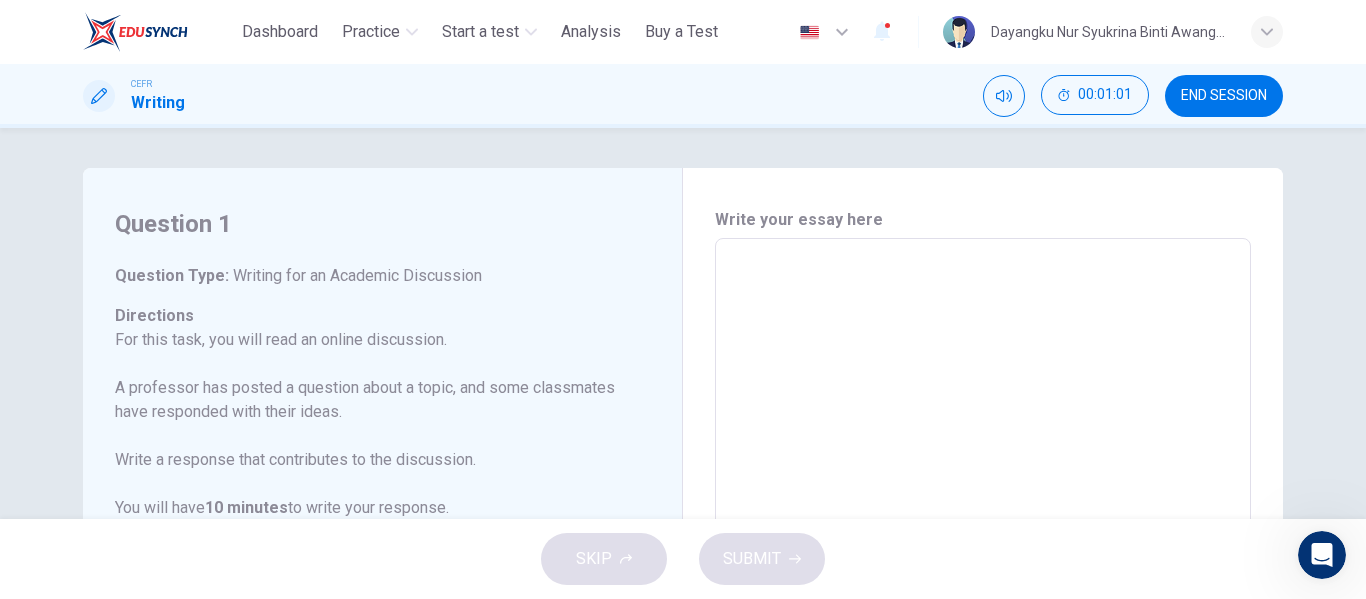 click at bounding box center [983, 572] 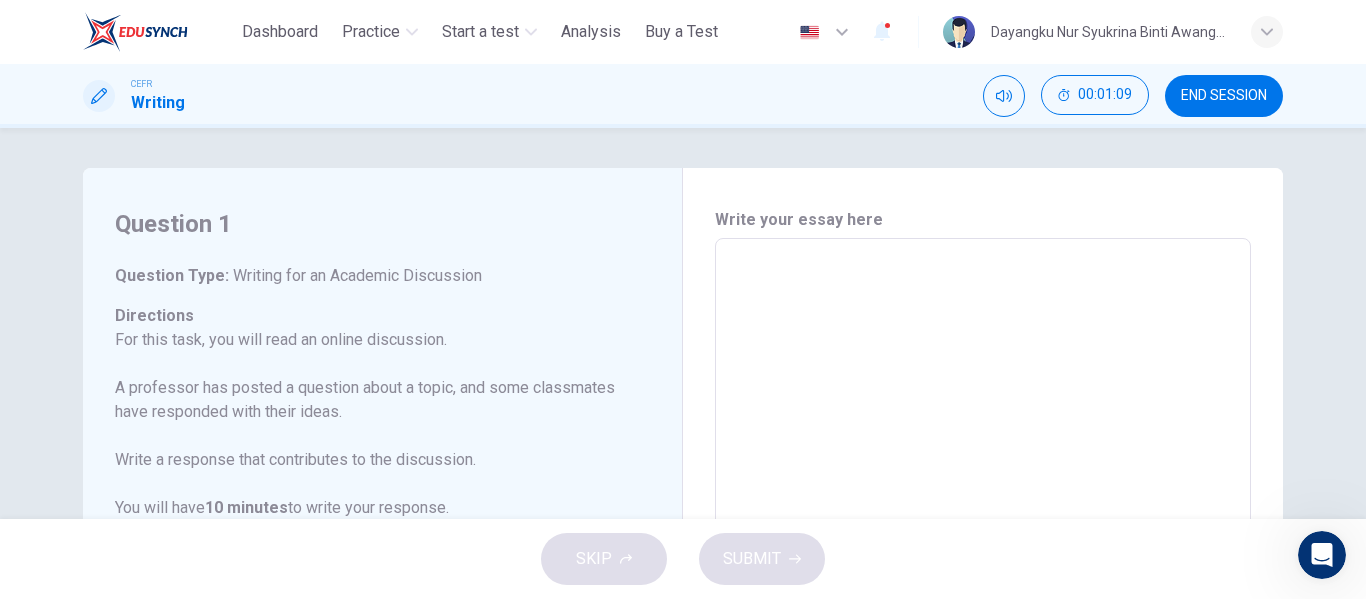 type on "*" 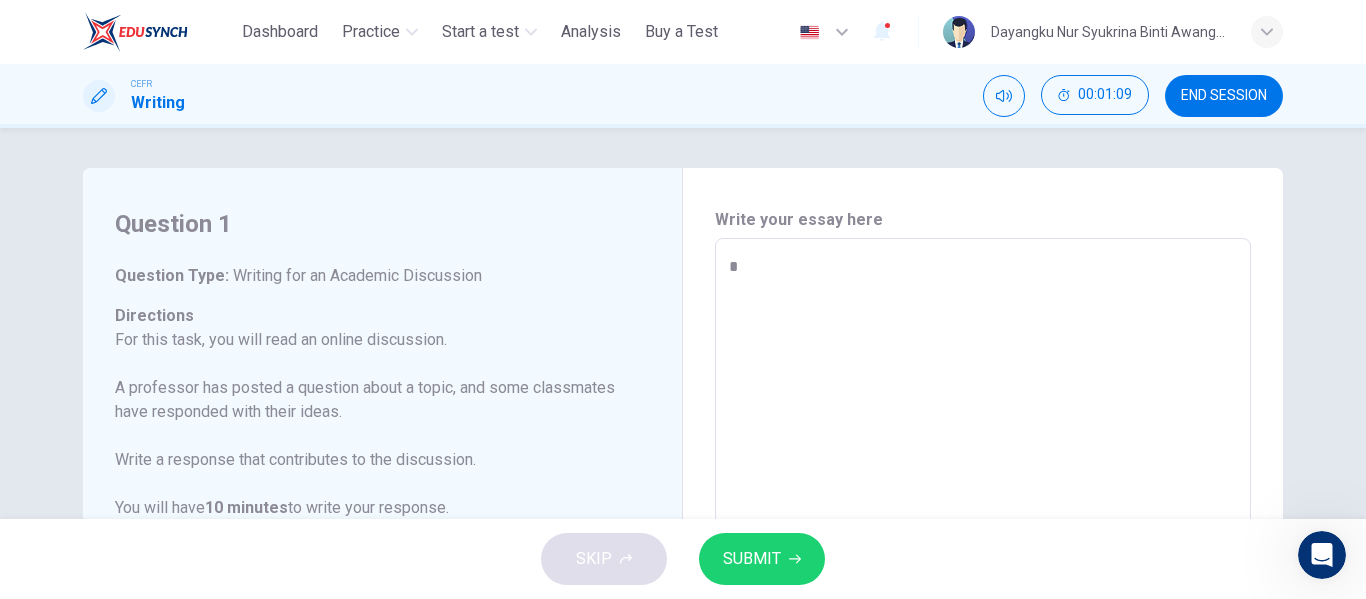 type on "*" 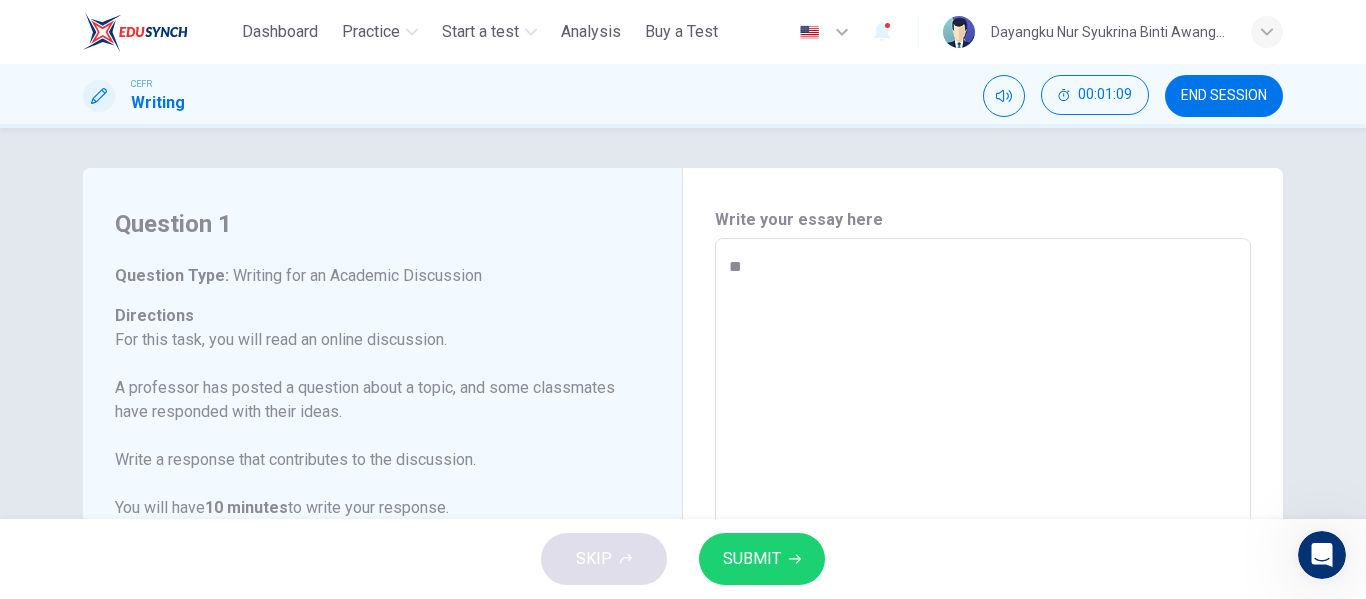 type on "*" 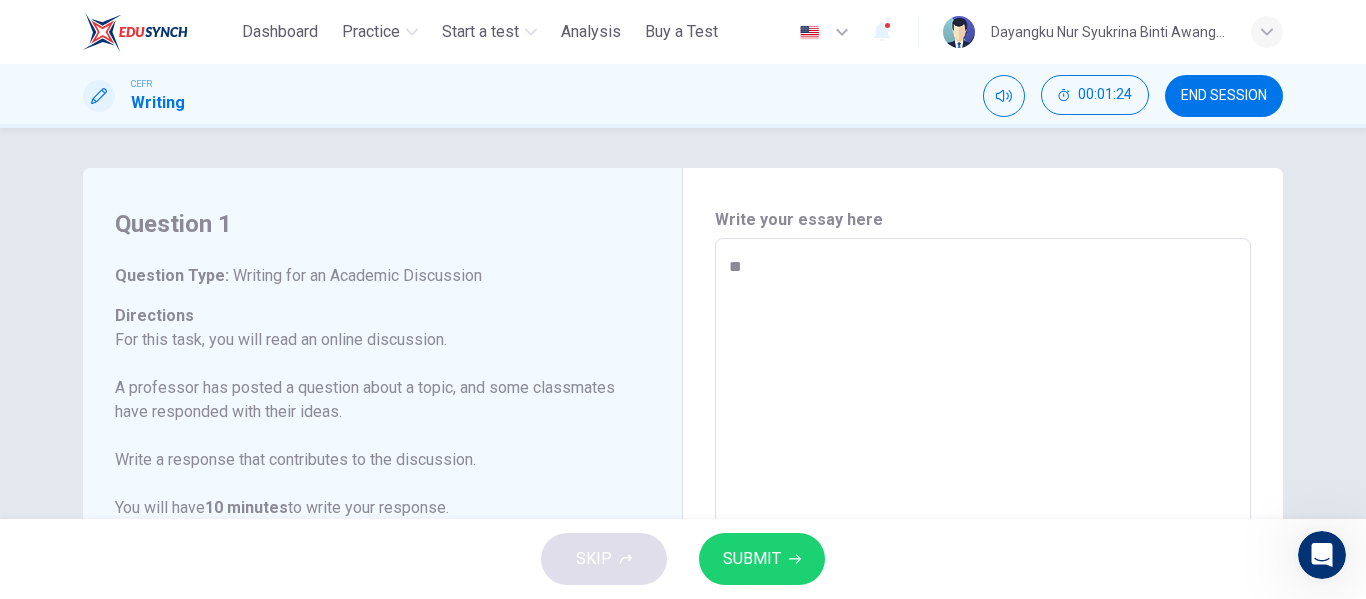 type on "***" 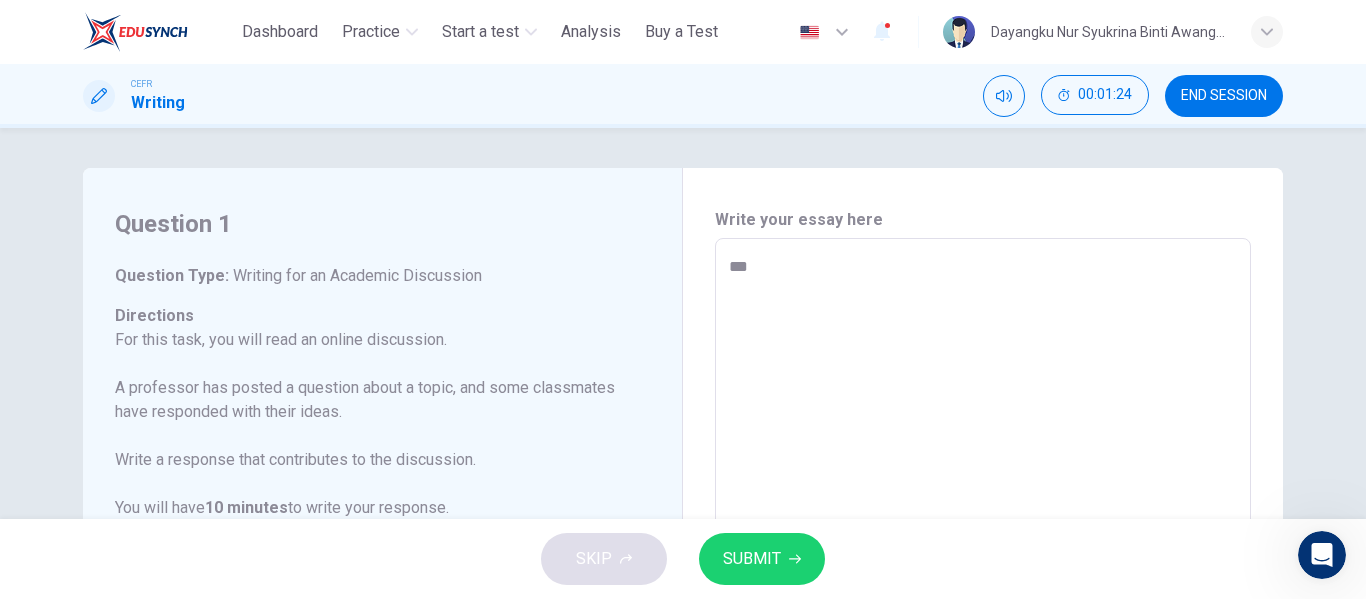 type on "*" 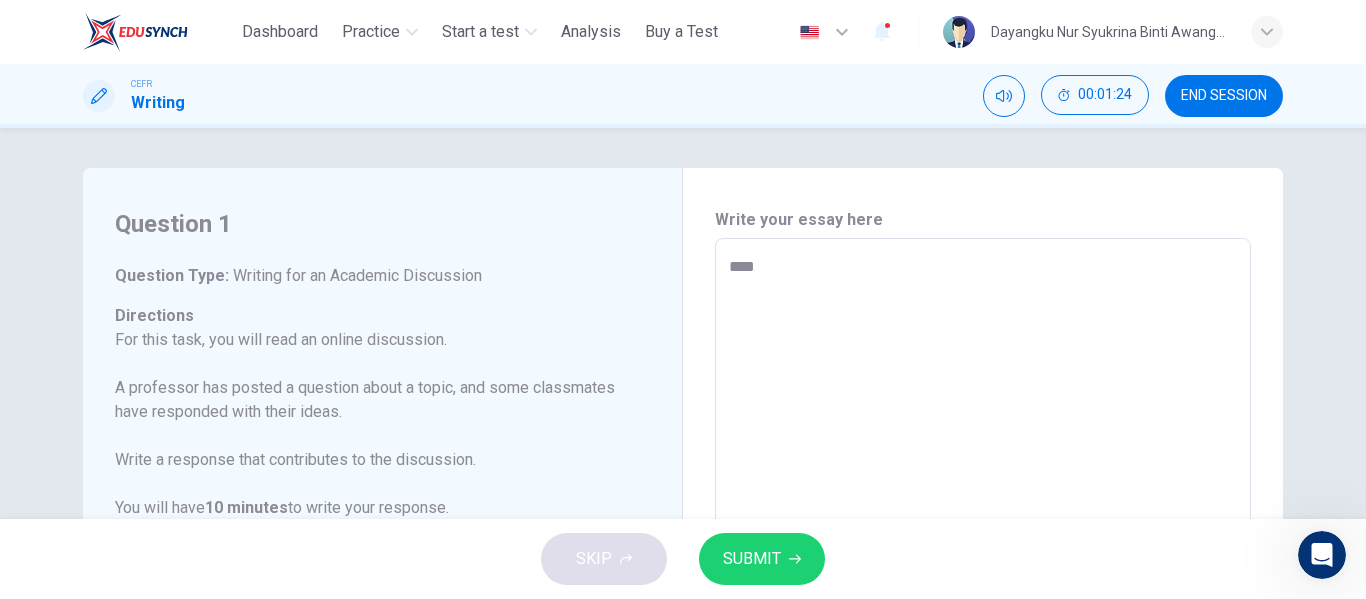 type on "*" 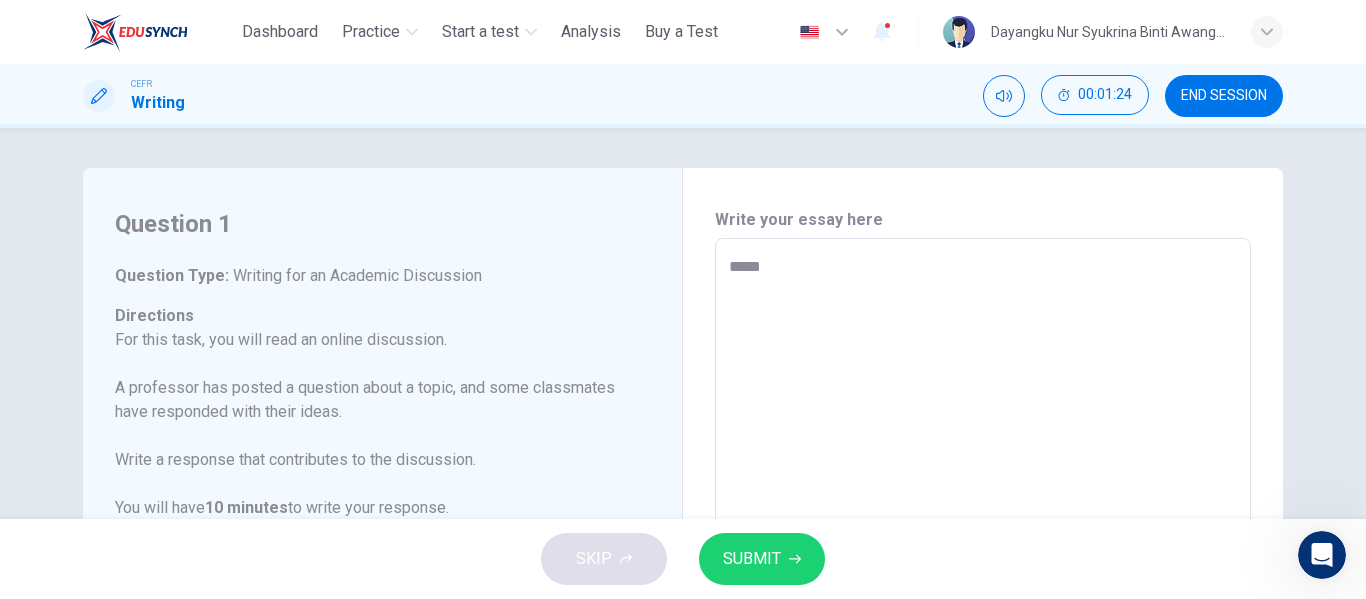type on "*" 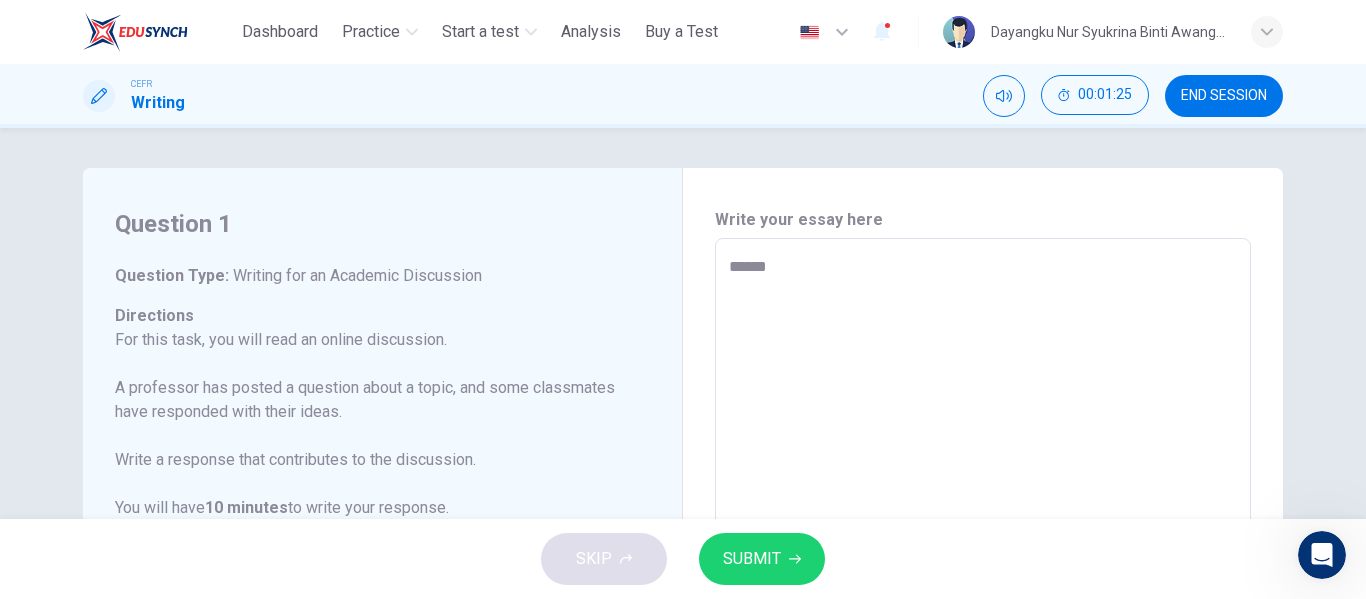 type on "*******" 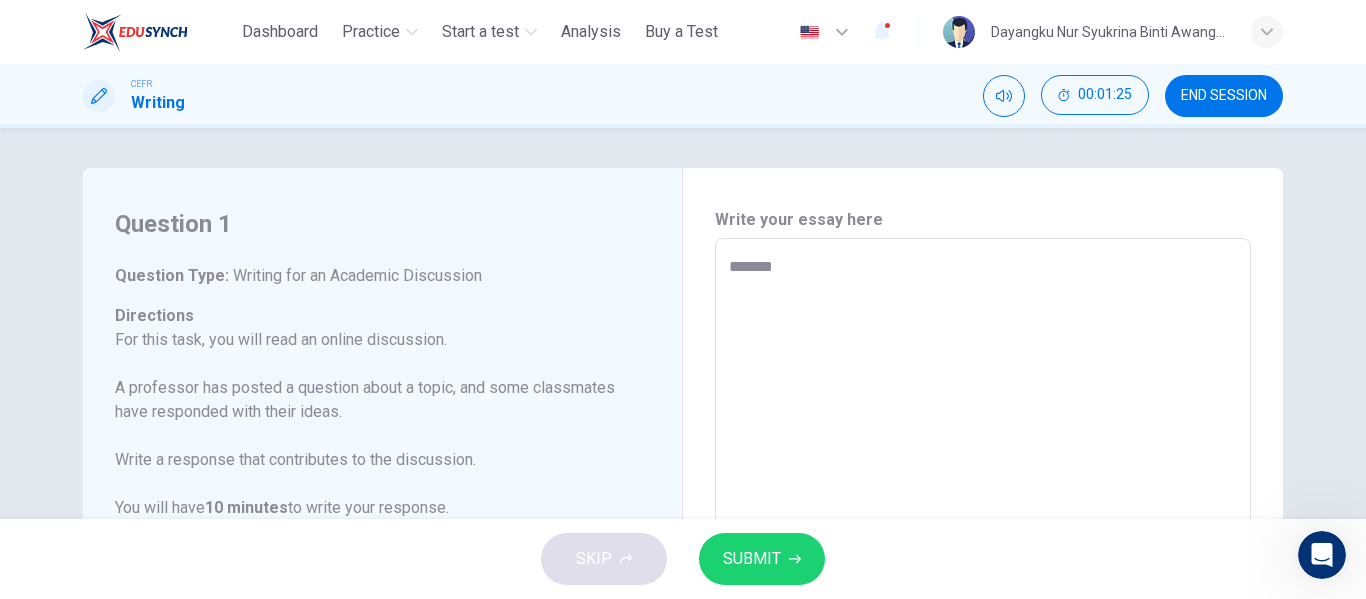 type on "*******" 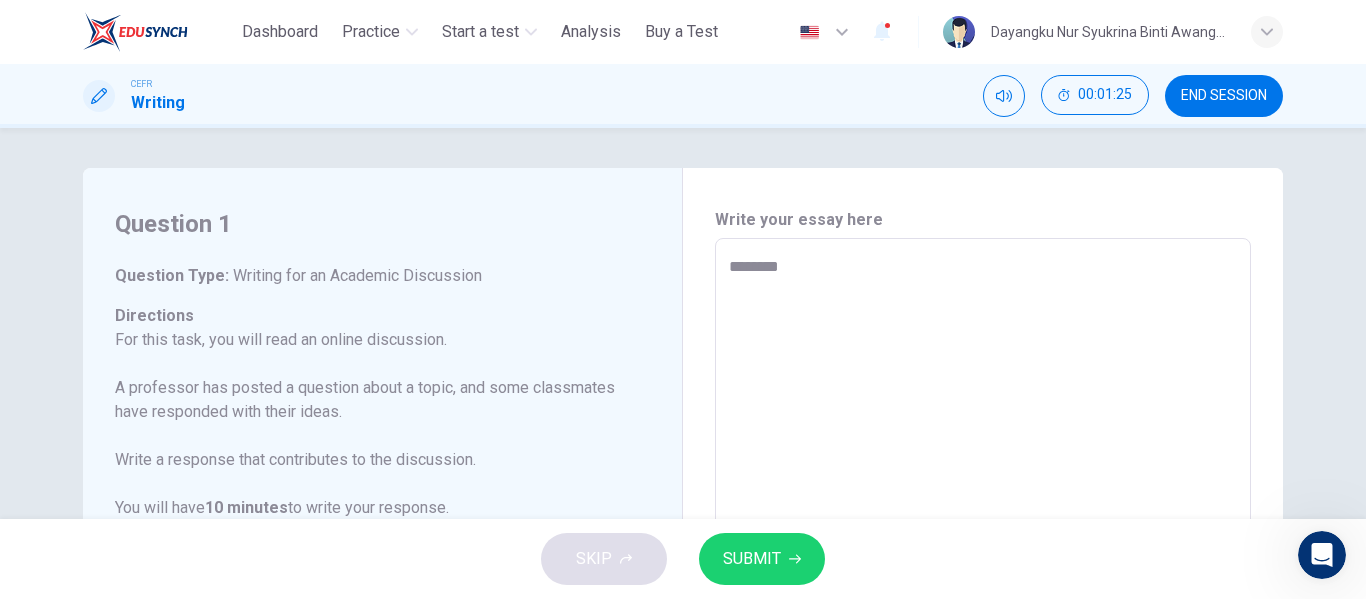 type on "*" 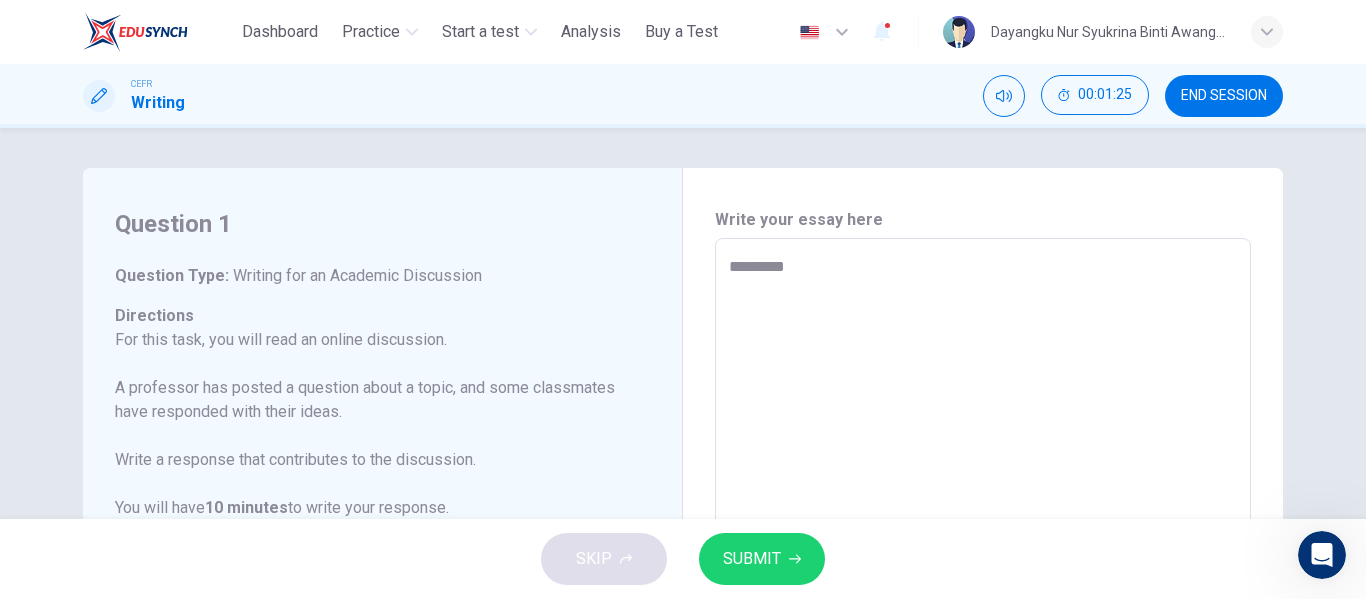 type on "*" 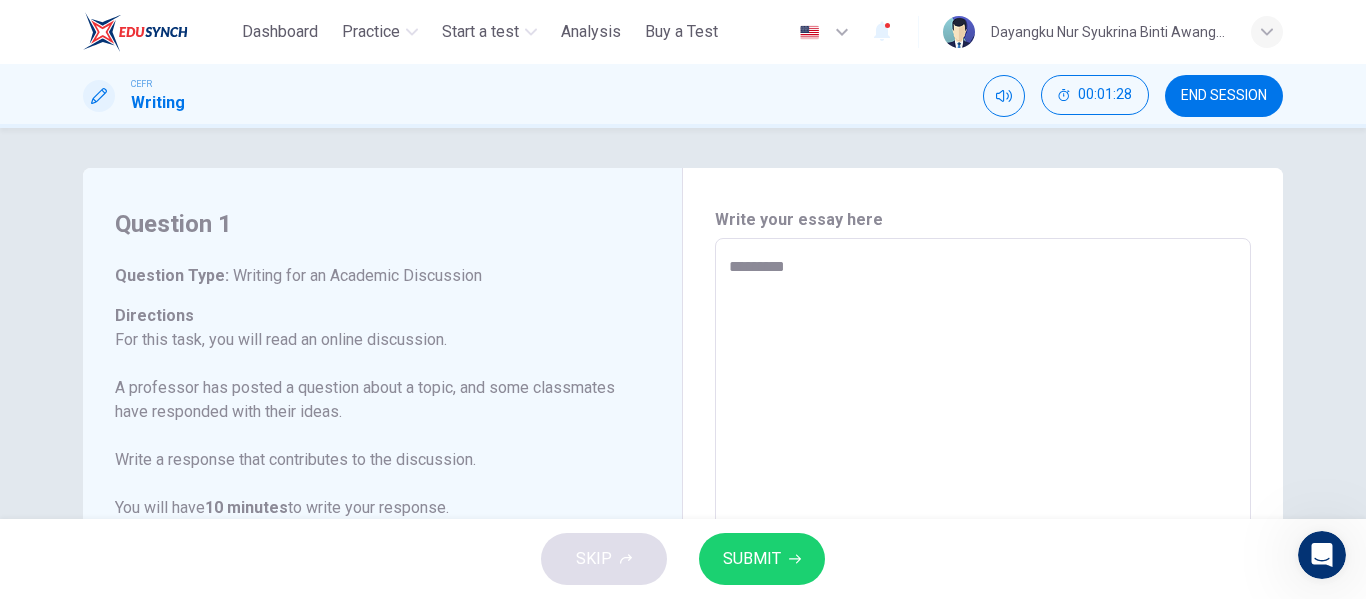 type on "**********" 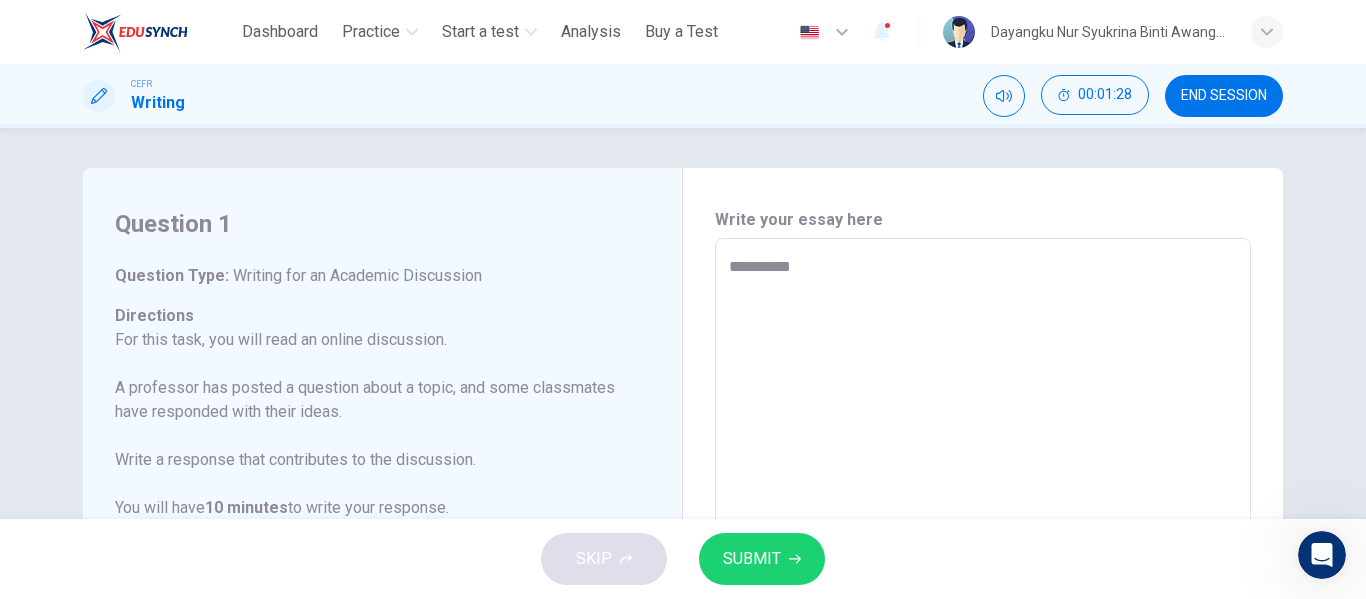 type on "**********" 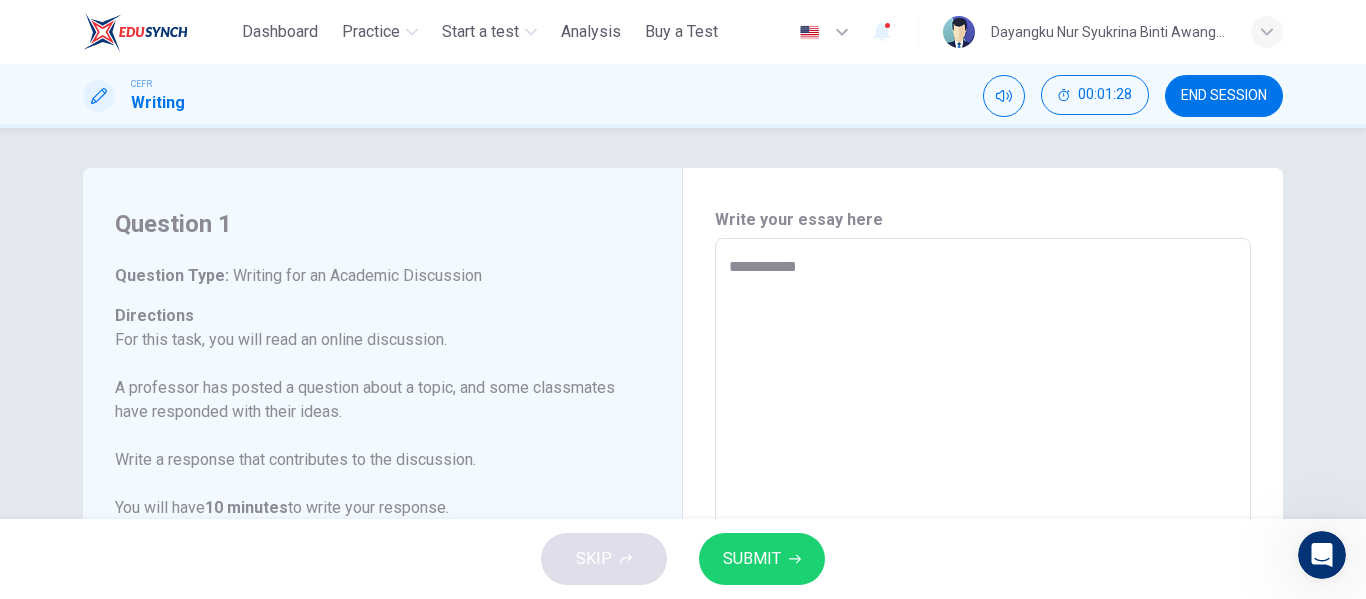 type on "*" 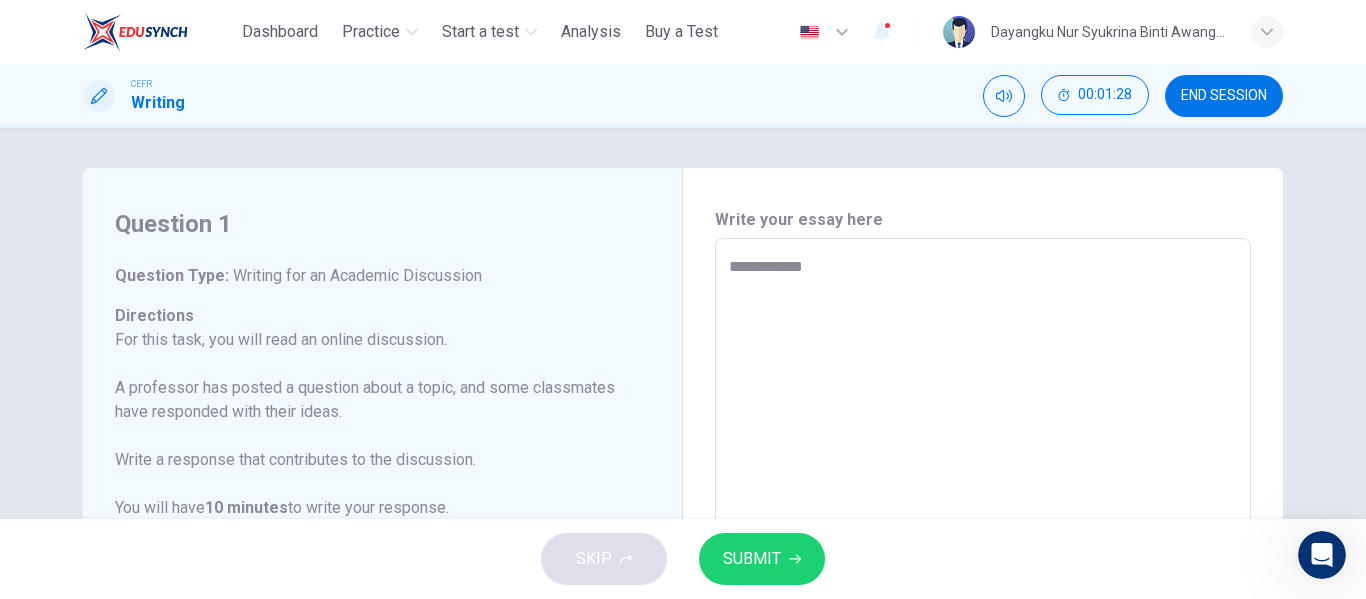 type on "*" 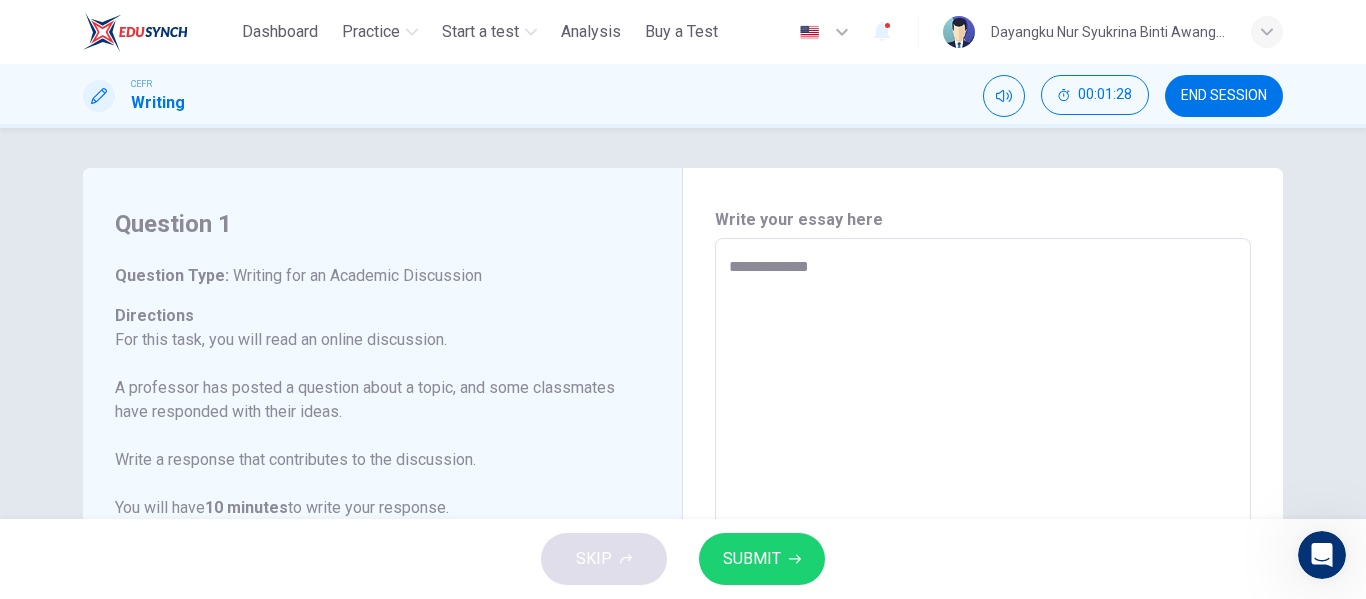 type on "*" 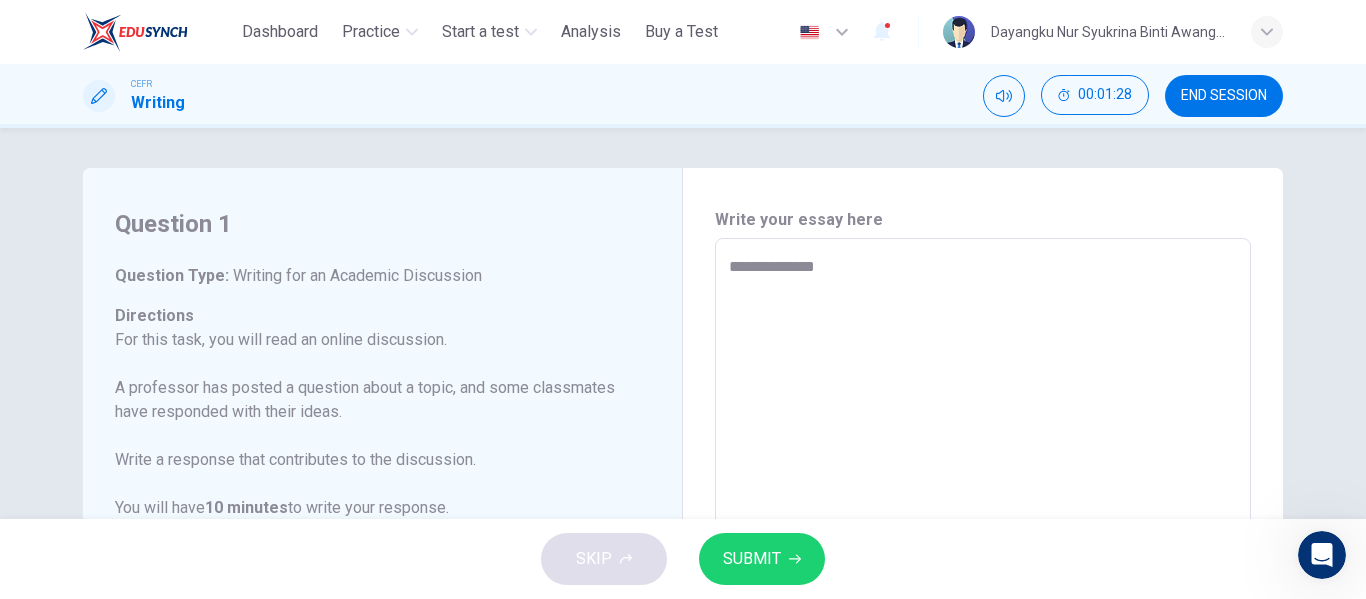 type on "*" 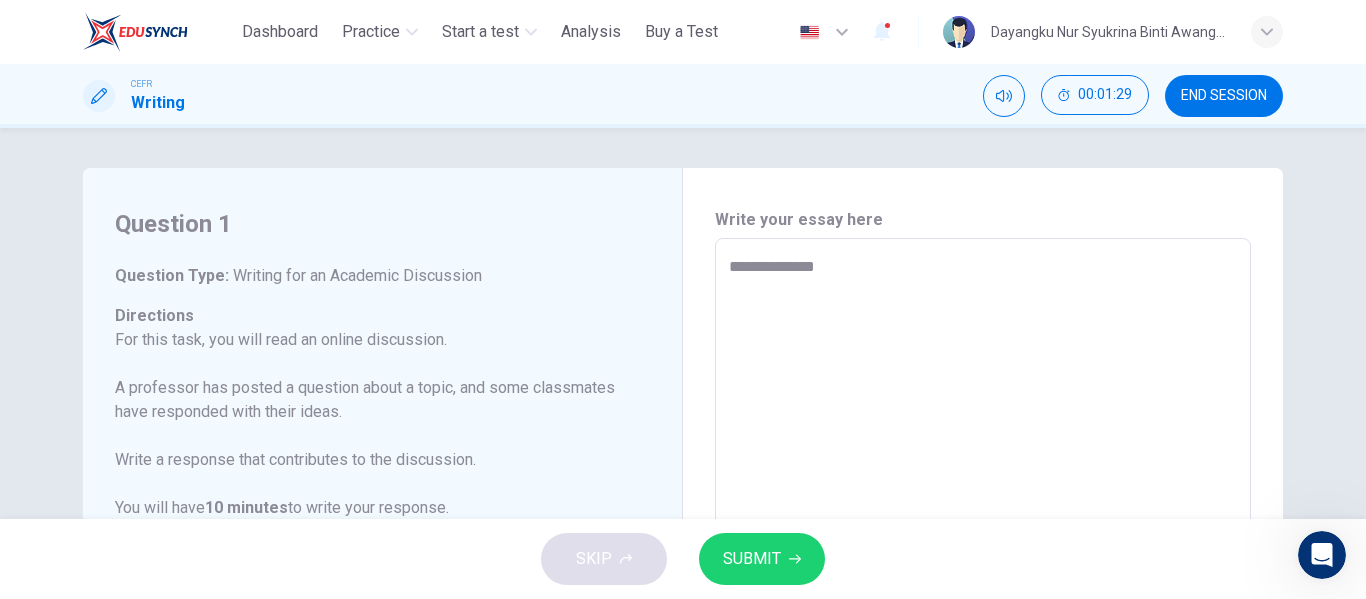 type on "**********" 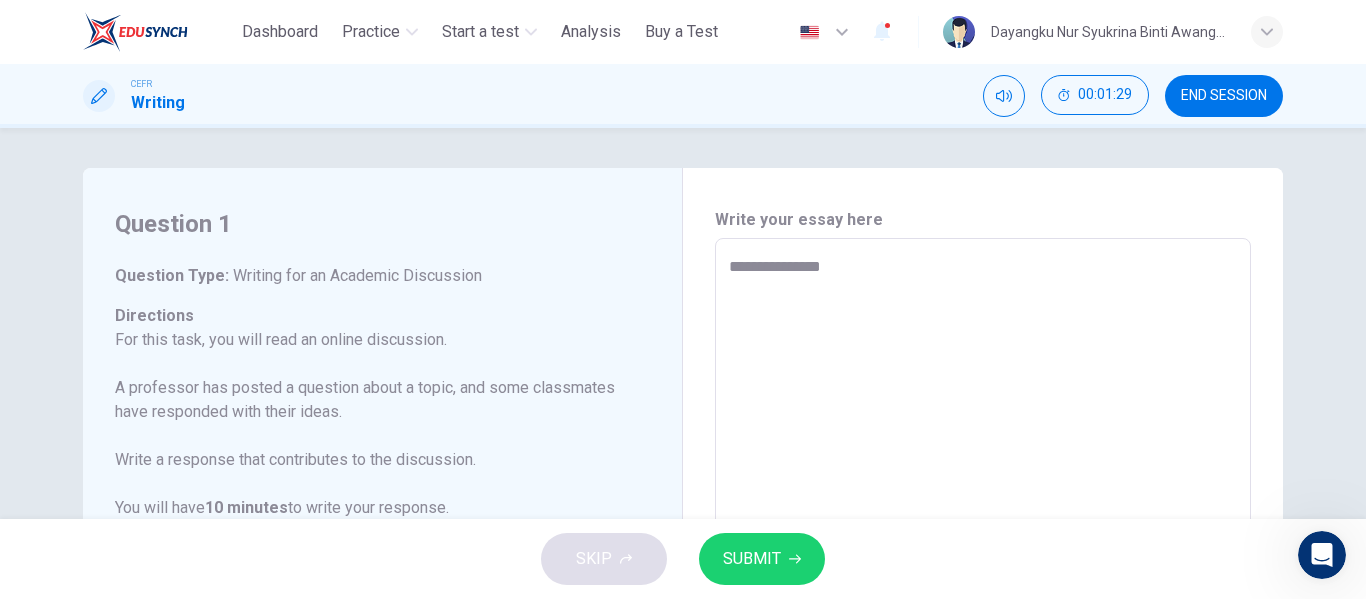 type on "*" 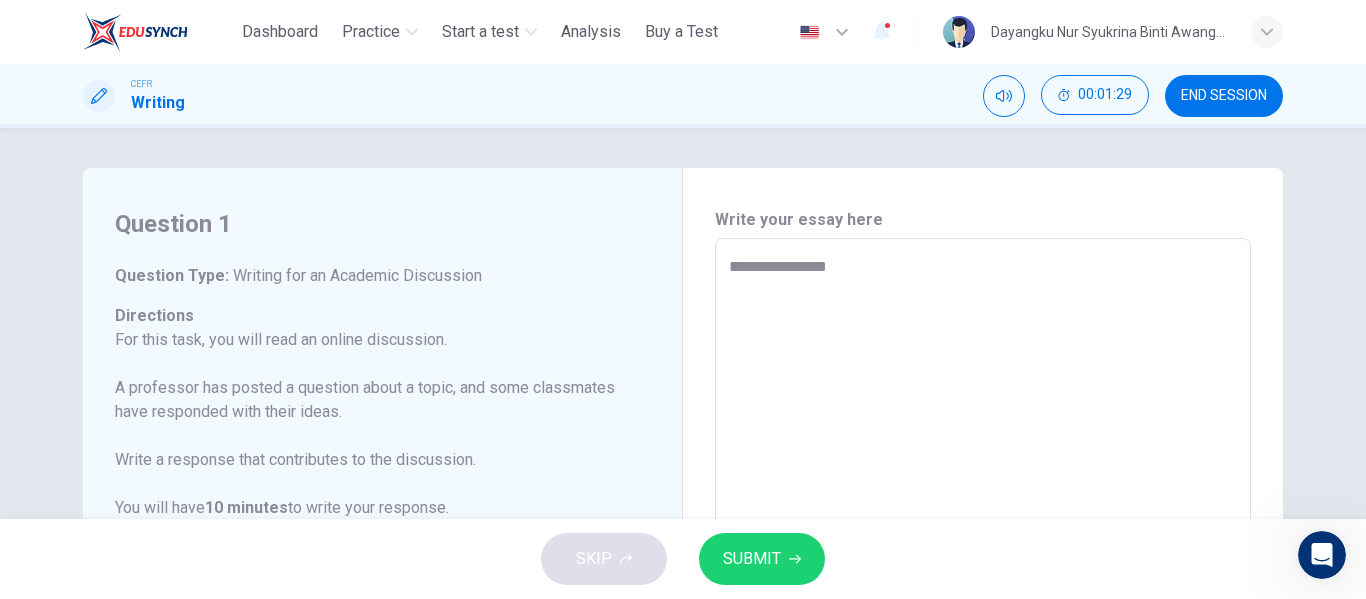type on "*" 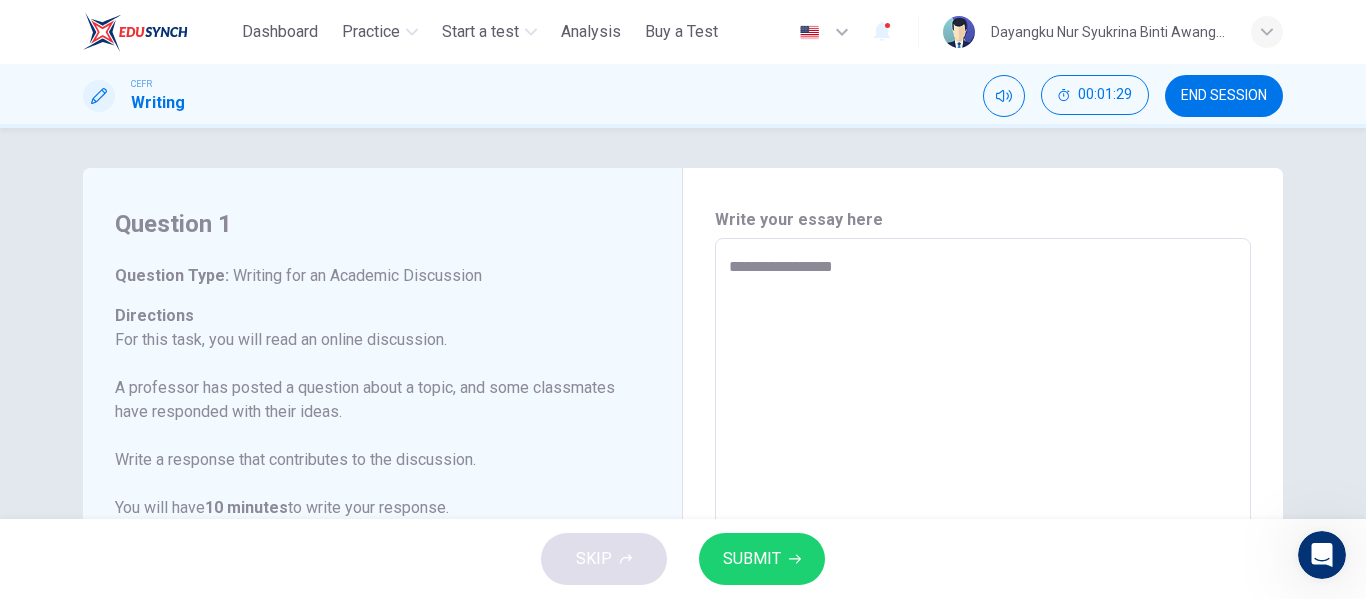 type on "**********" 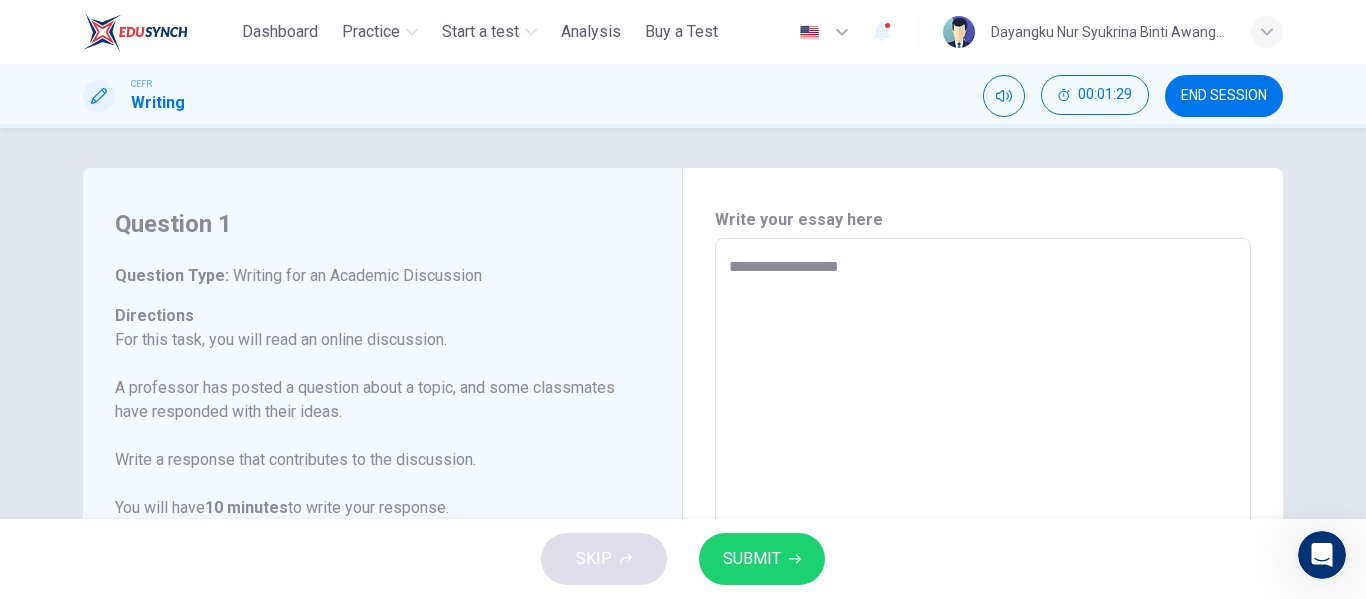 type on "*" 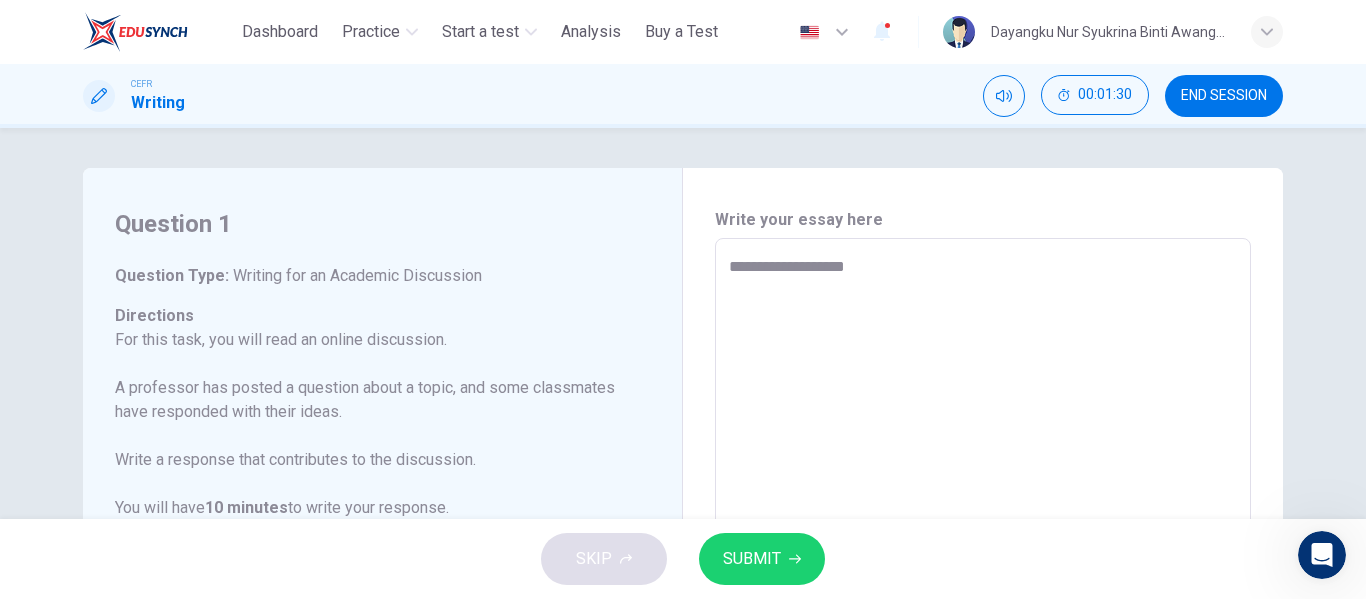 type on "*" 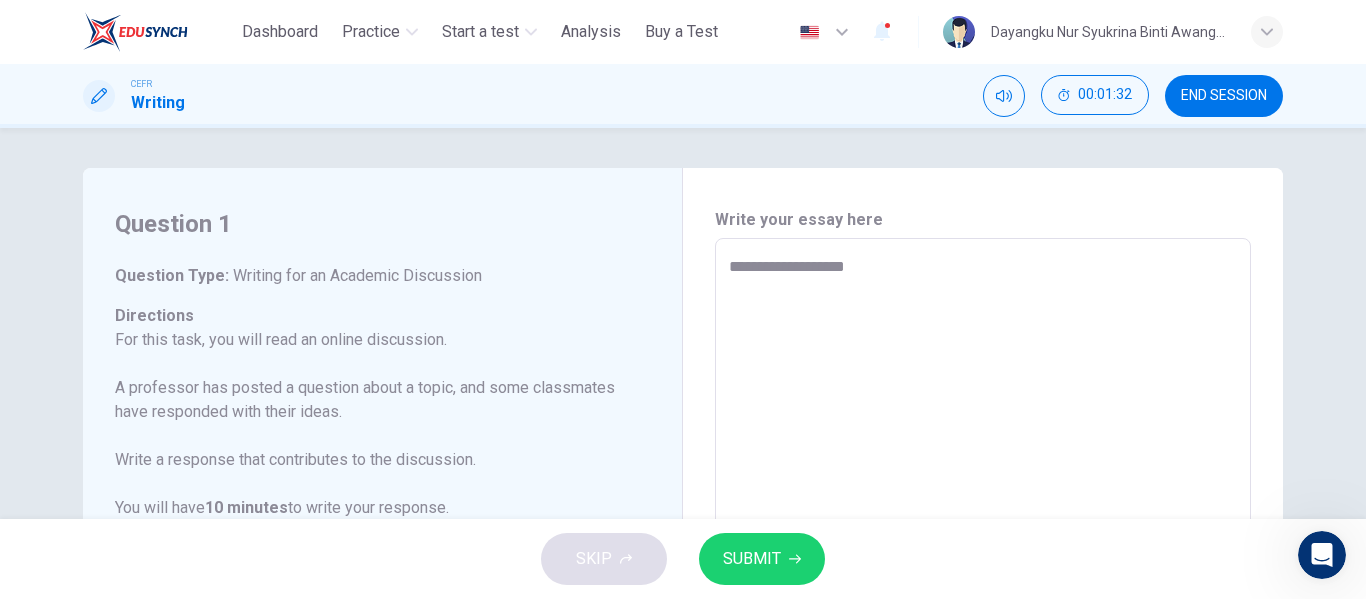 type on "**********" 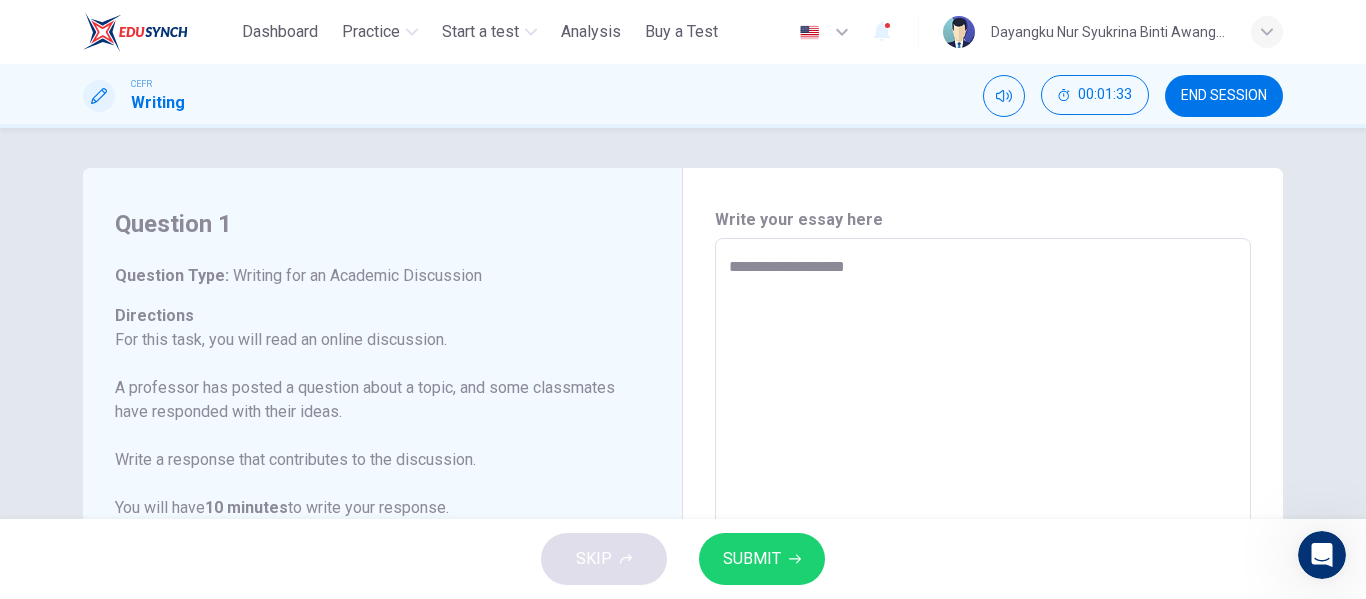 drag, startPoint x: 644, startPoint y: 301, endPoint x: 646, endPoint y: 374, distance: 73.02739 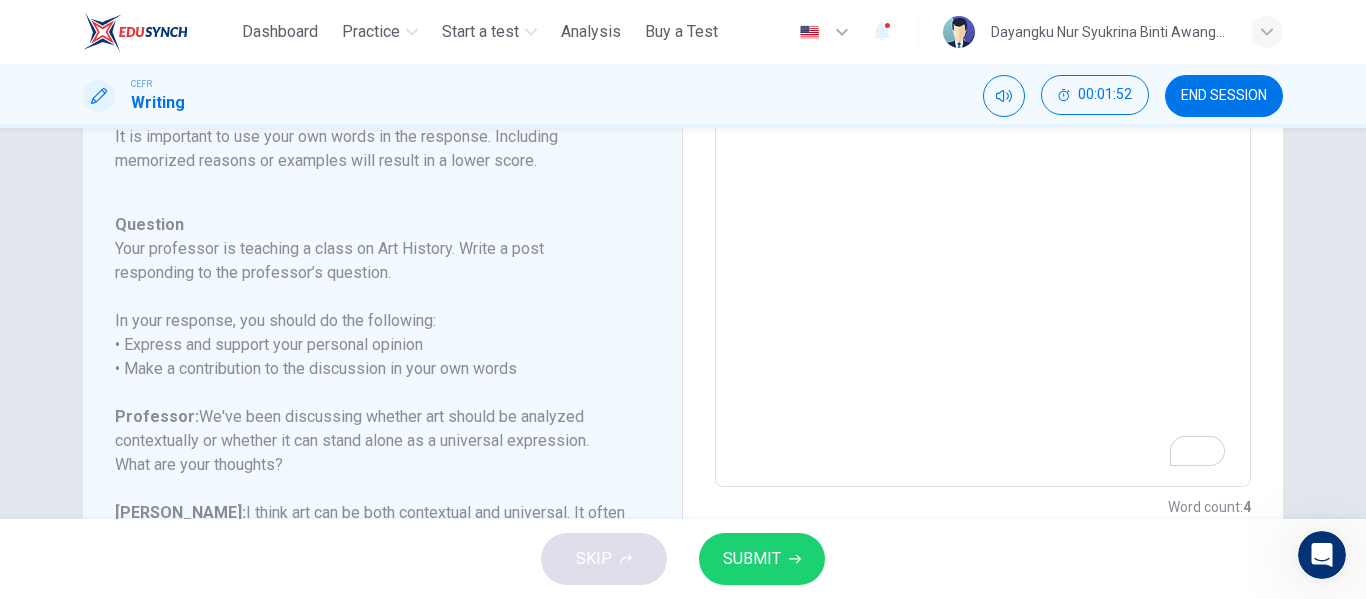 scroll, scrollTop: 499, scrollLeft: 0, axis: vertical 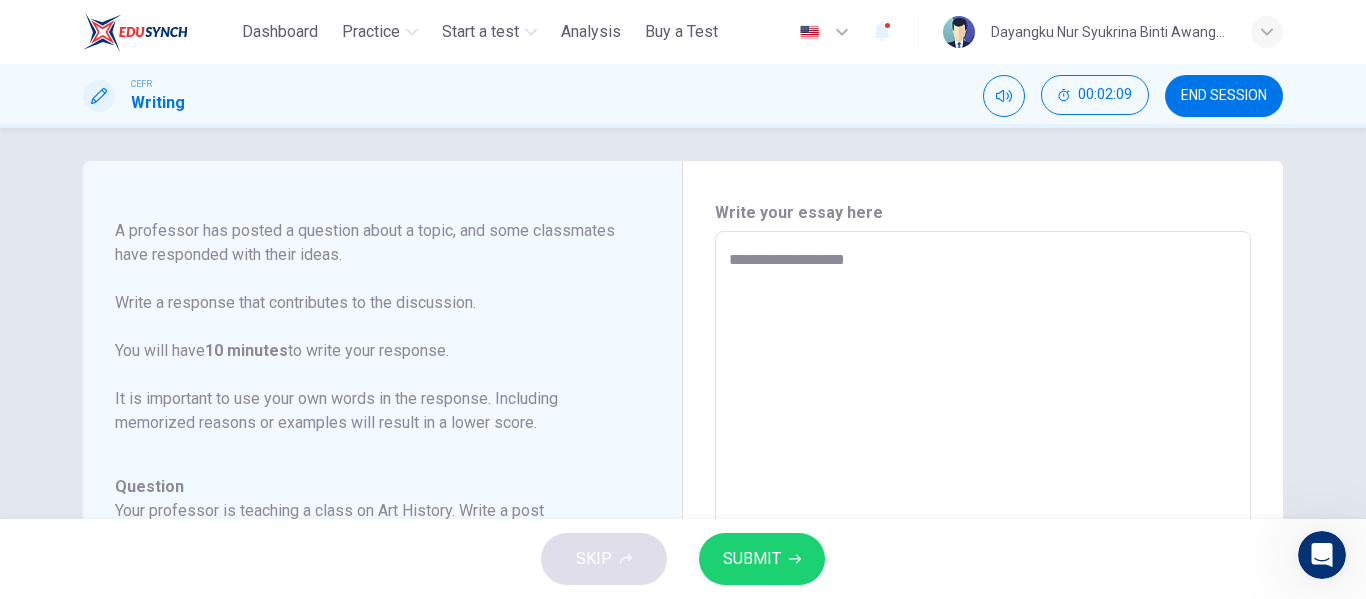 type on "*" 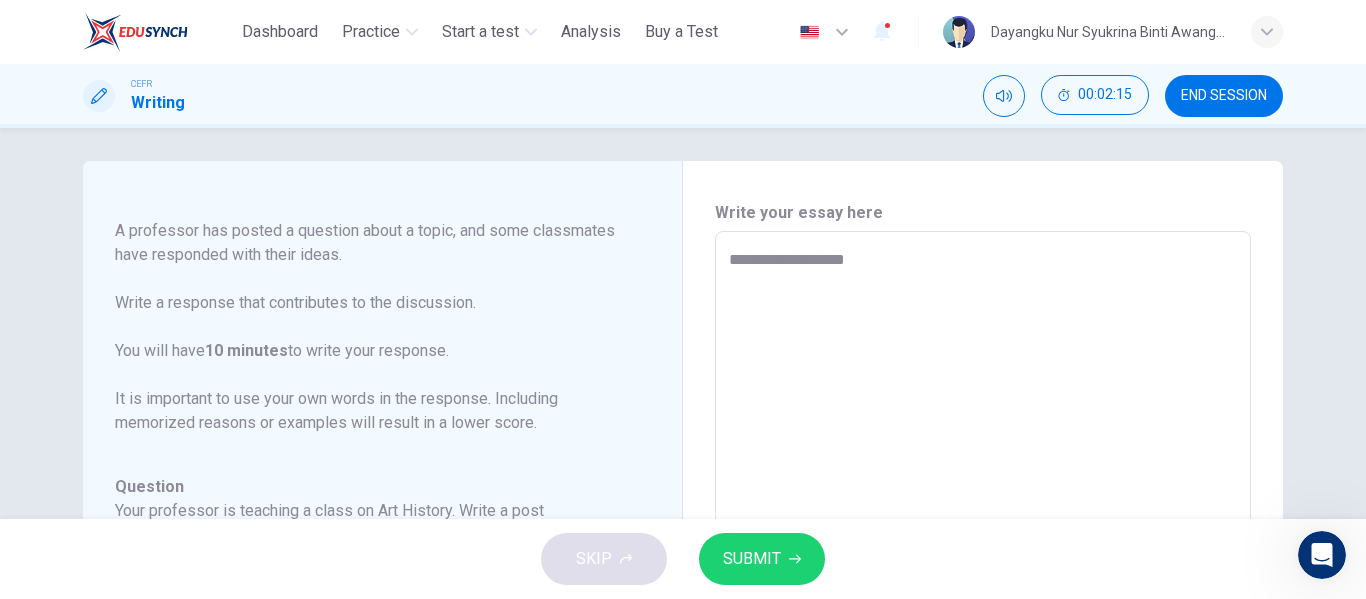 scroll, scrollTop: 150, scrollLeft: 0, axis: vertical 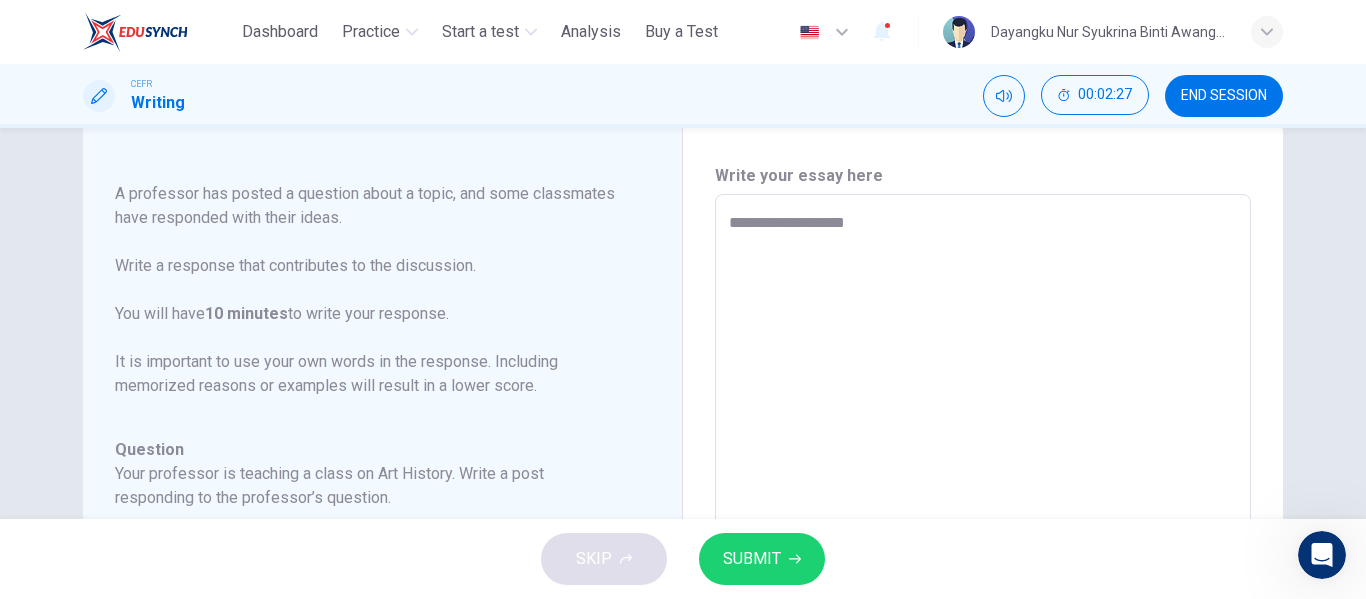 type on "**********" 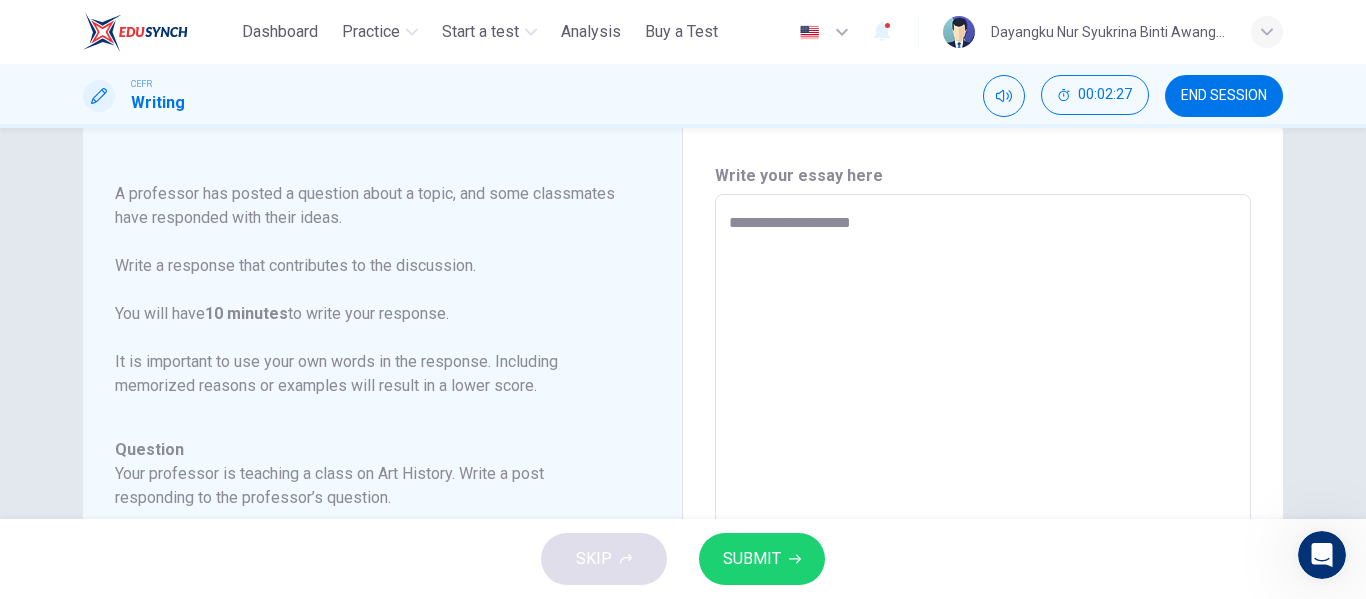 type on "*" 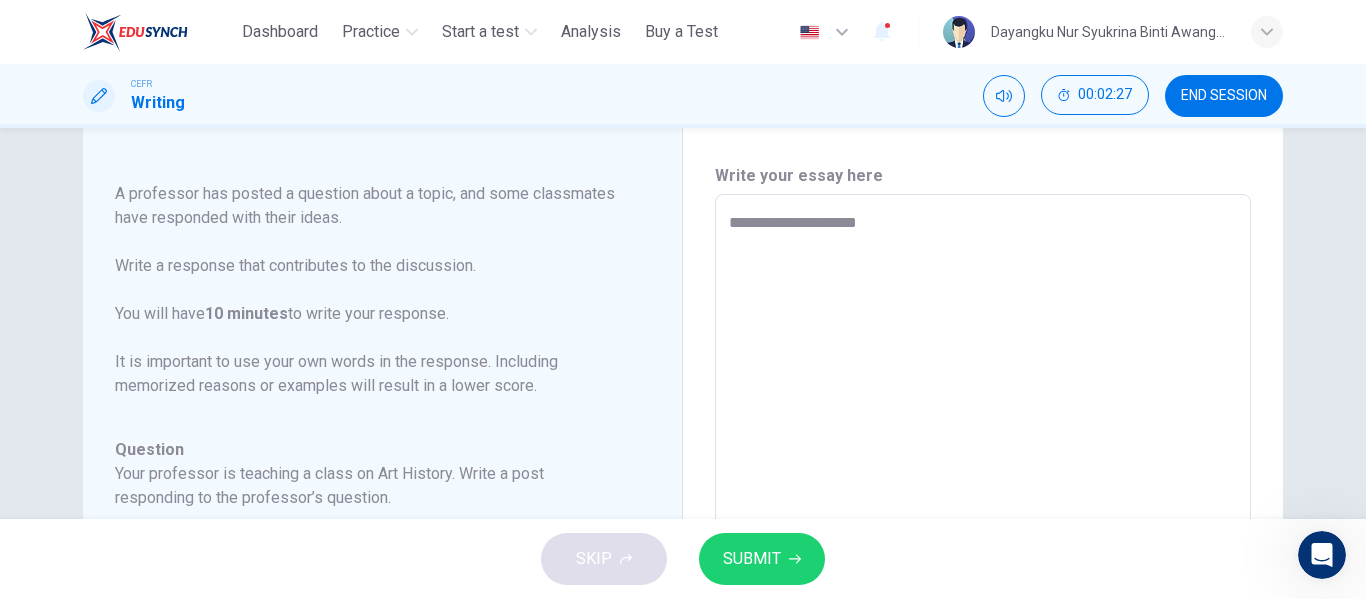 type on "*" 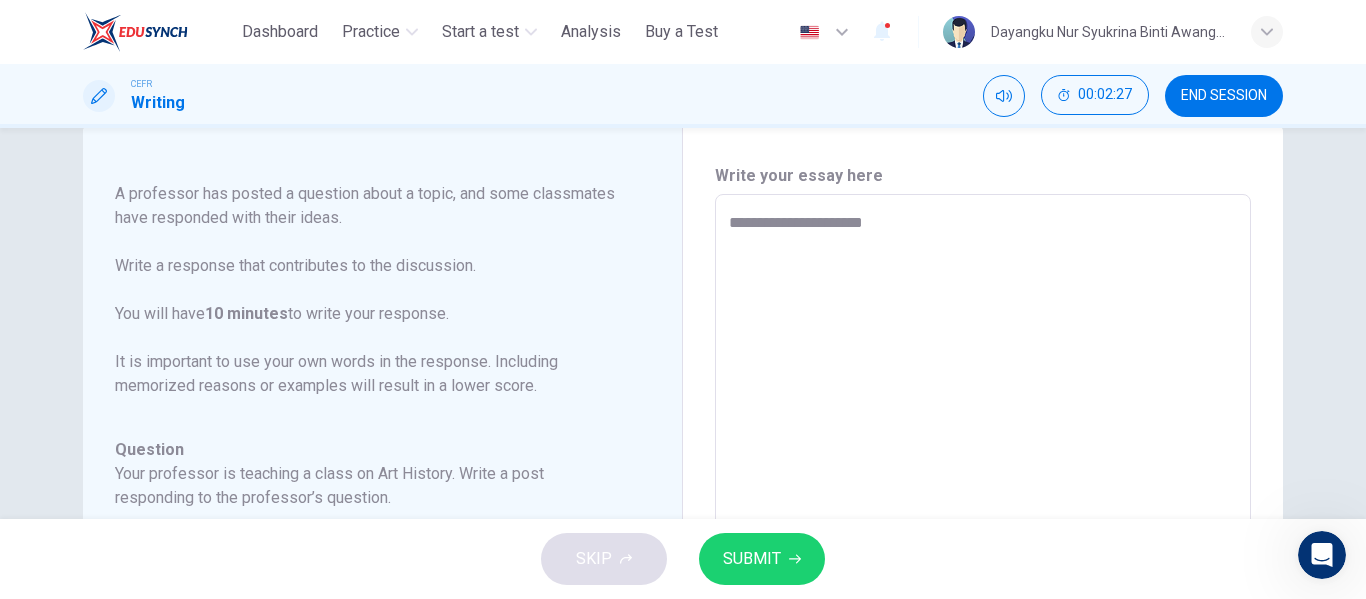 type on "*" 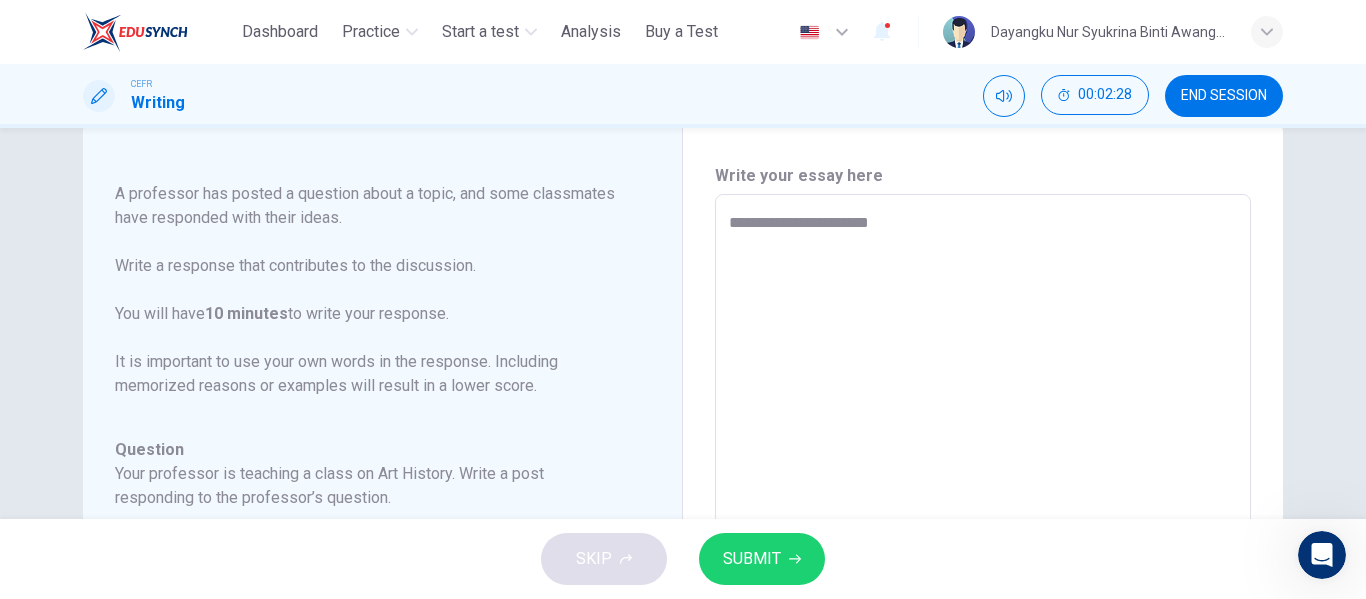 type on "**********" 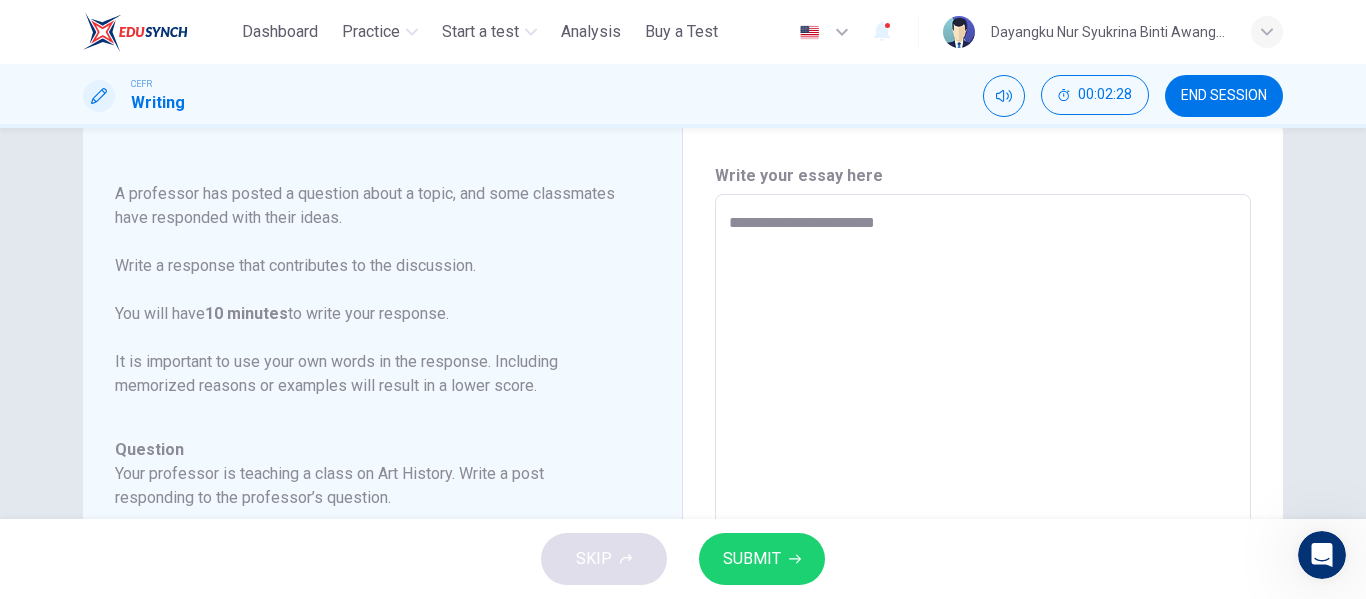 type on "*" 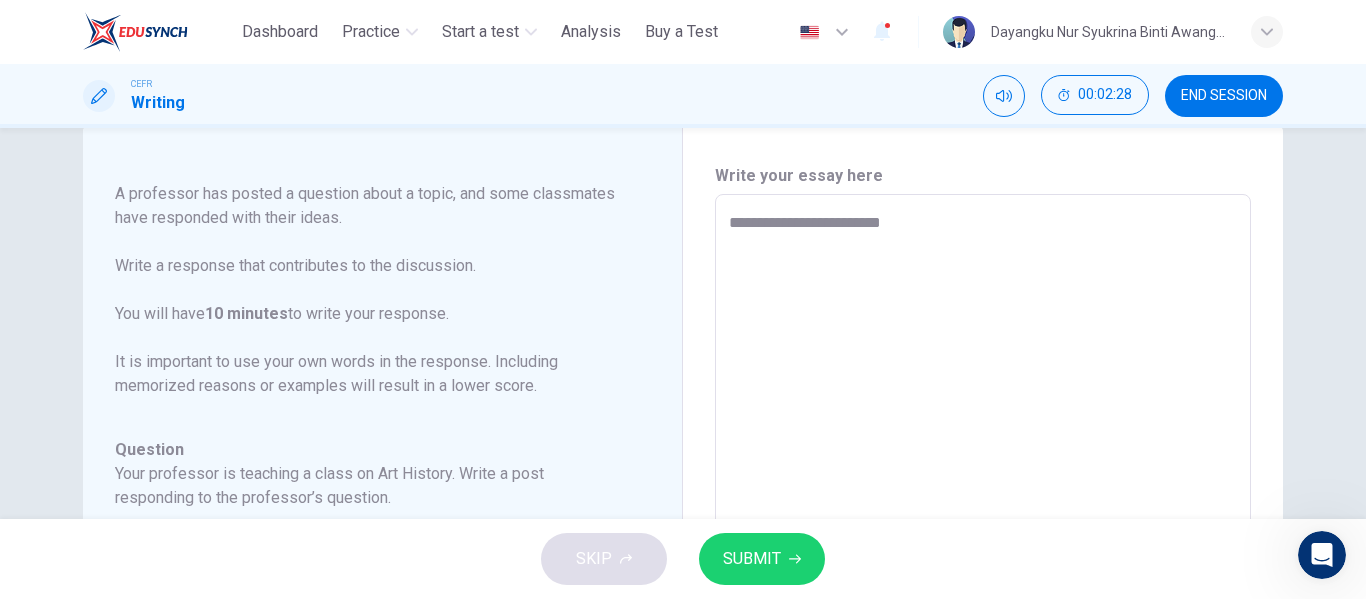 type on "*" 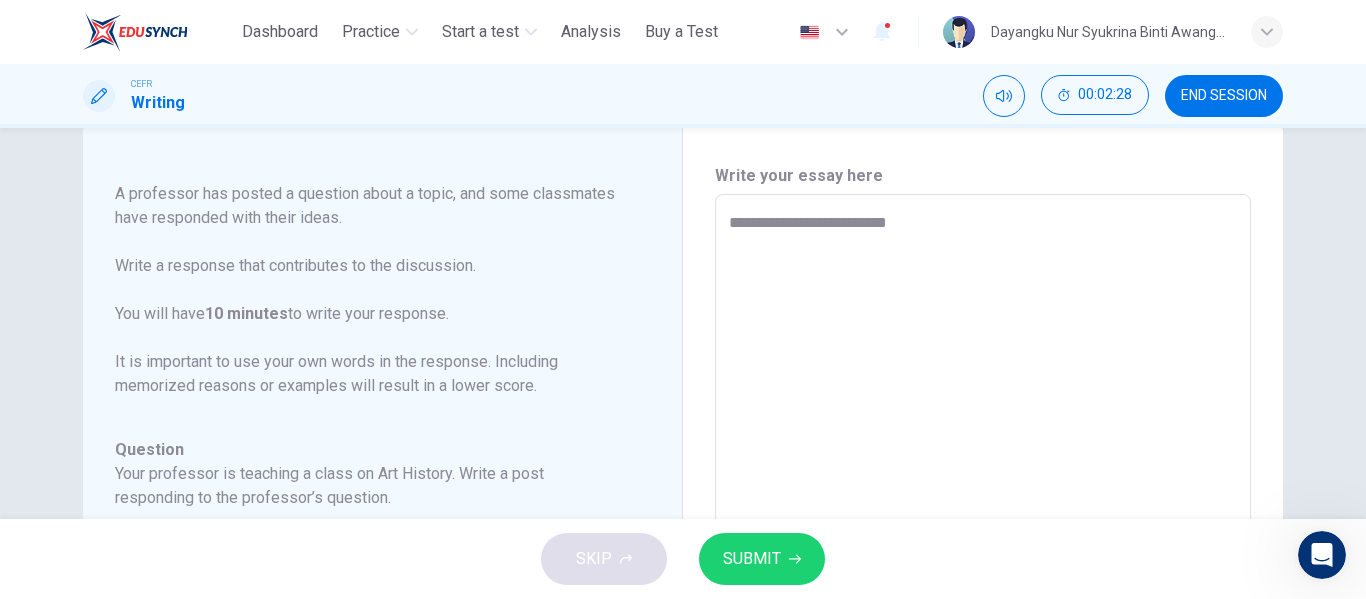 type on "*" 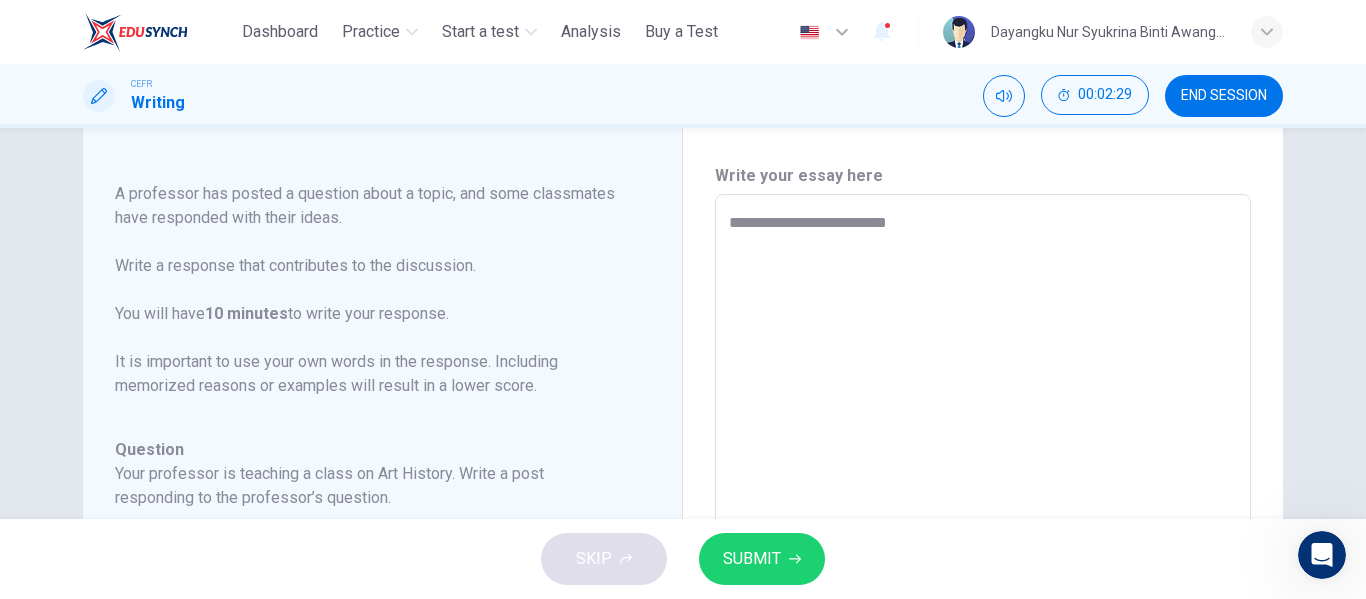 type on "**********" 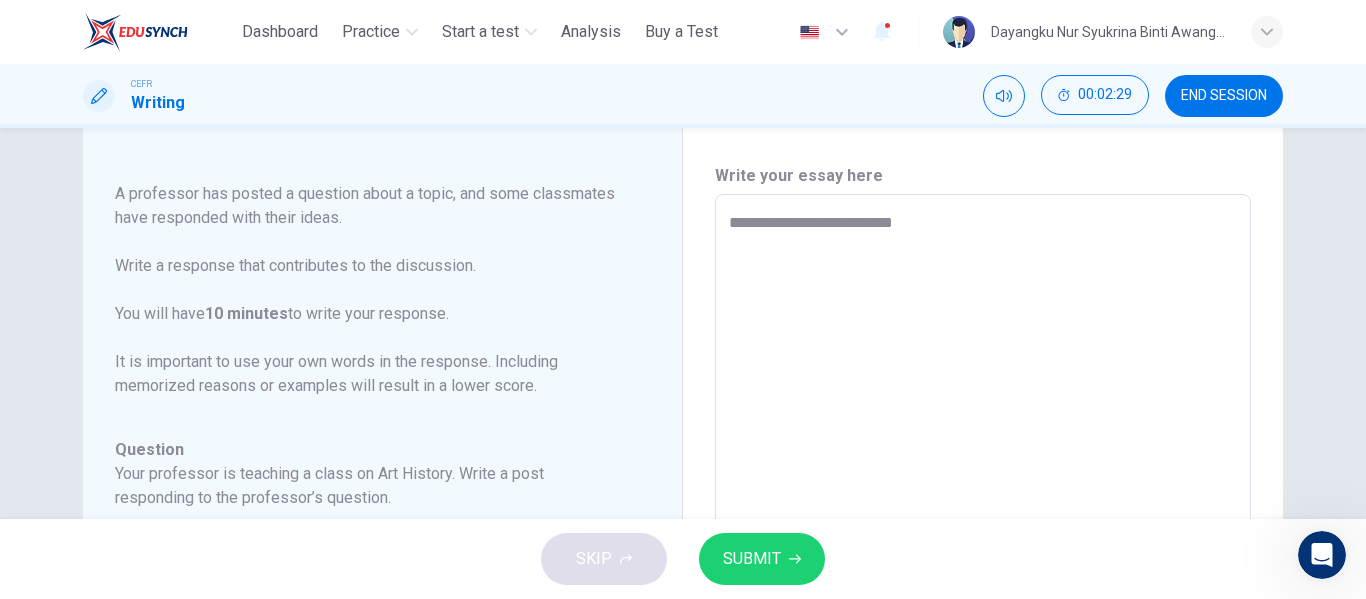 type on "*" 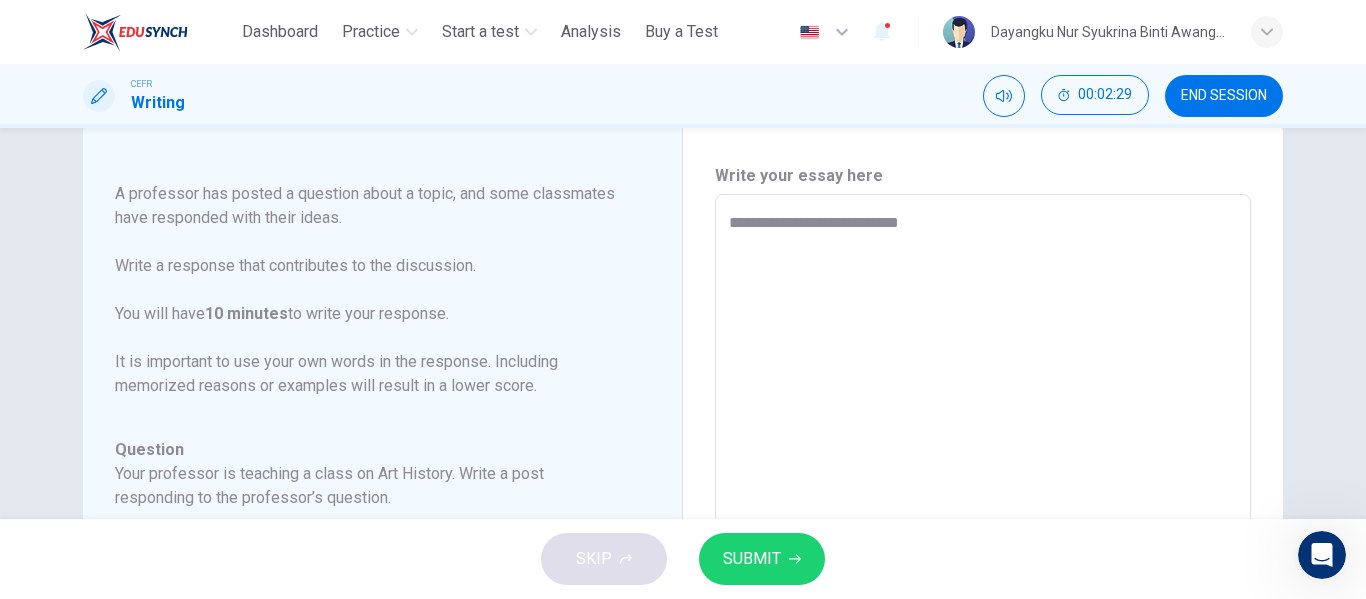 type on "*" 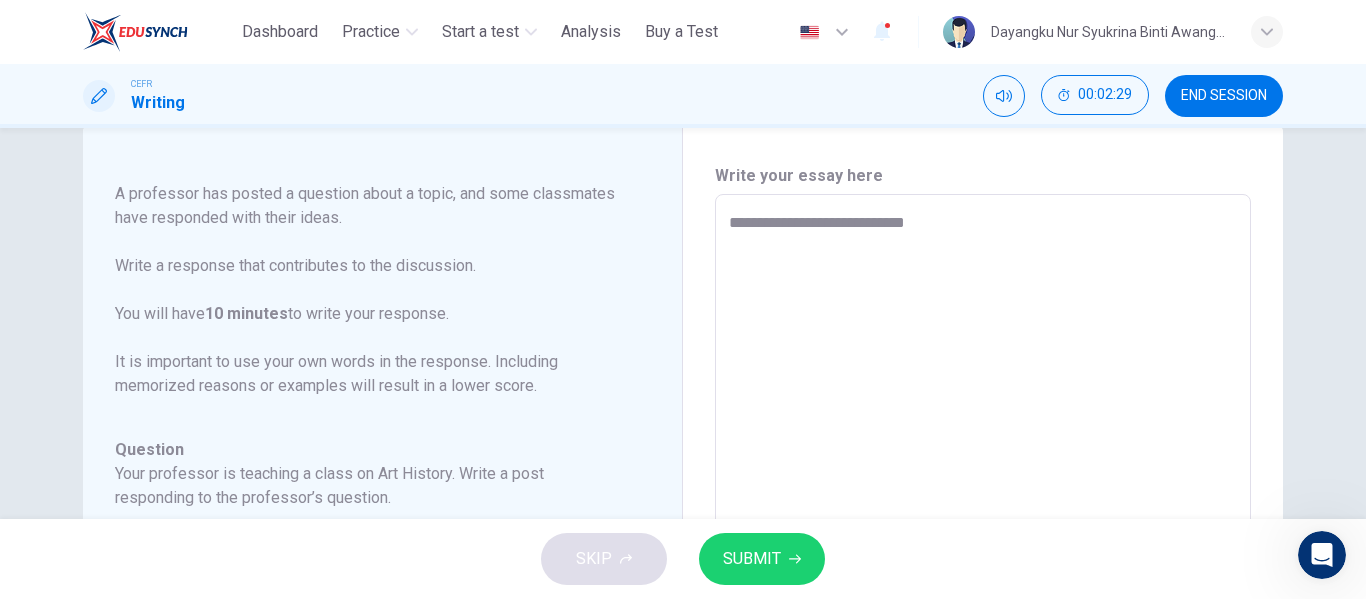 type on "*" 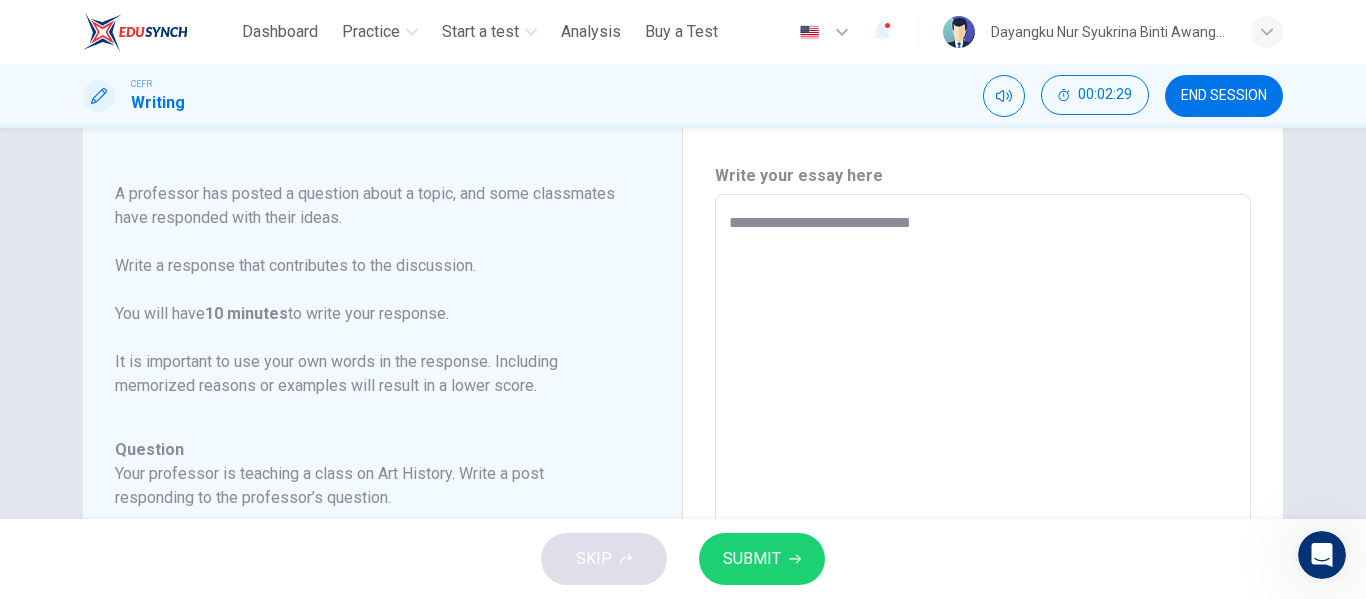 type on "*" 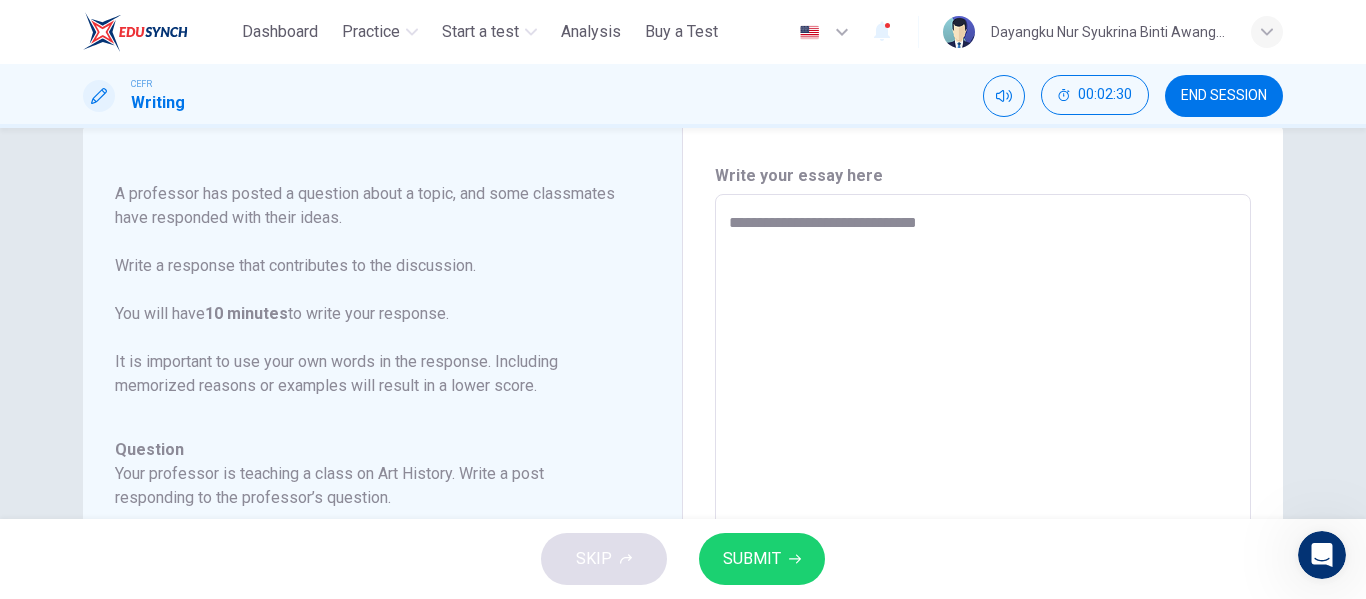 type on "**********" 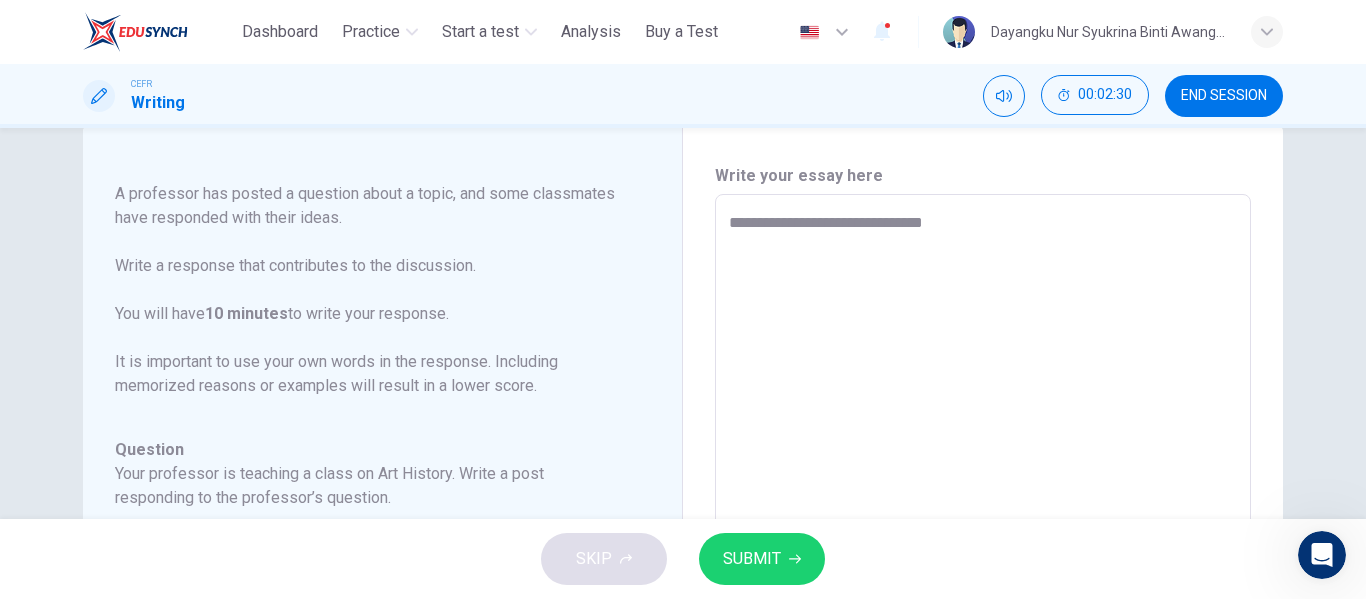 type on "**********" 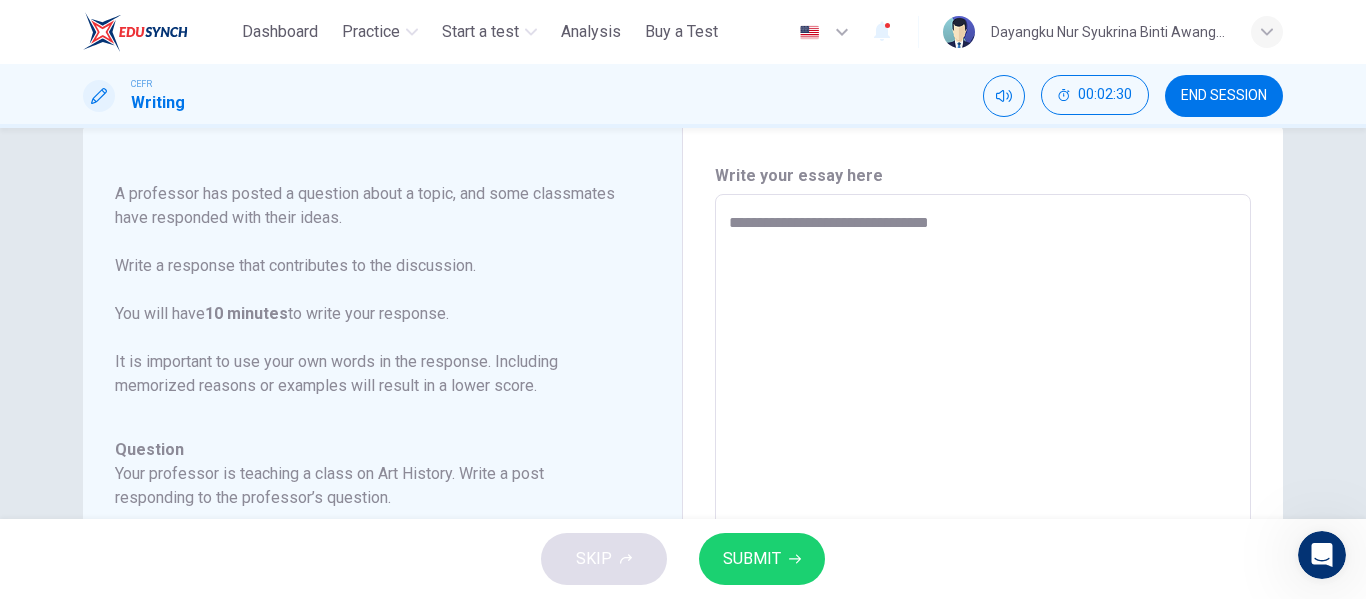 type on "**********" 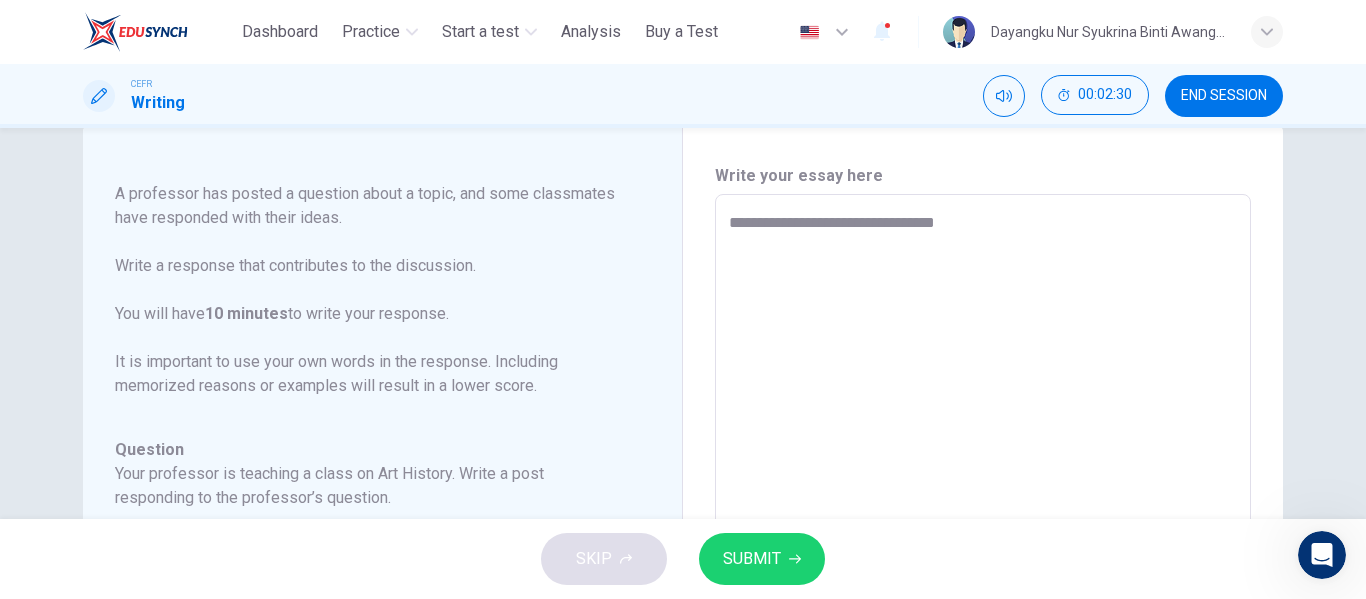 type on "*" 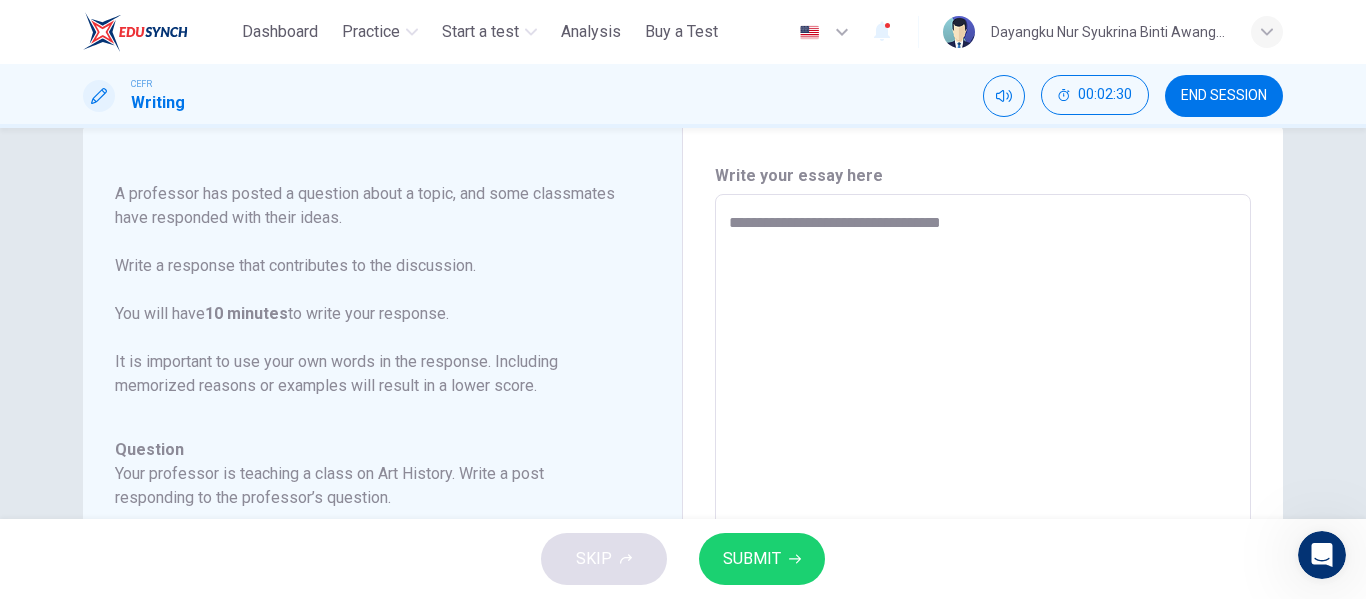 type on "*" 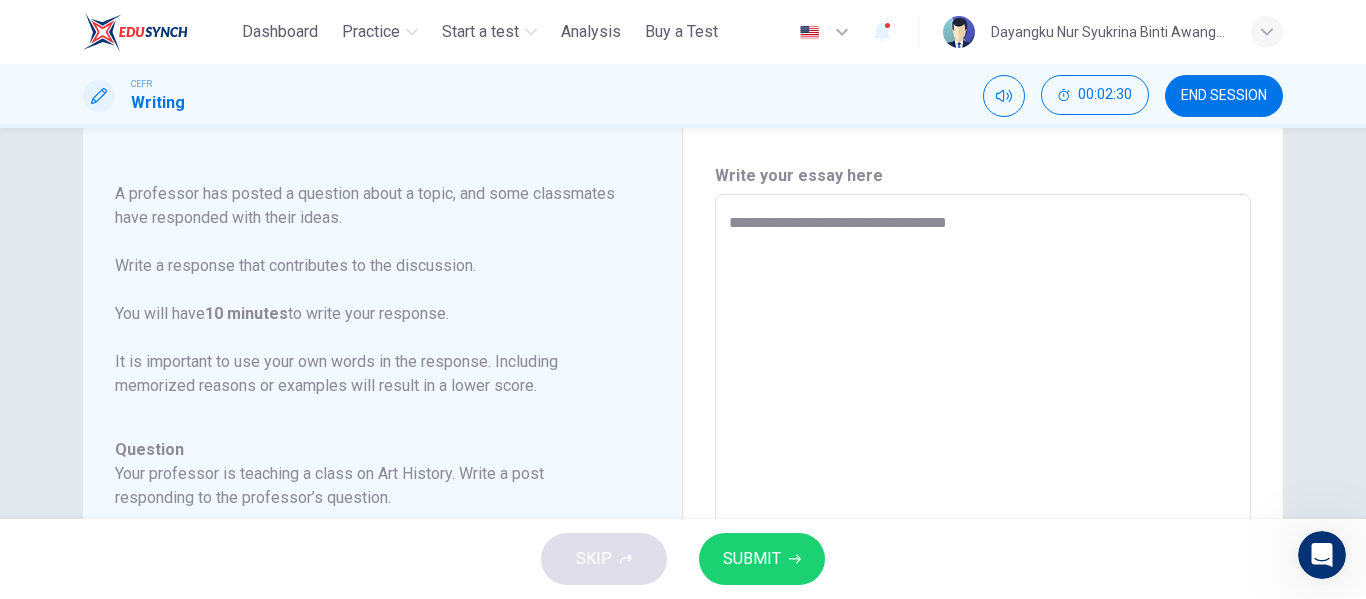 type on "*" 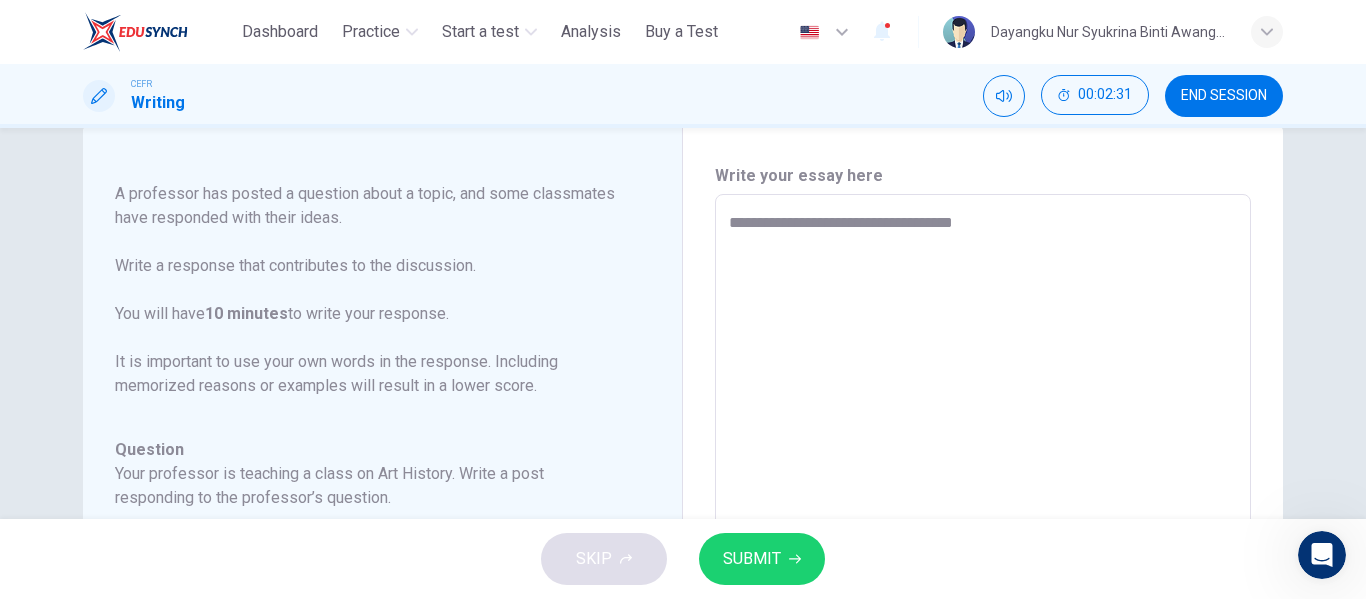 type on "**********" 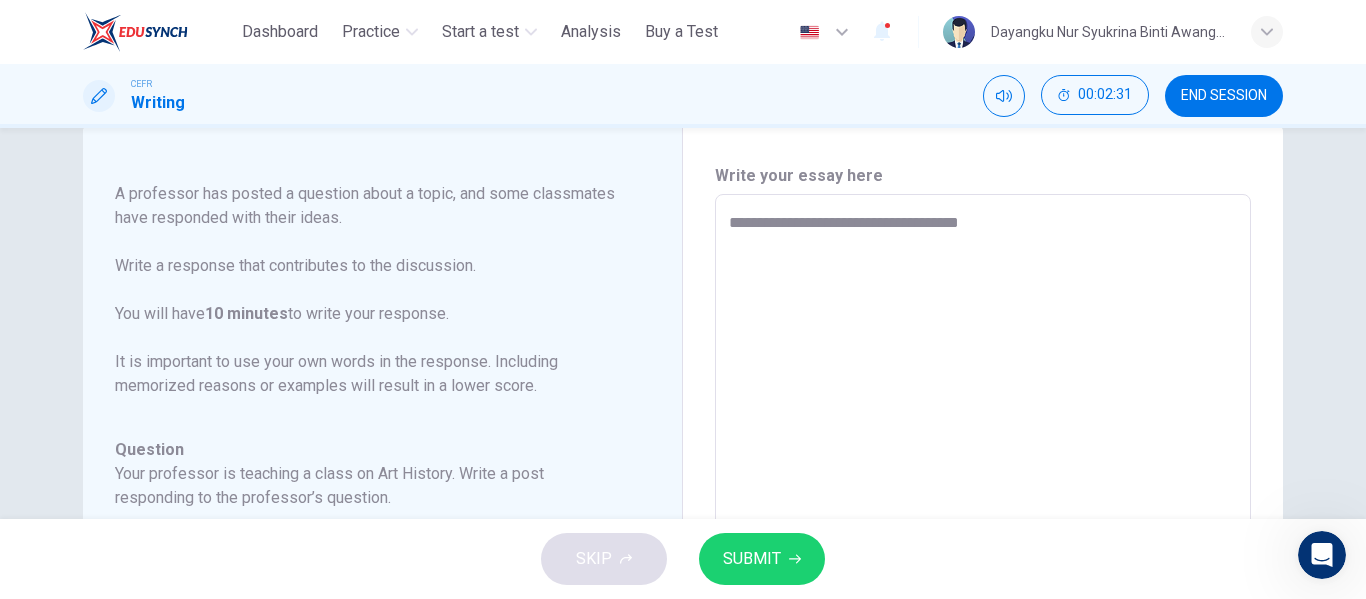 type on "*" 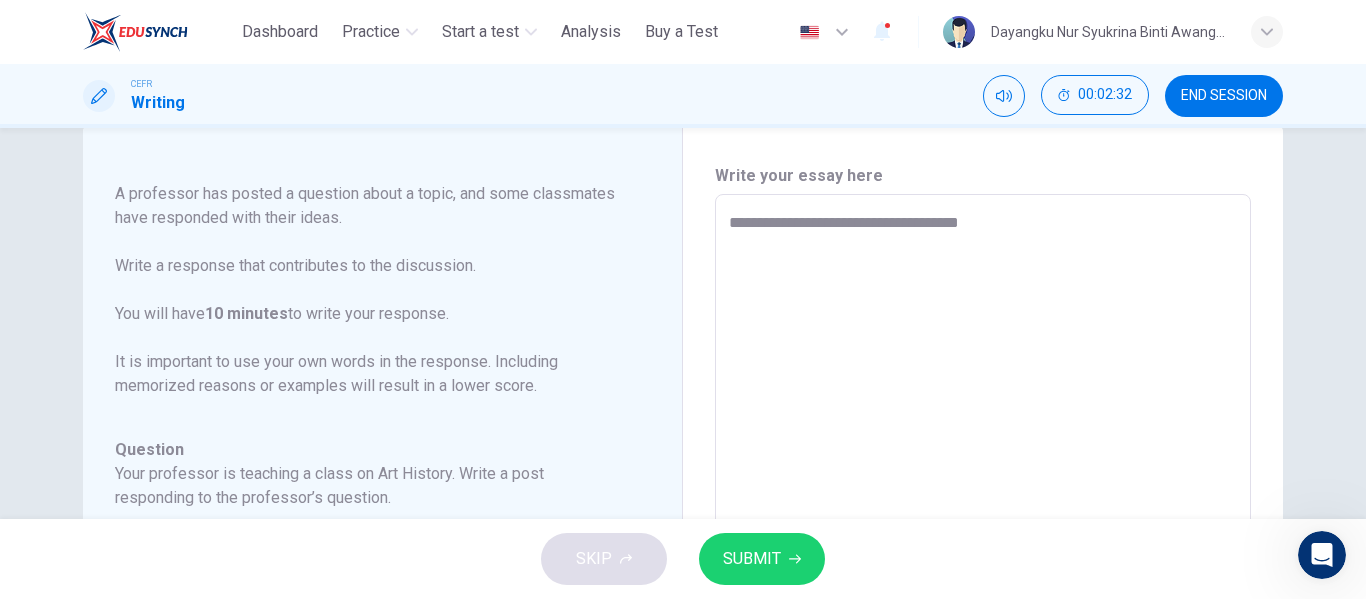 type on "**********" 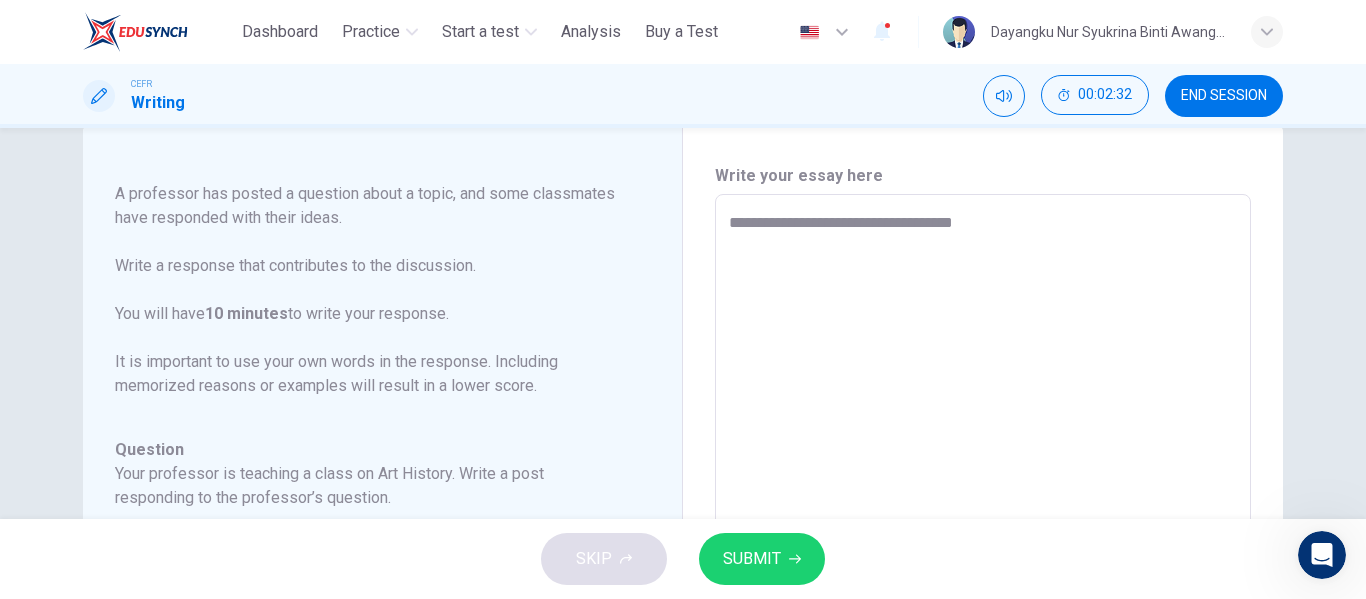 type on "**********" 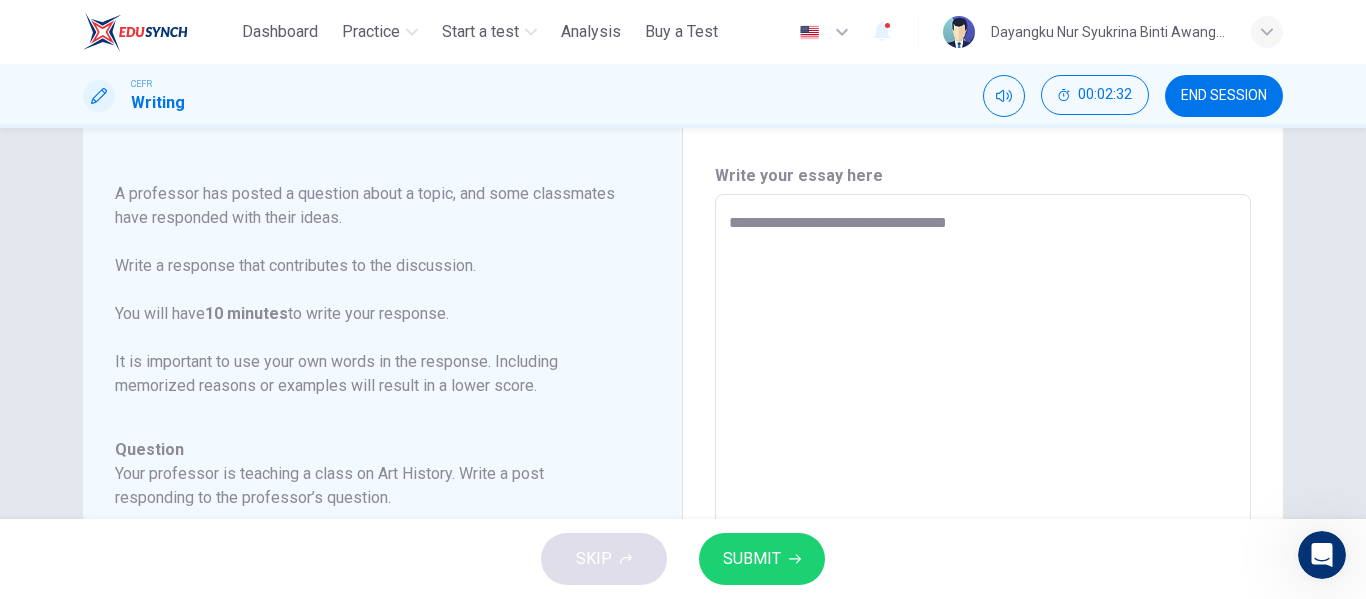 type on "*" 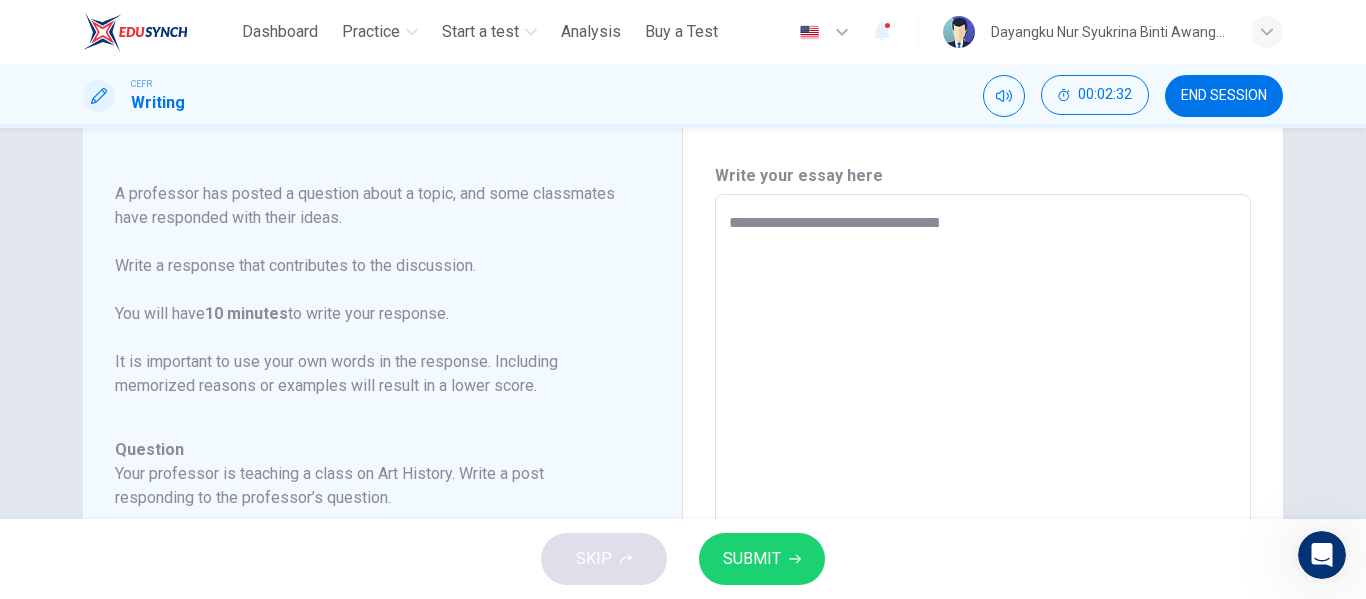 type on "*" 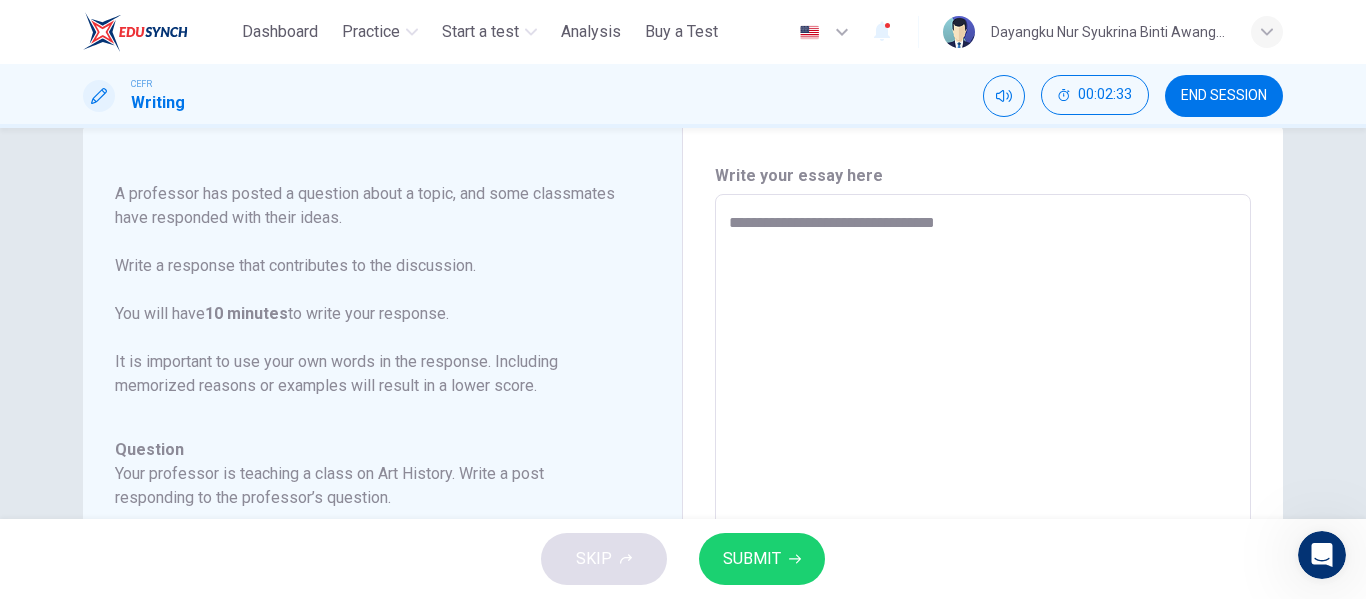 type on "**********" 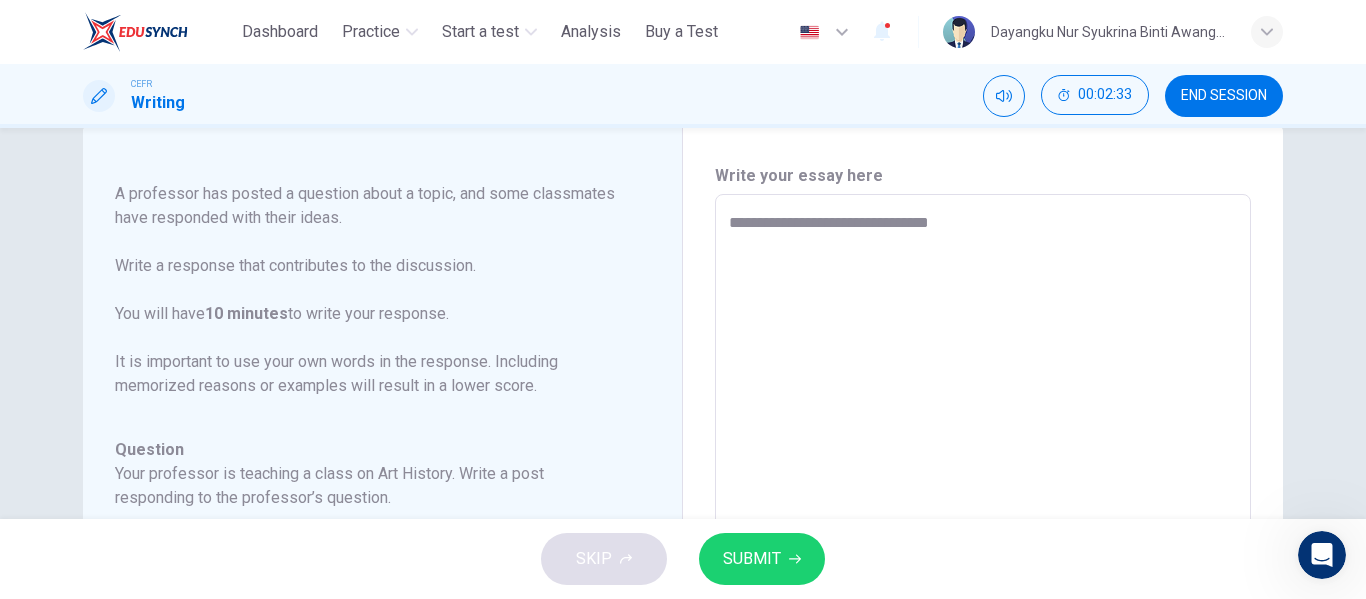 type on "*" 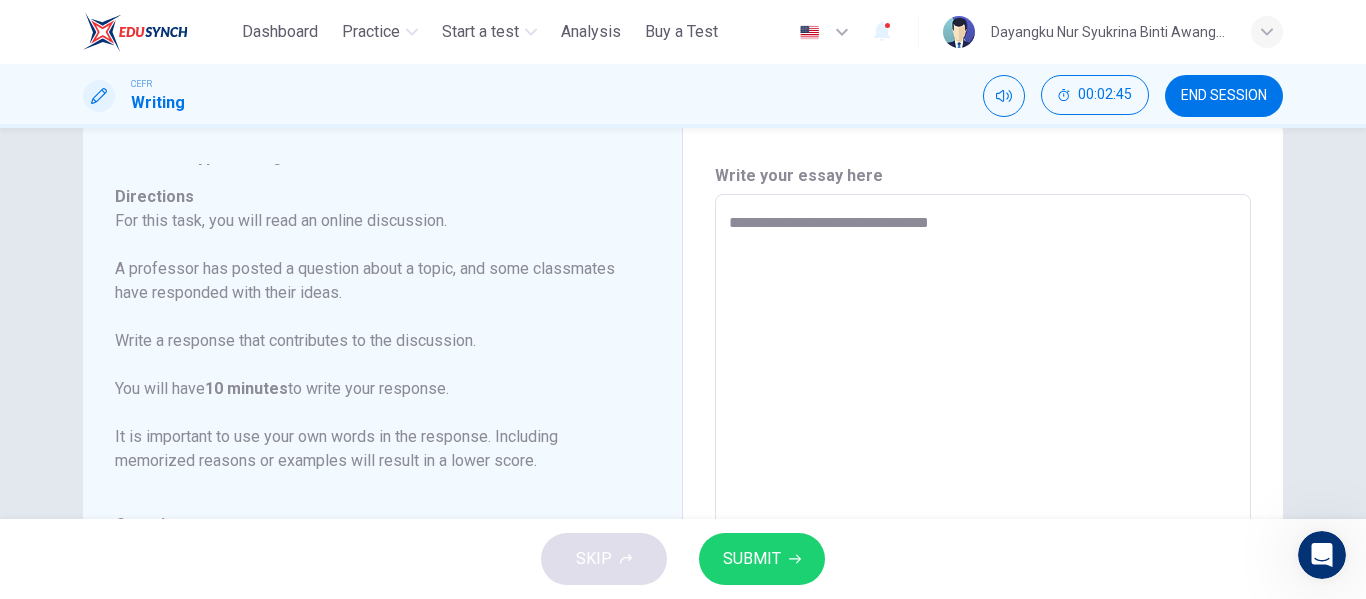scroll, scrollTop: 150, scrollLeft: 0, axis: vertical 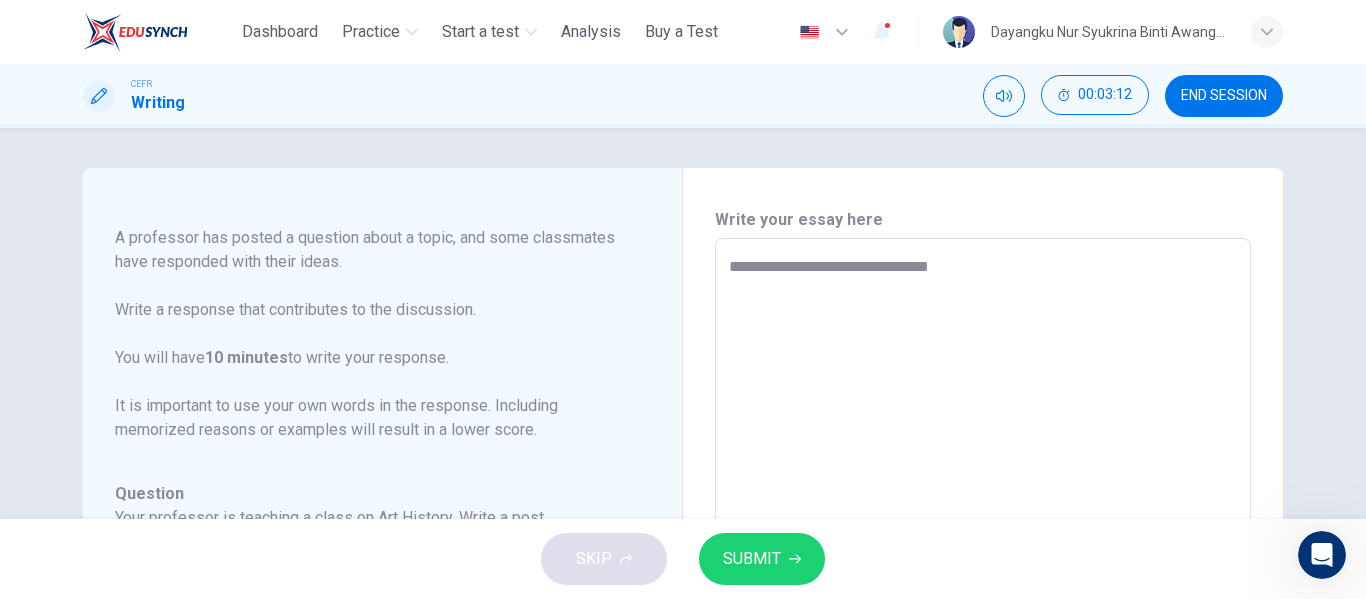 type on "**********" 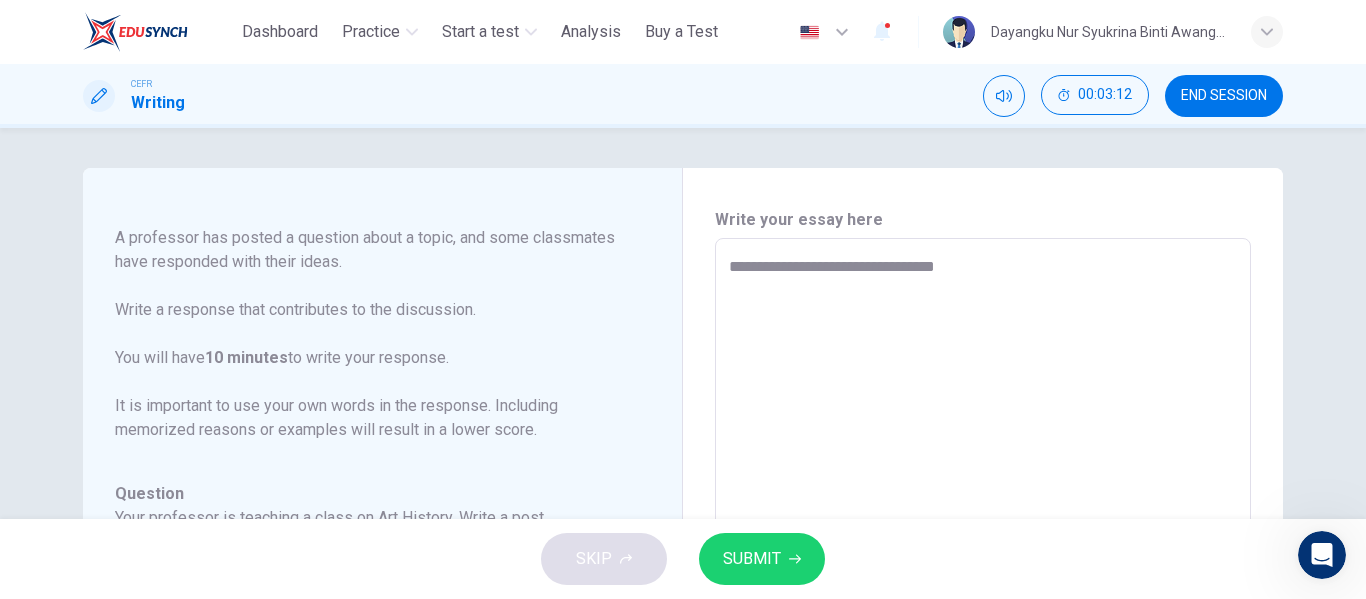 type on "**********" 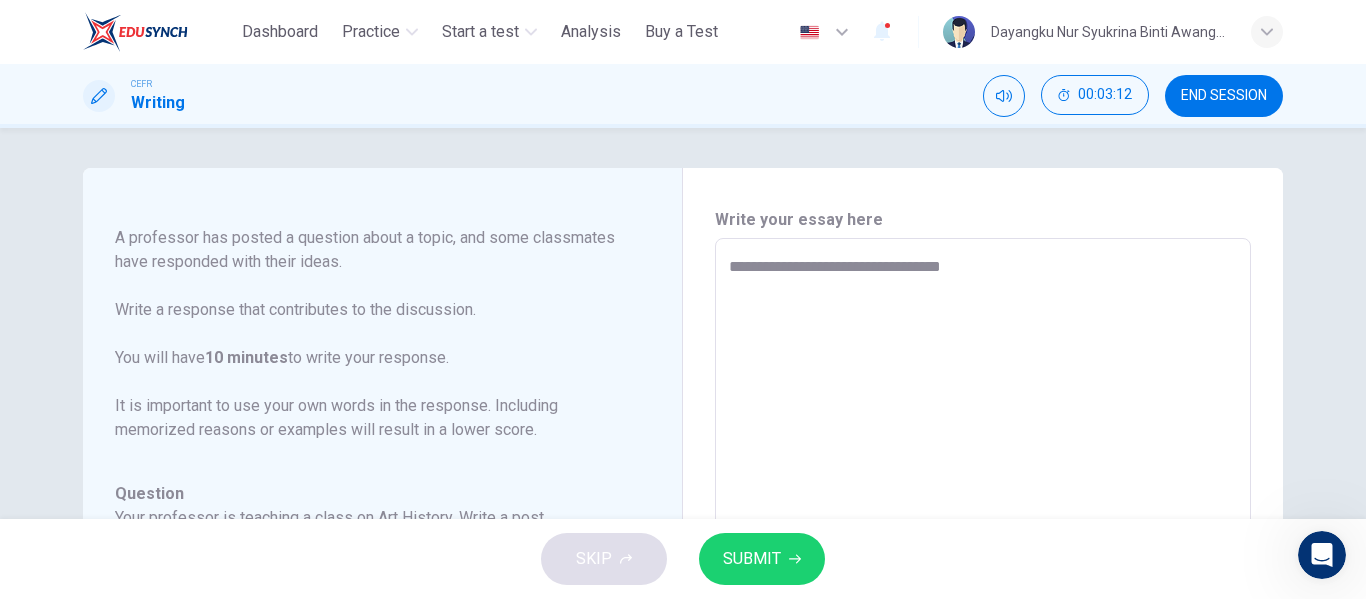 type on "*" 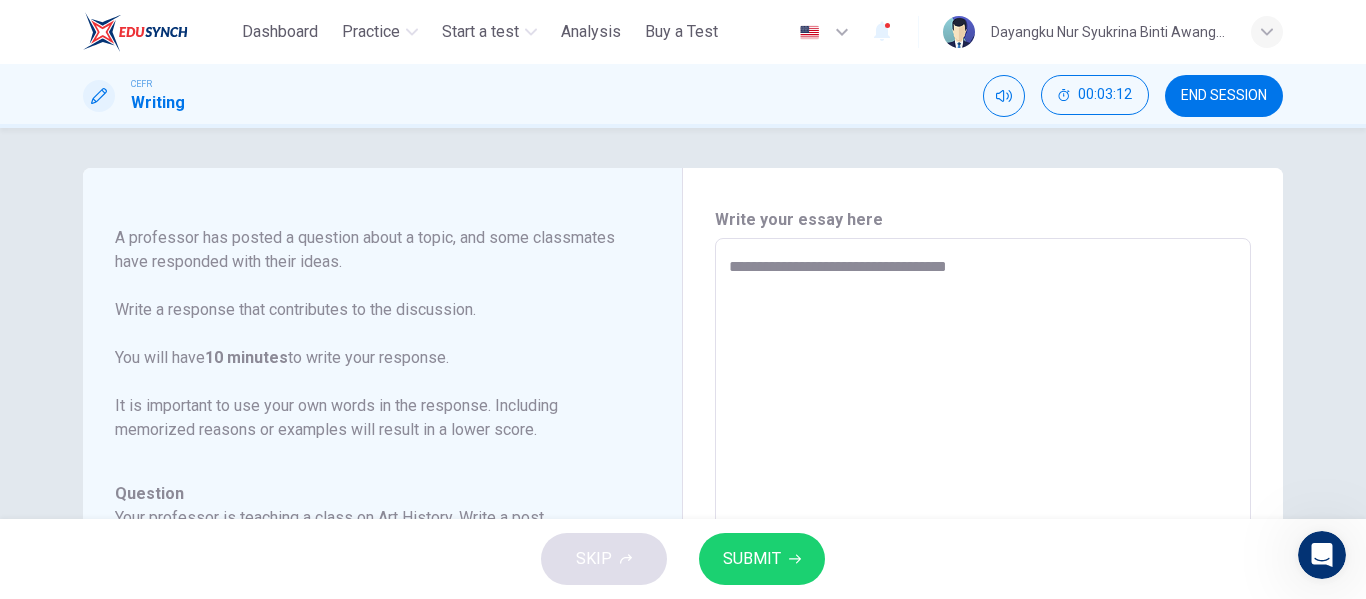 type on "*" 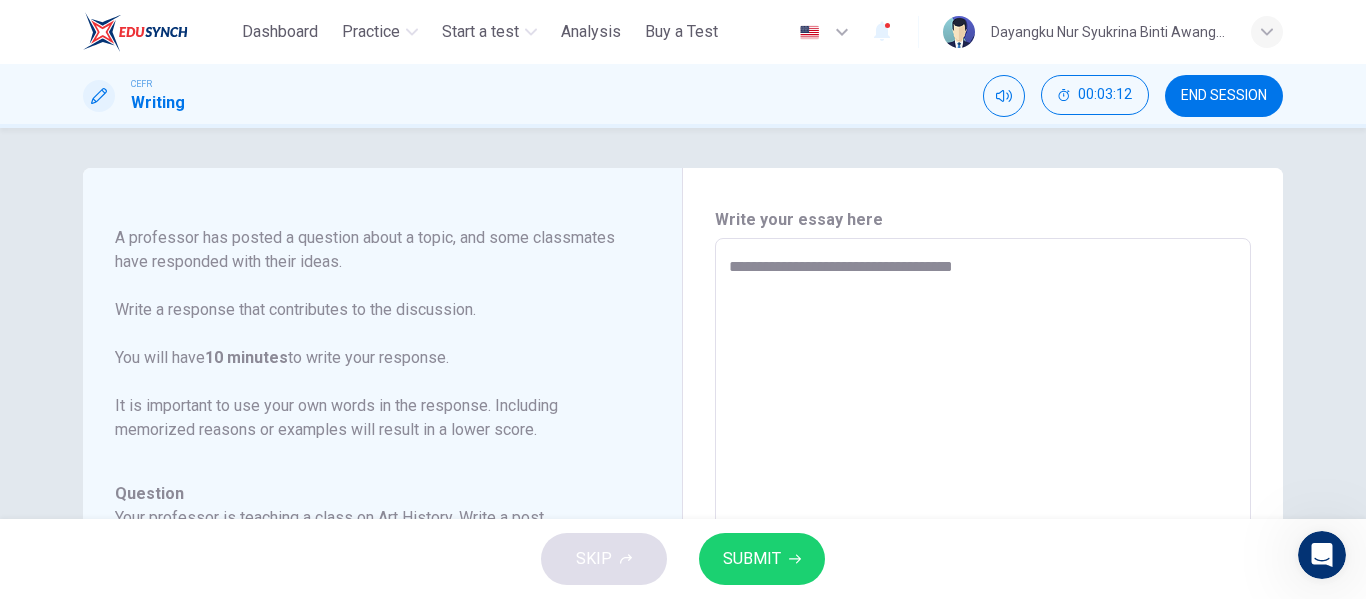 type on "*" 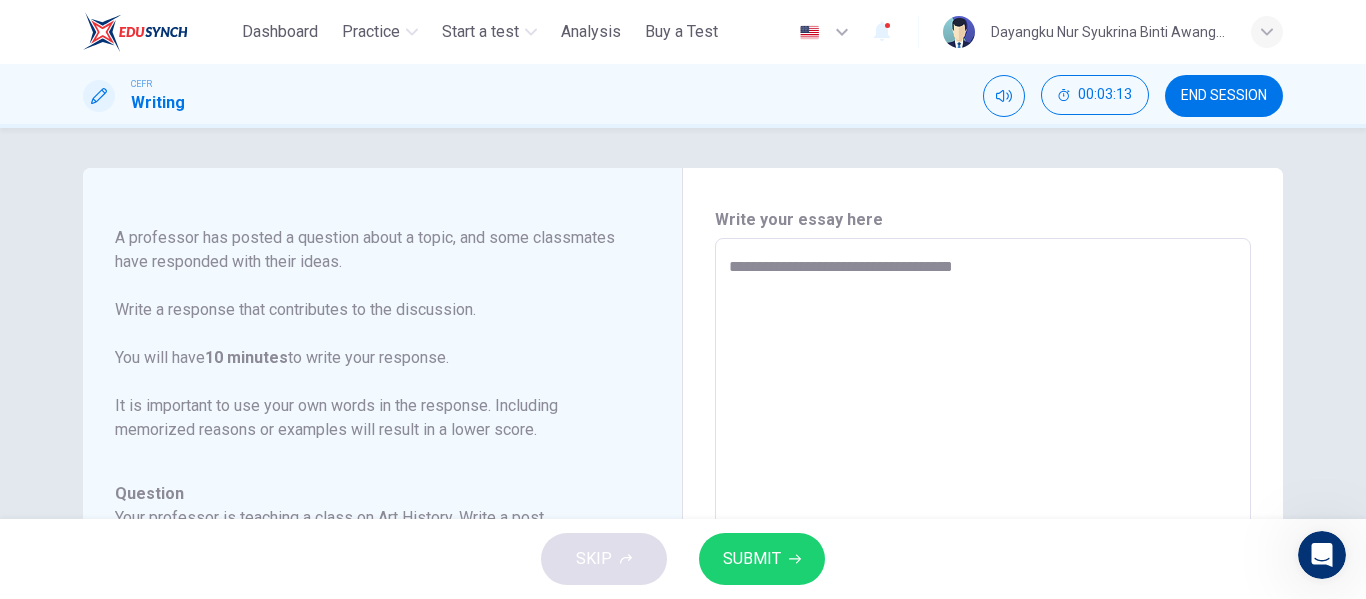 type on "**********" 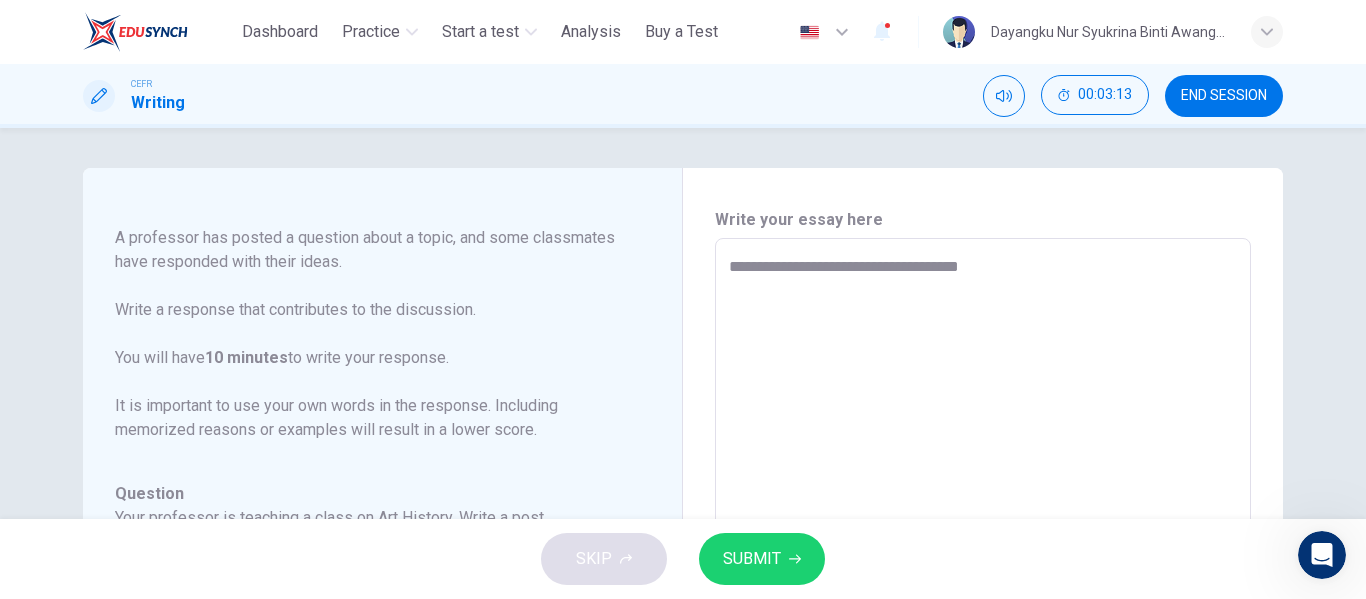 type on "**********" 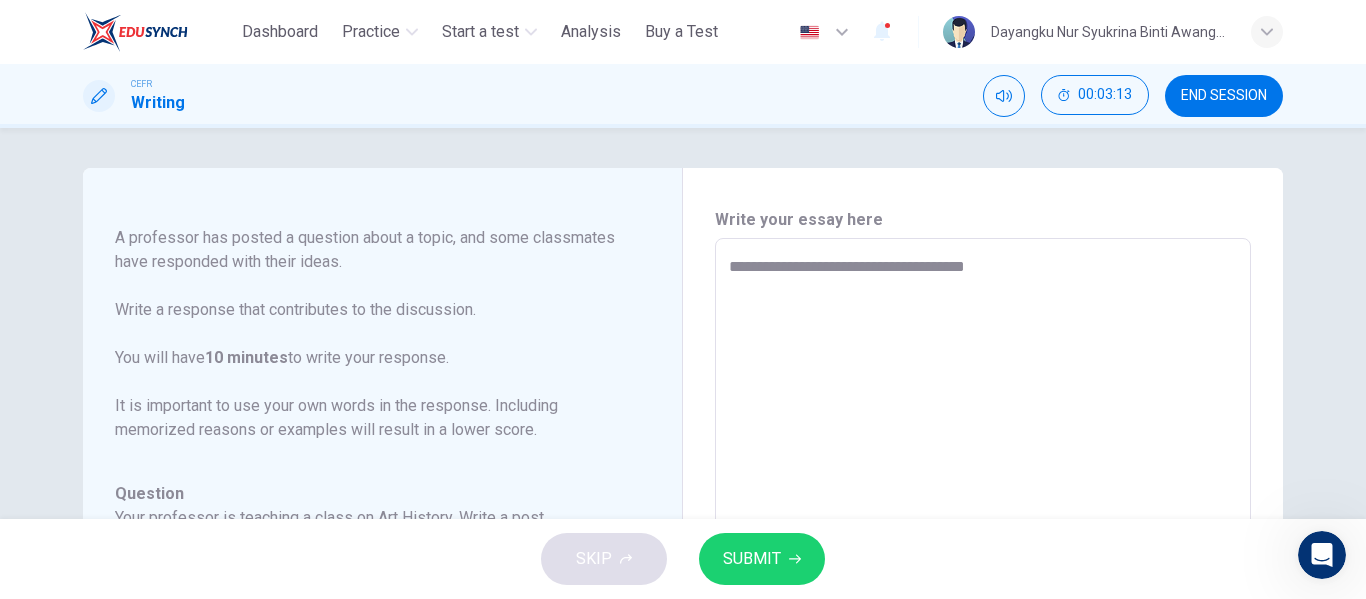 type on "*" 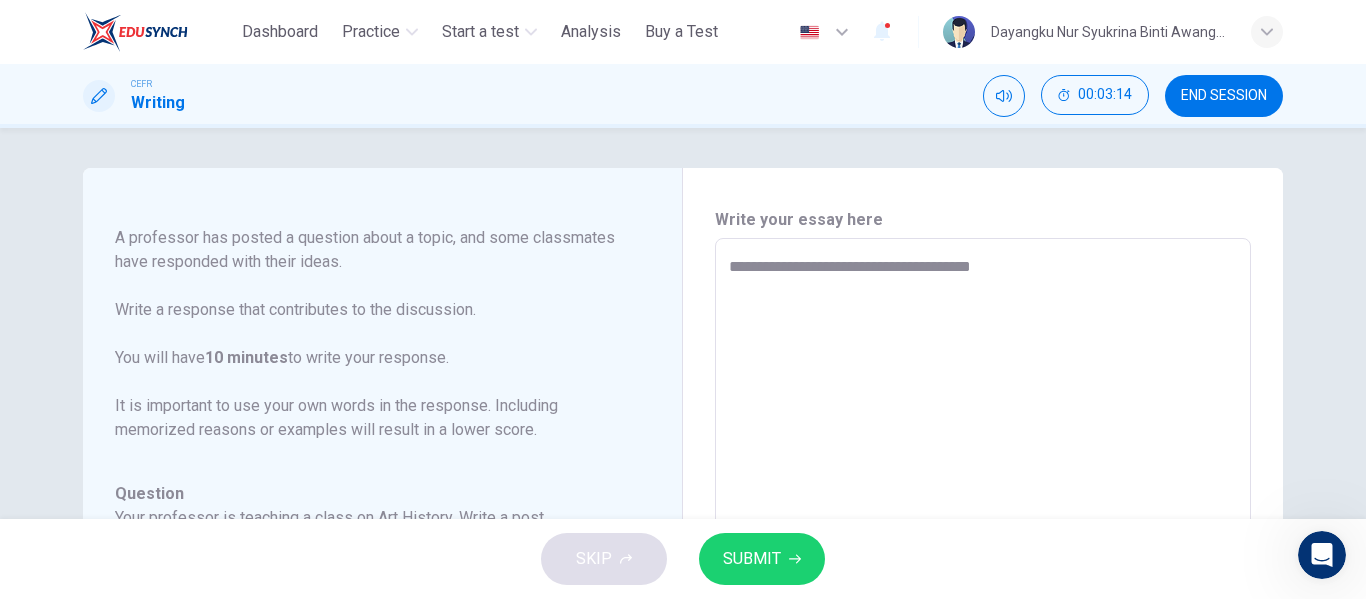 type on "**********" 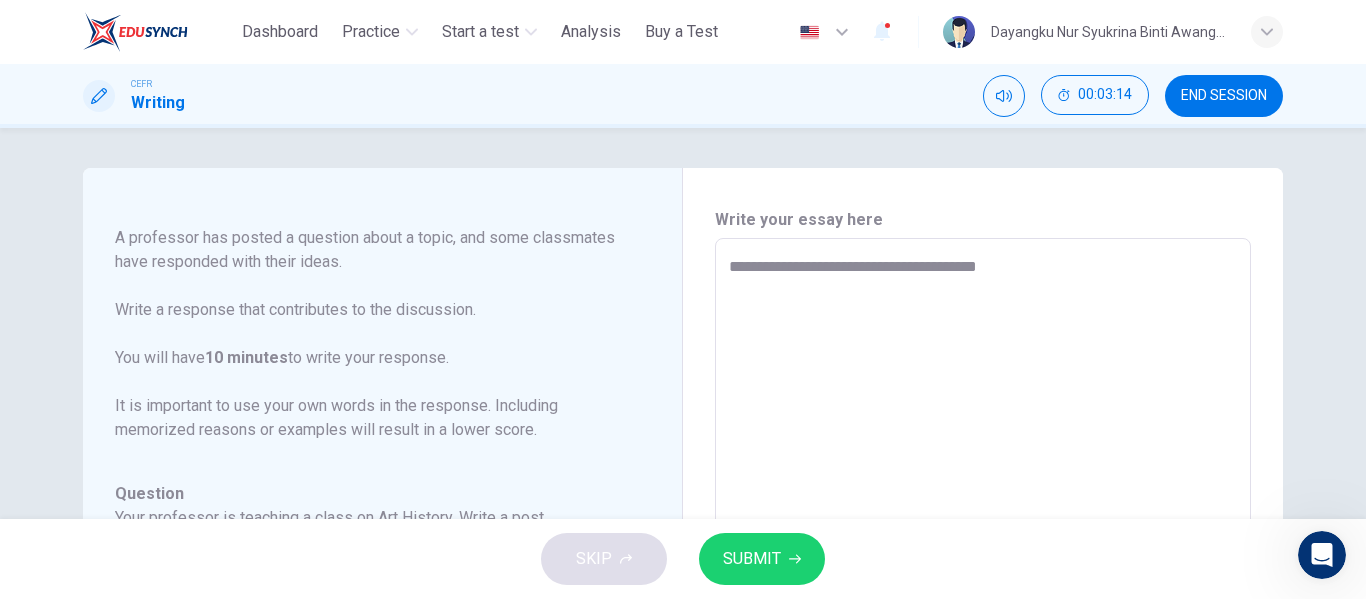 type on "**********" 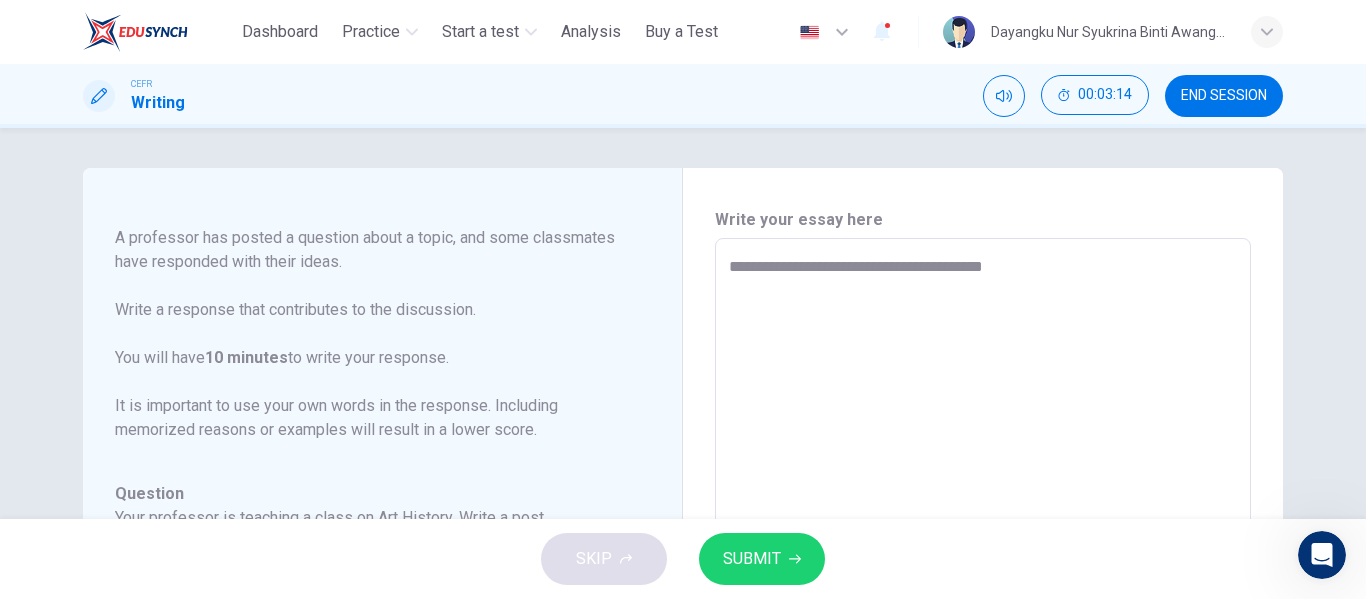type on "*" 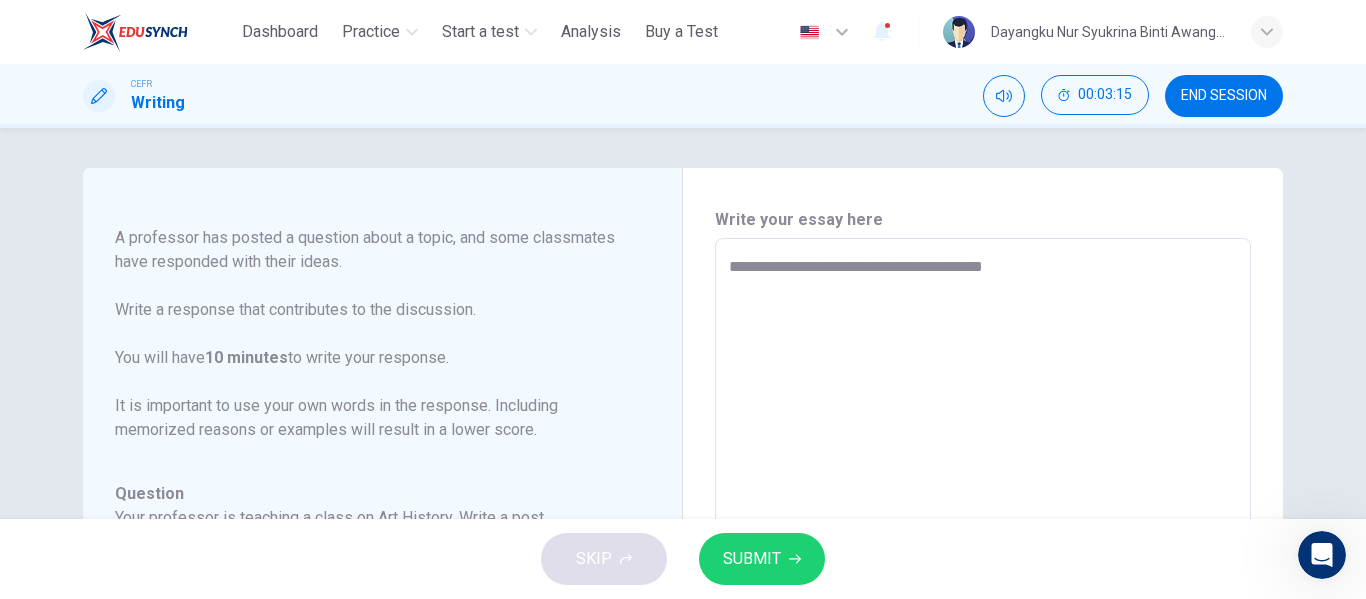 type on "**********" 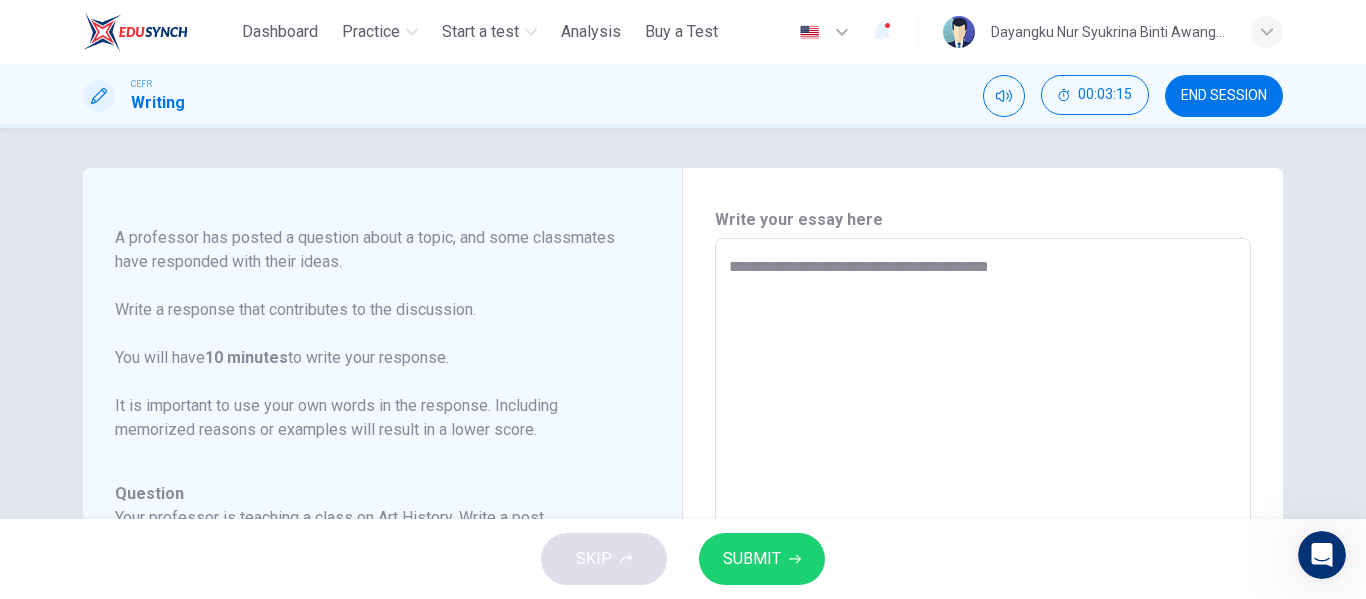 type on "**********" 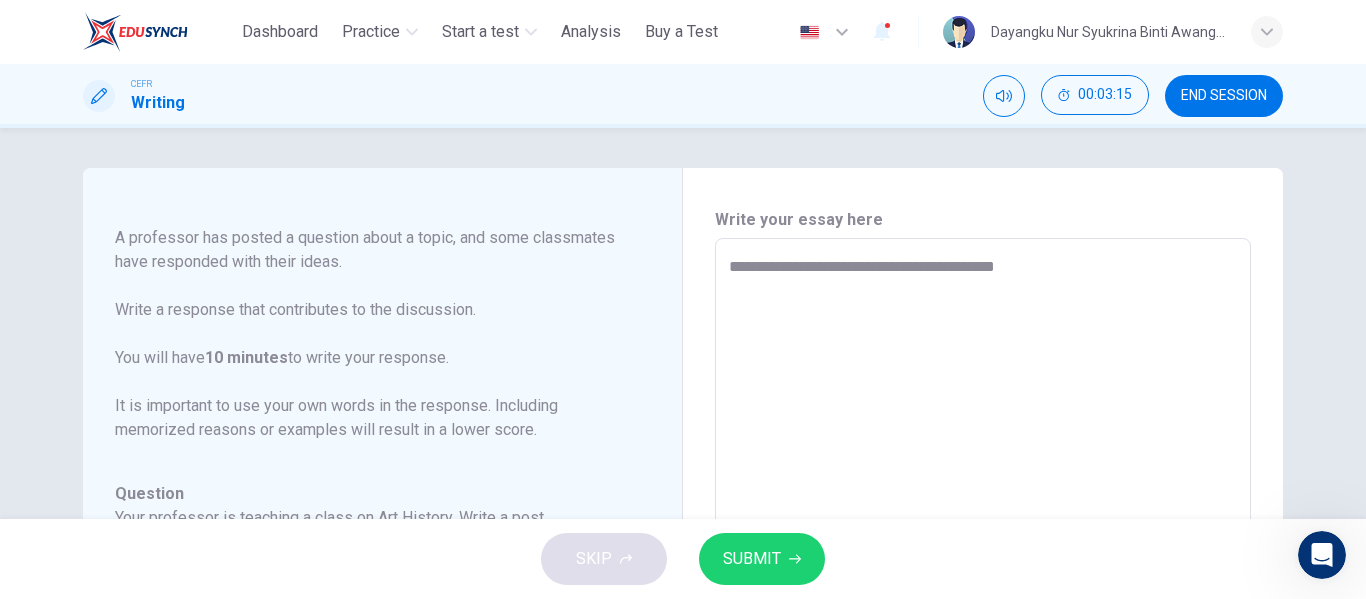type on "*" 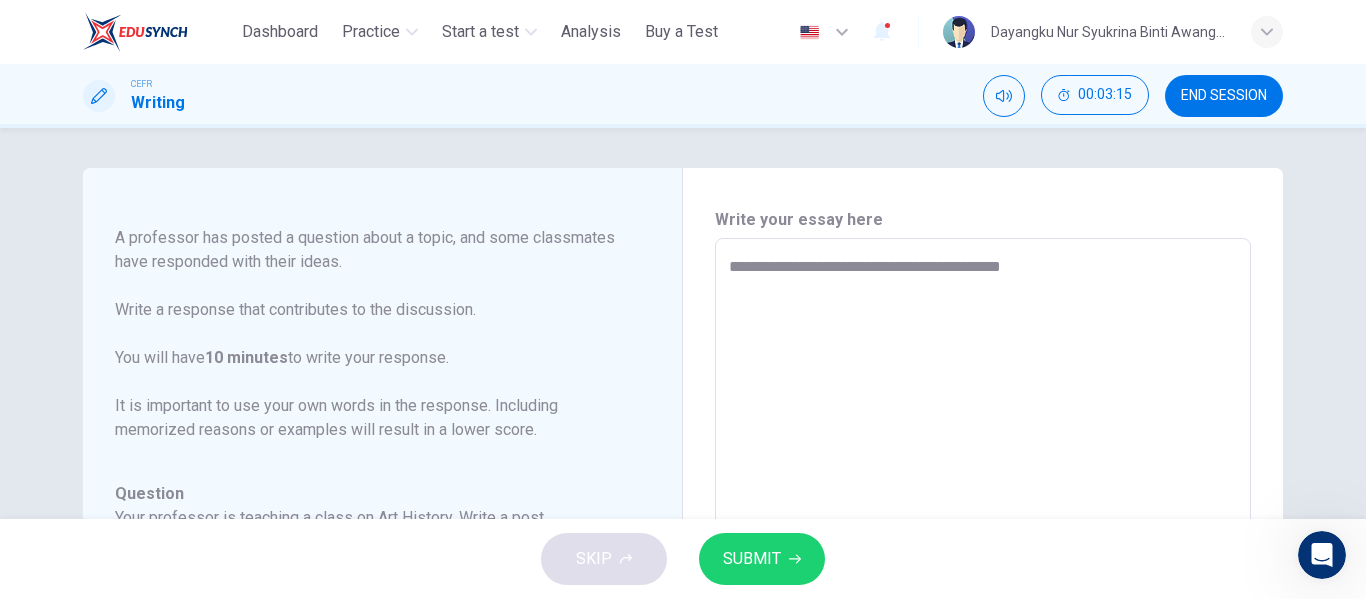 type on "*" 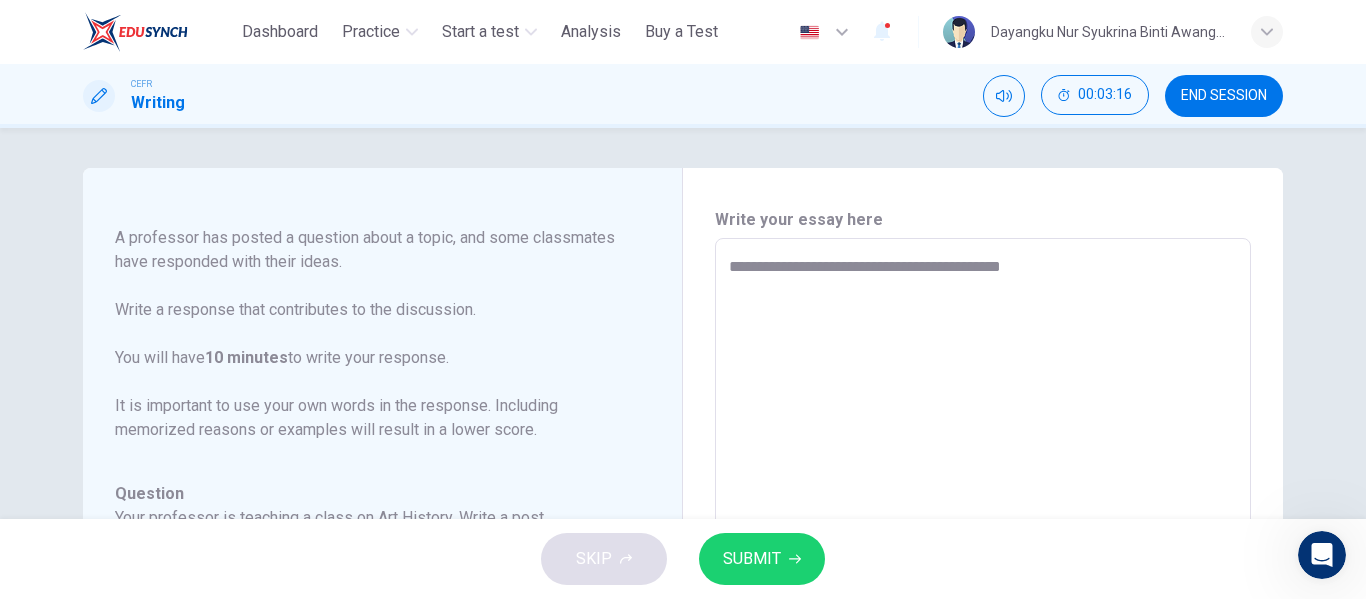 type on "**********" 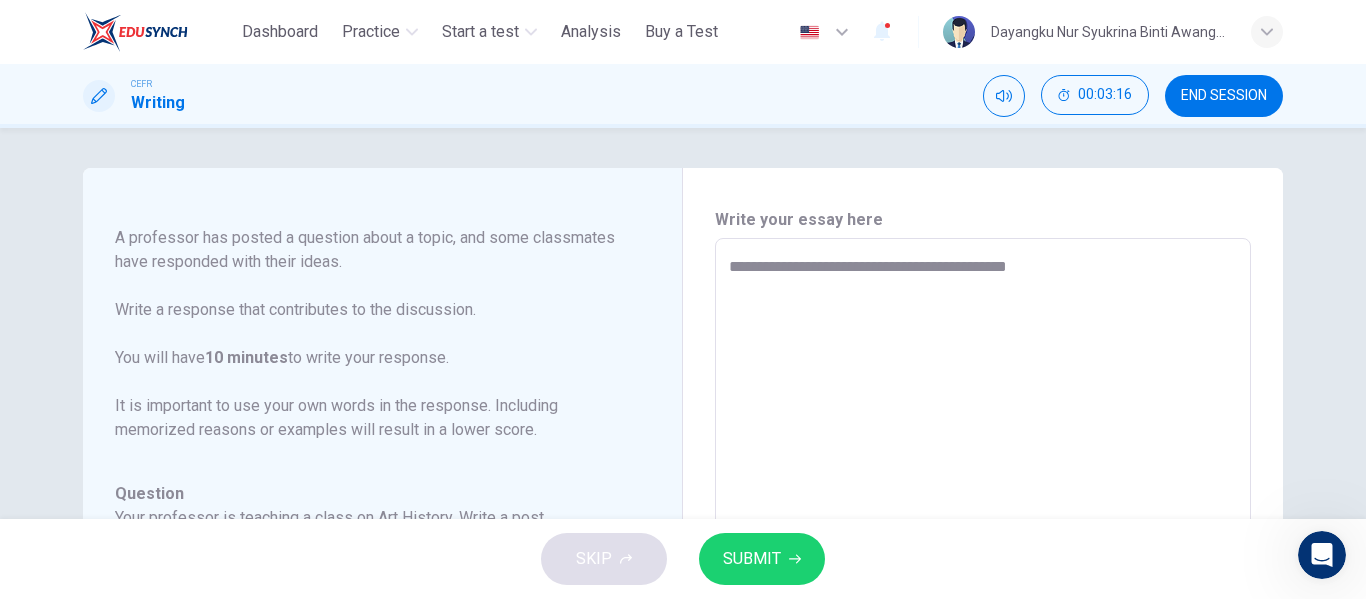 type on "**********" 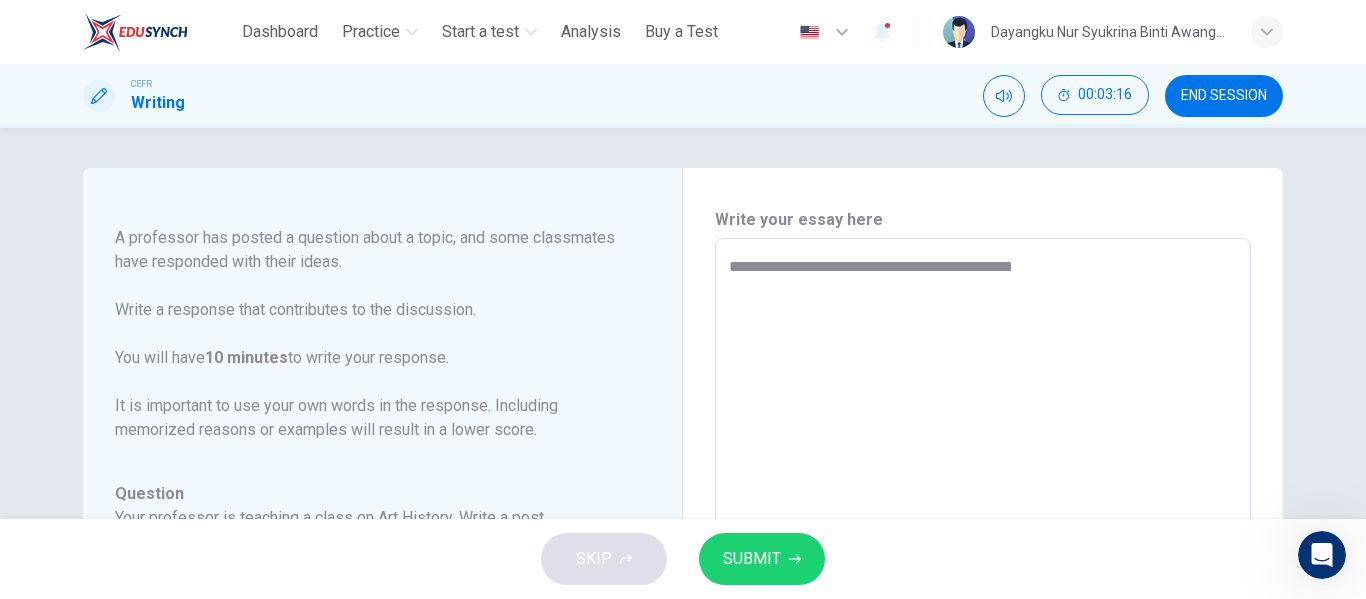 type on "*" 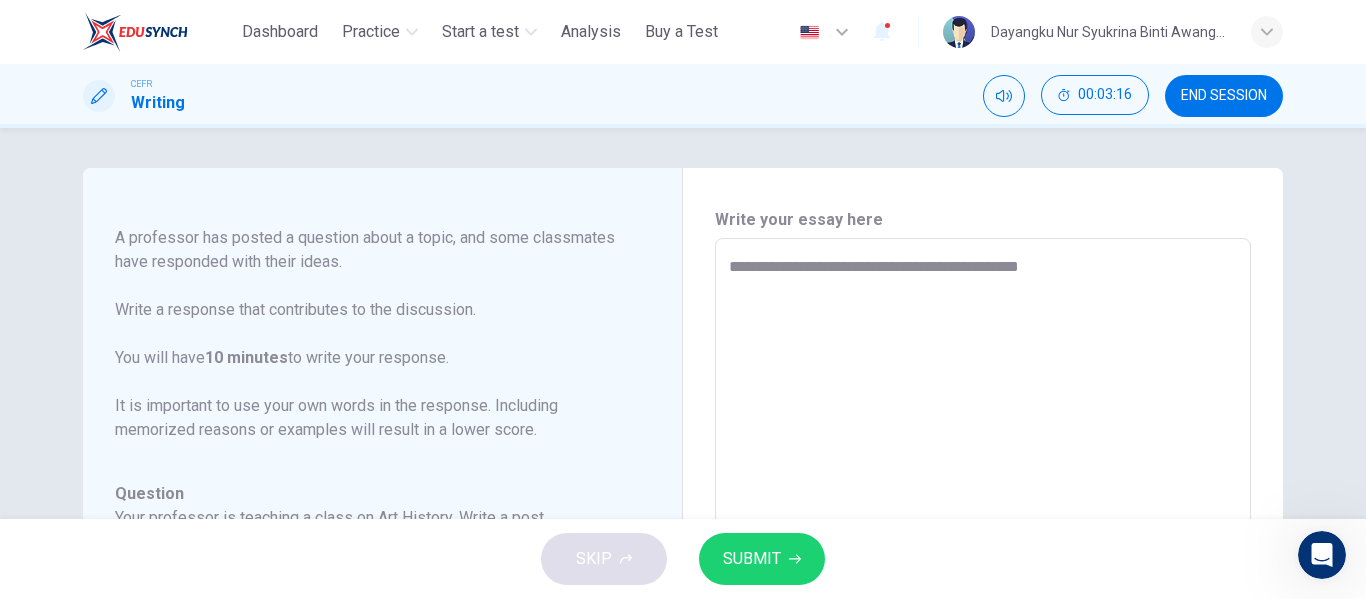 type on "*" 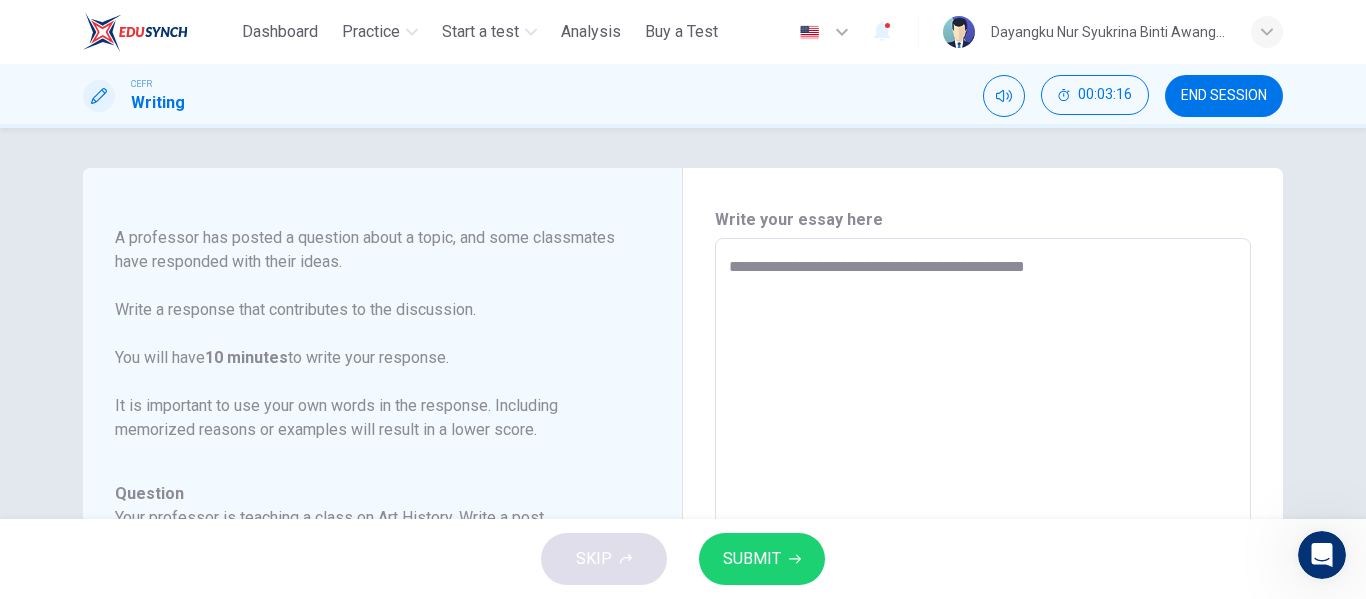 type on "*" 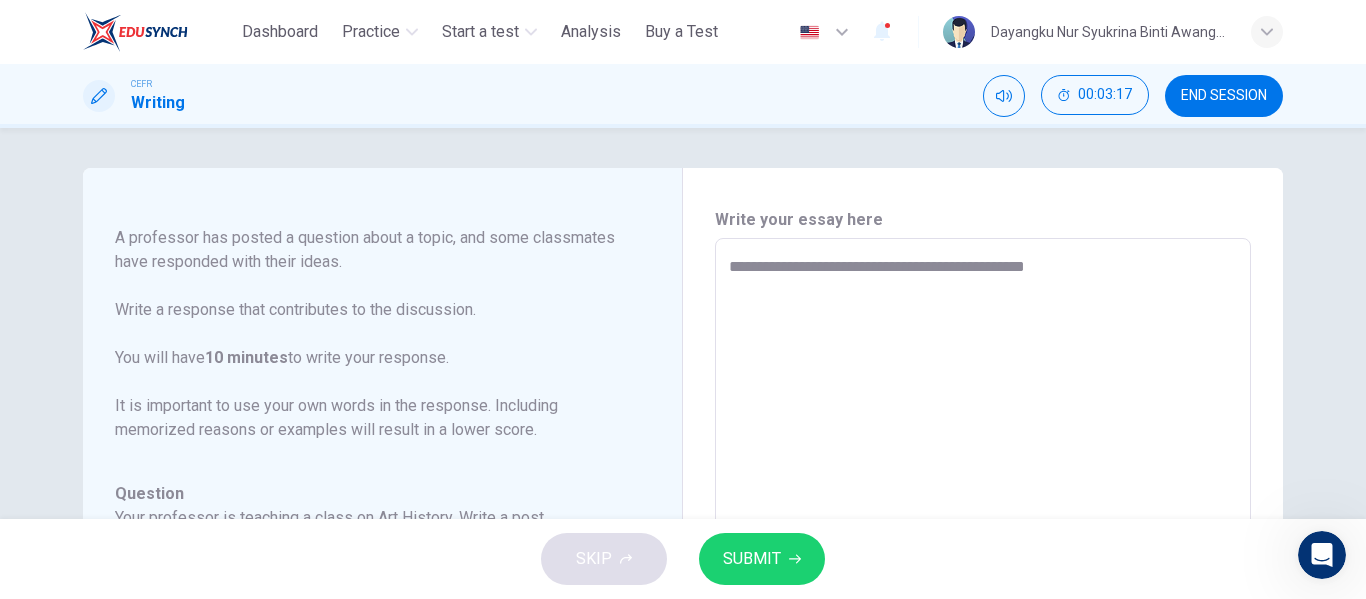 type on "**********" 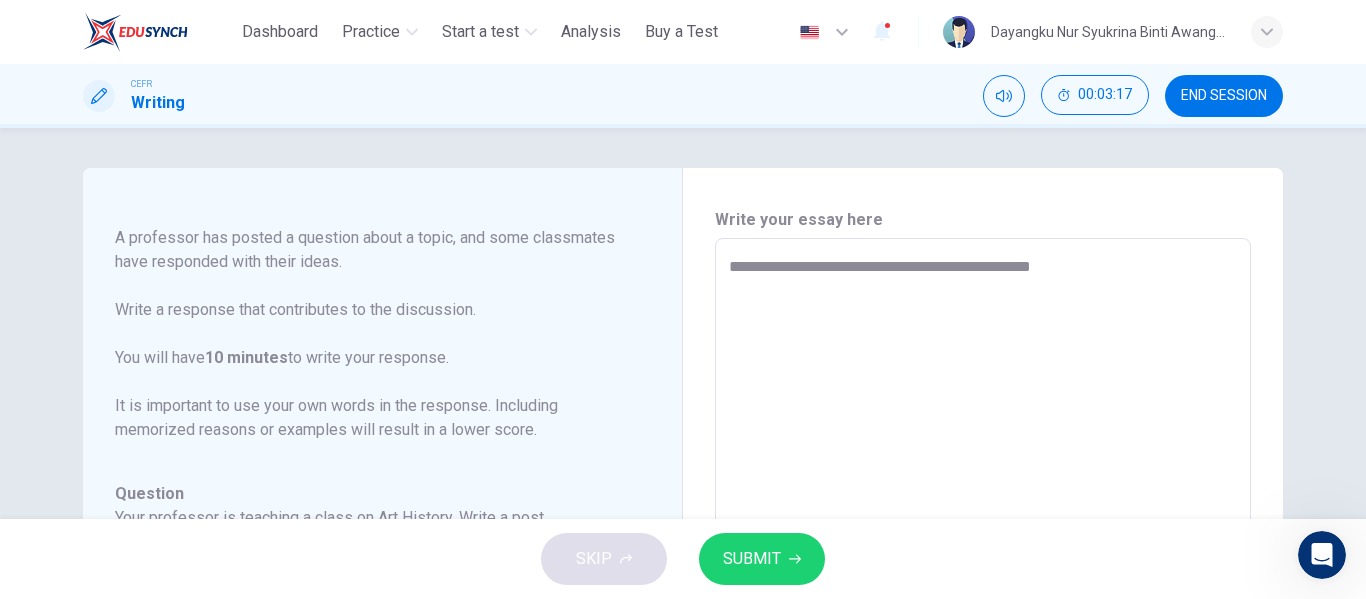 type on "*" 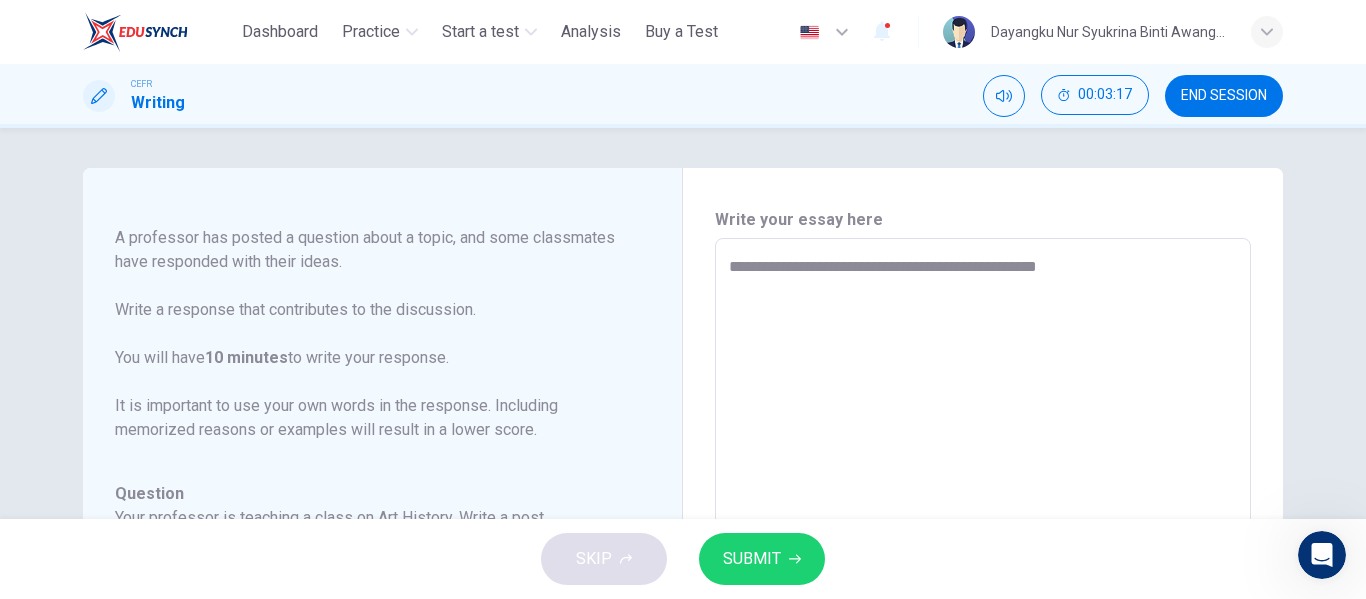 type on "*" 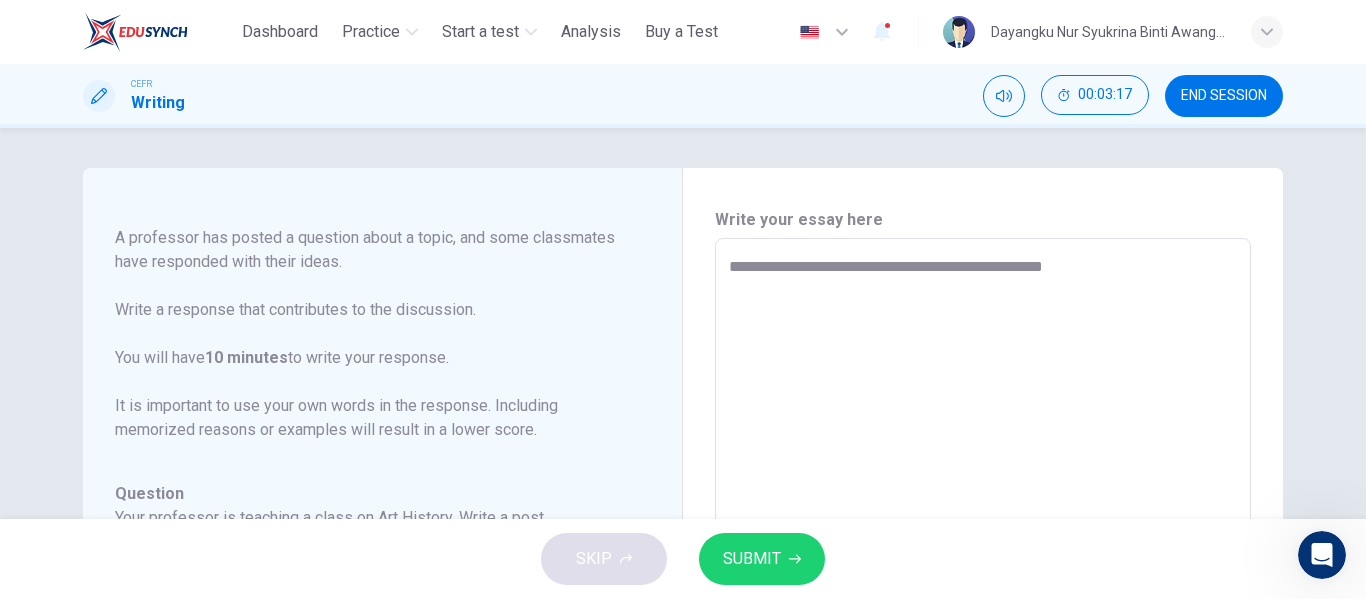 type on "**********" 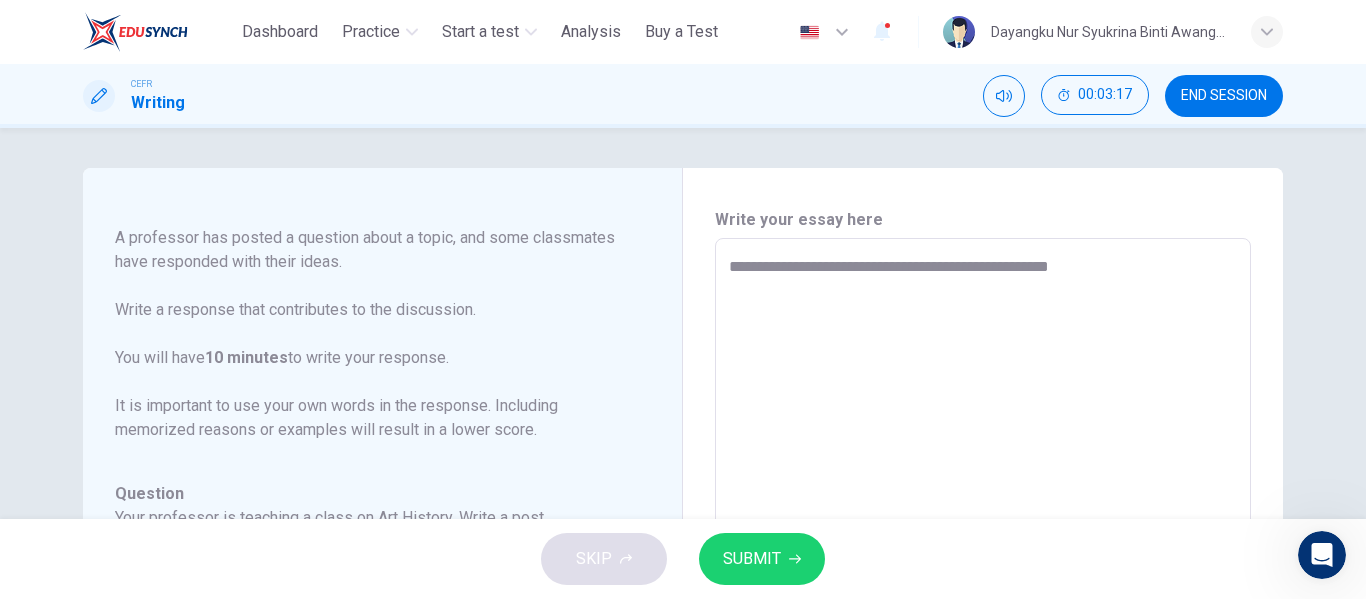 type on "*" 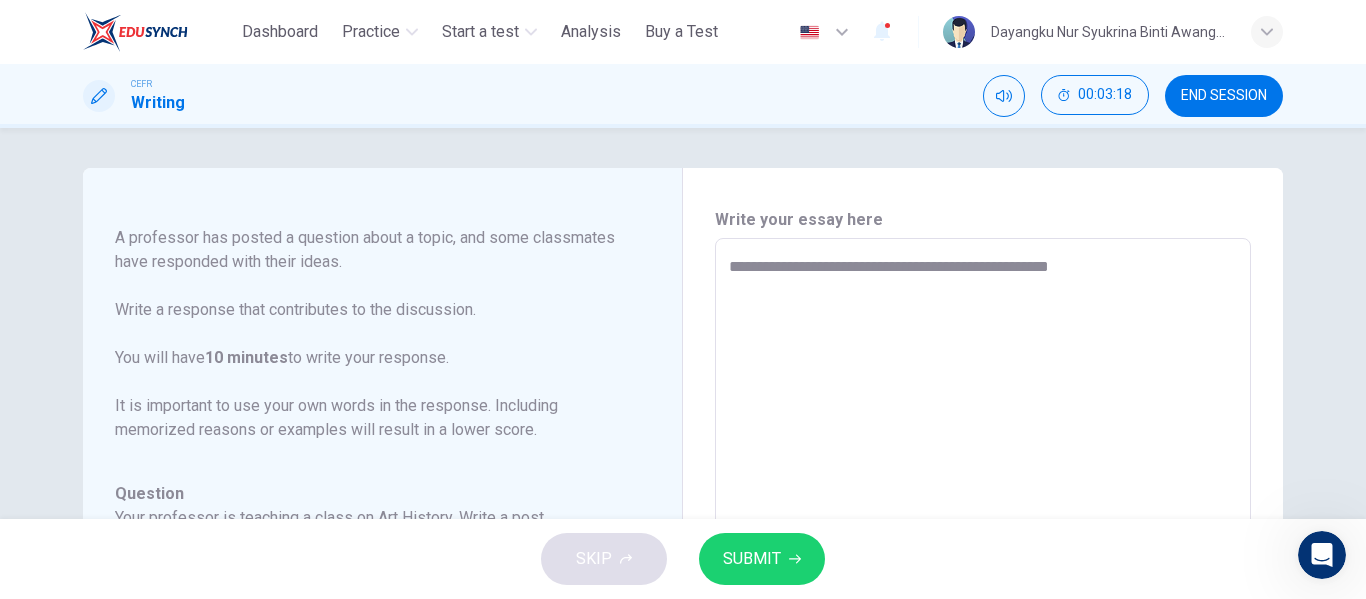 type on "**********" 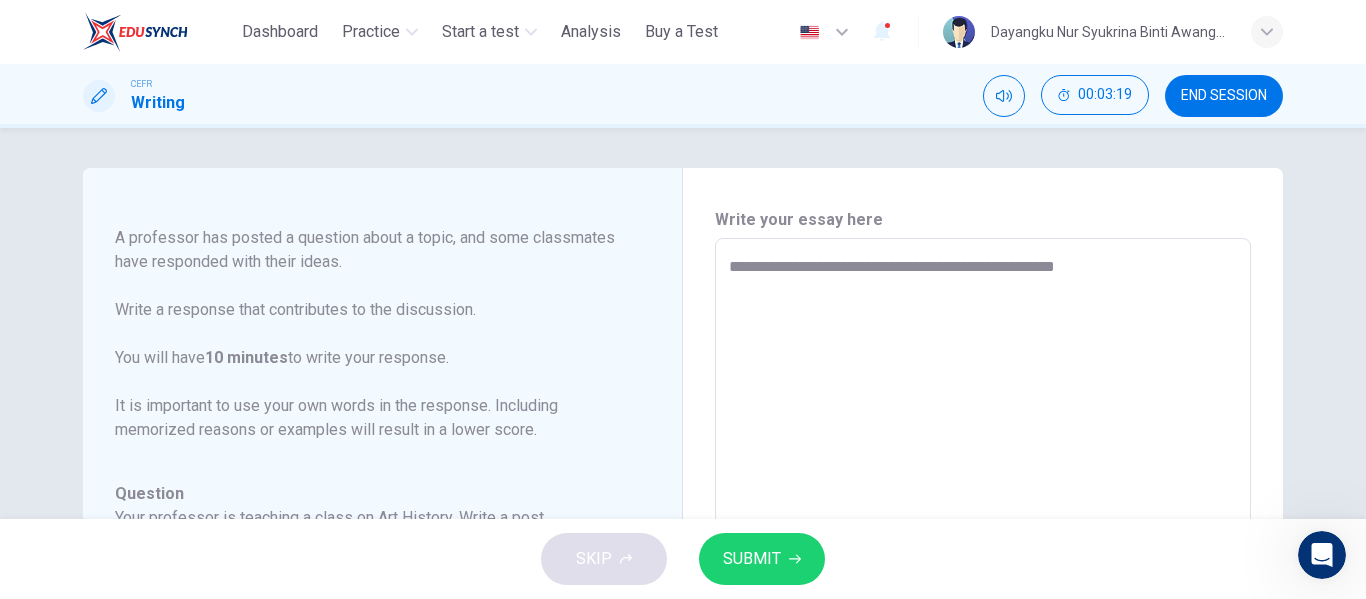 type on "**********" 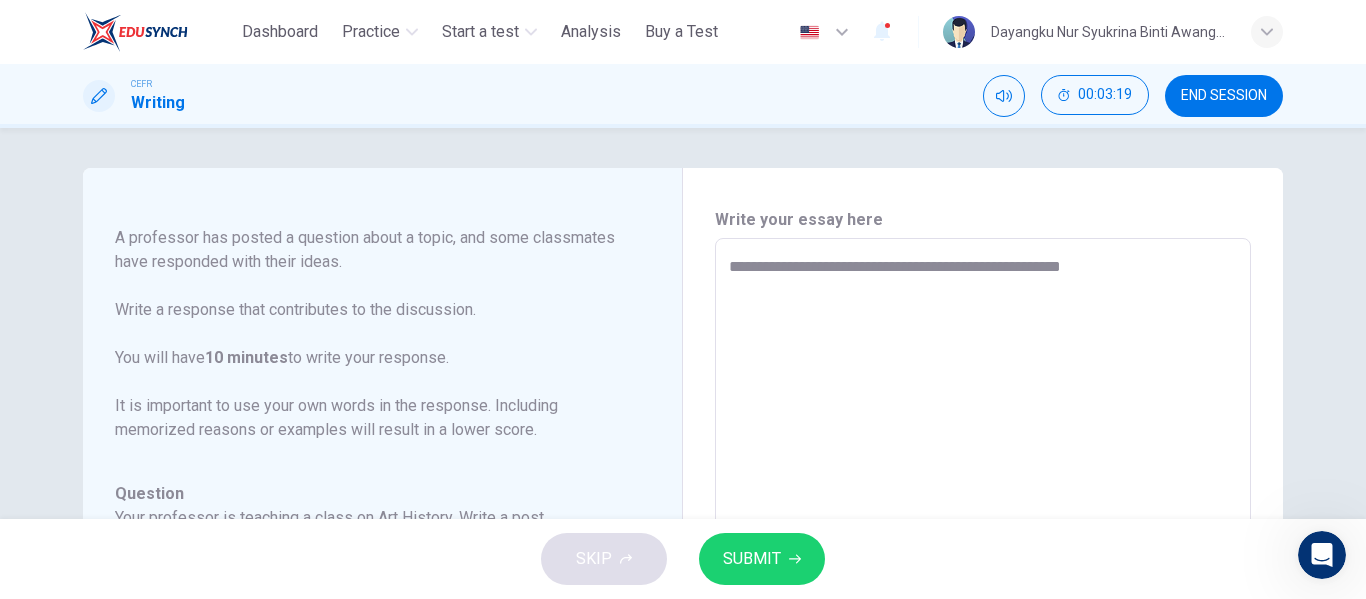 type on "*" 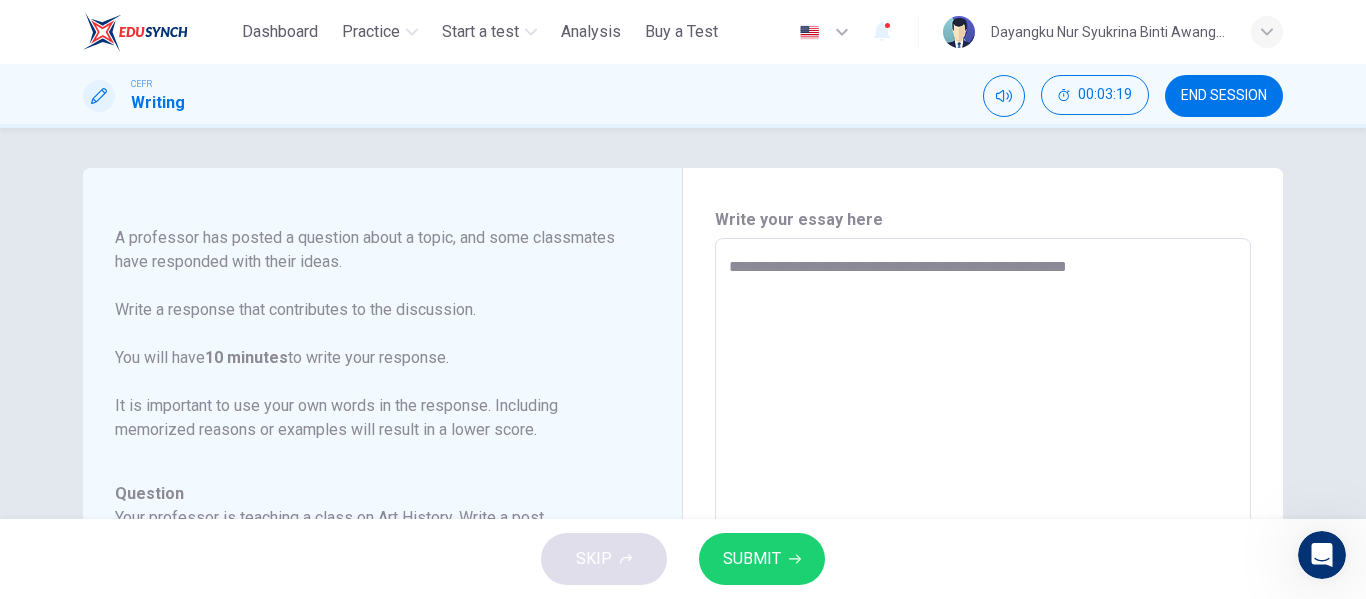 type on "*" 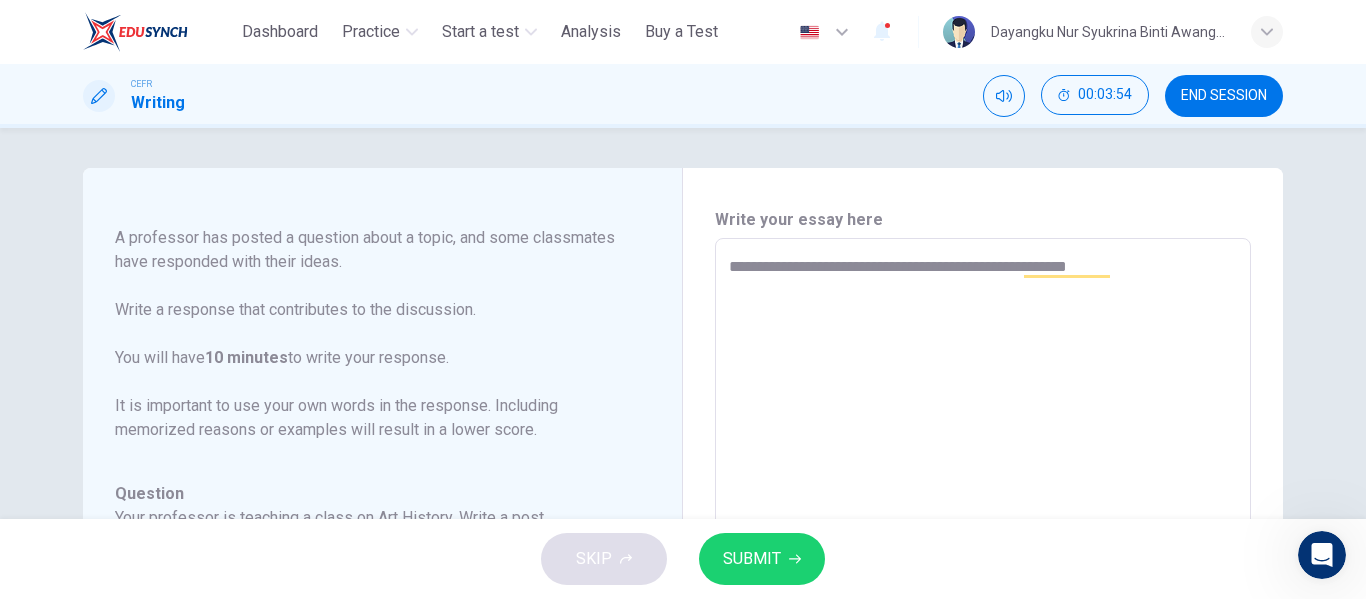 type on "**********" 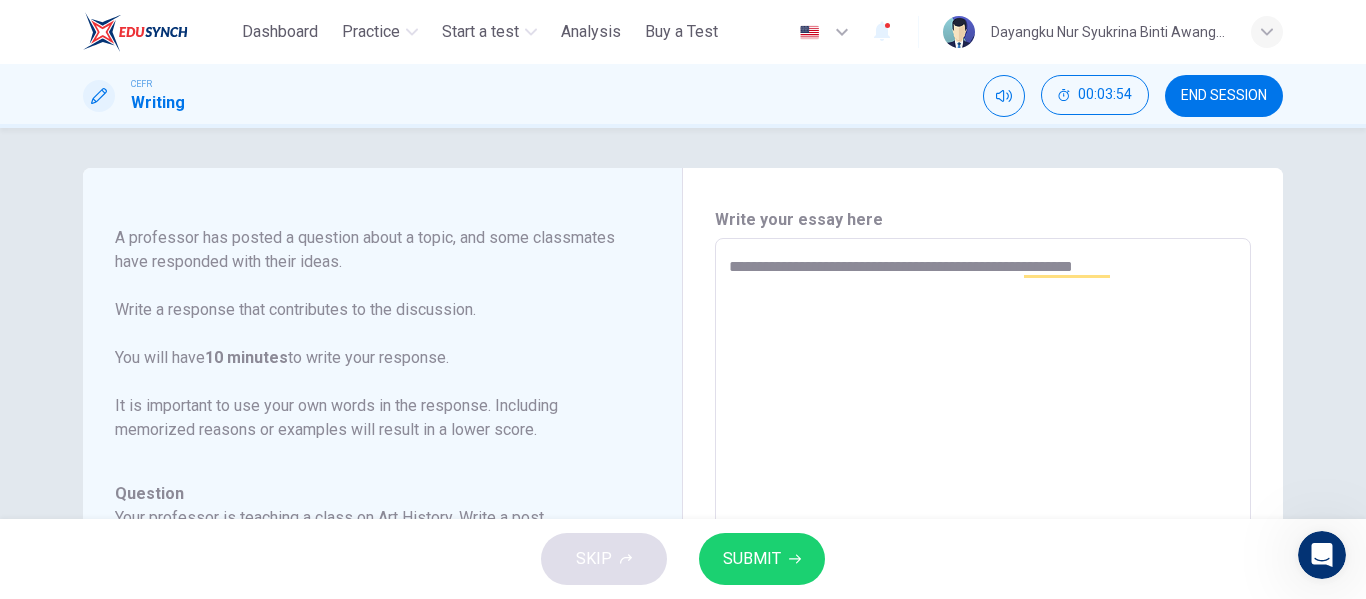 type on "*" 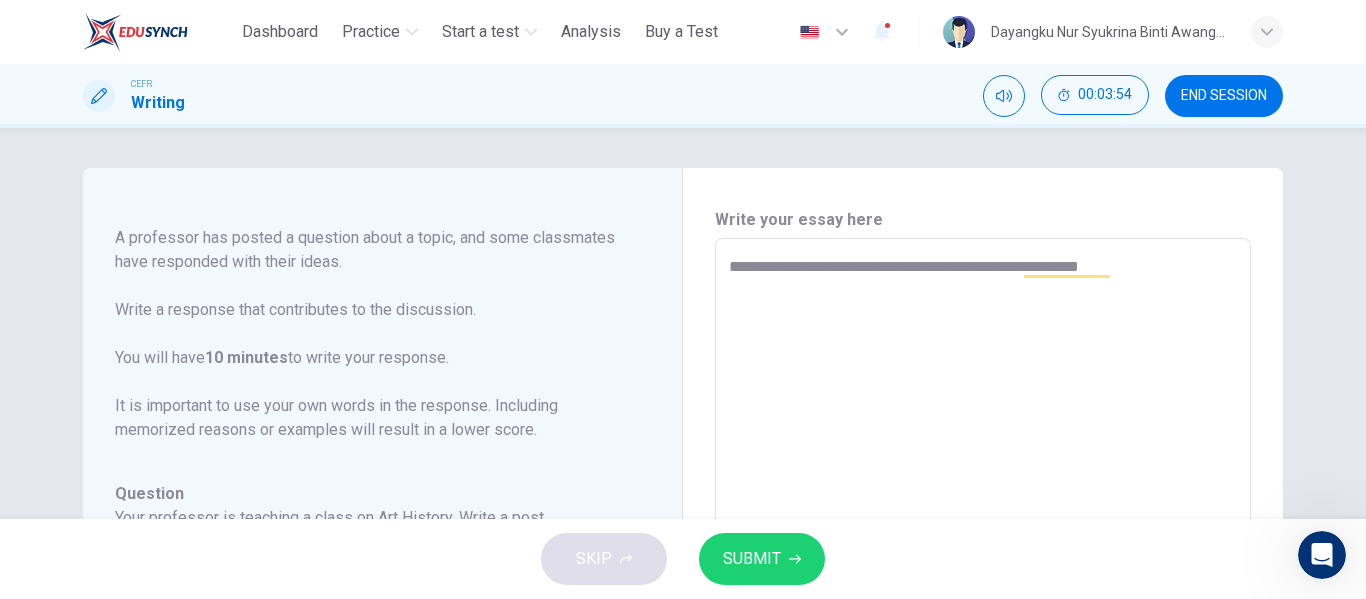 type on "*" 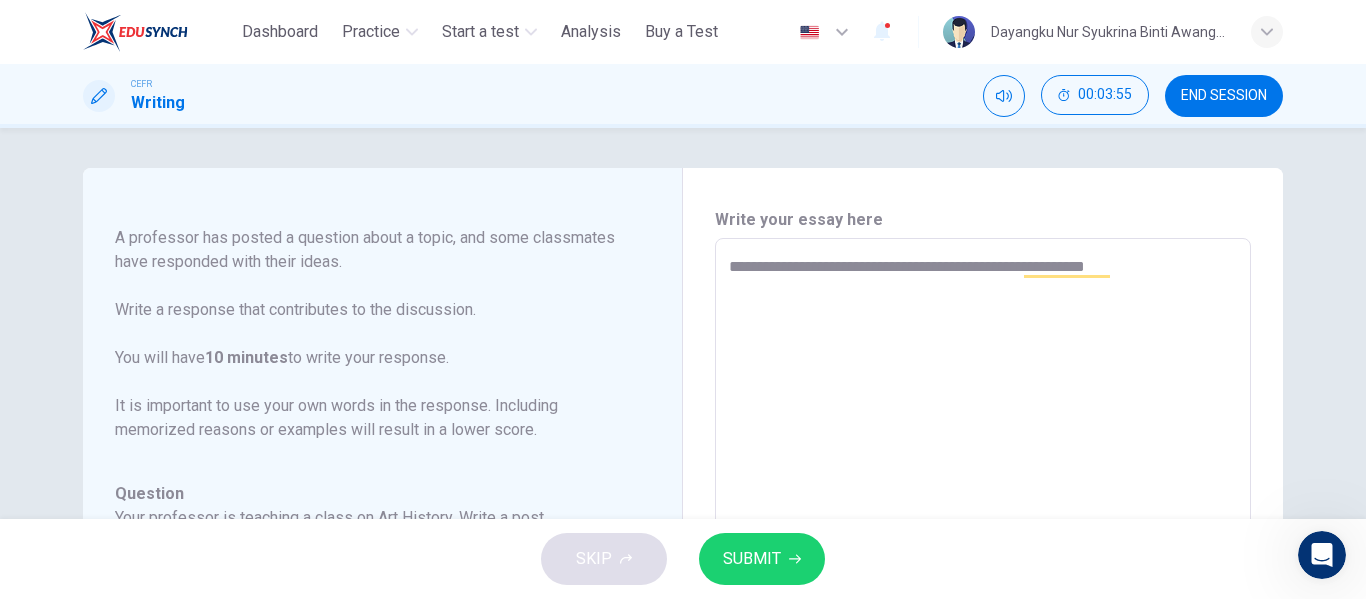type on "**********" 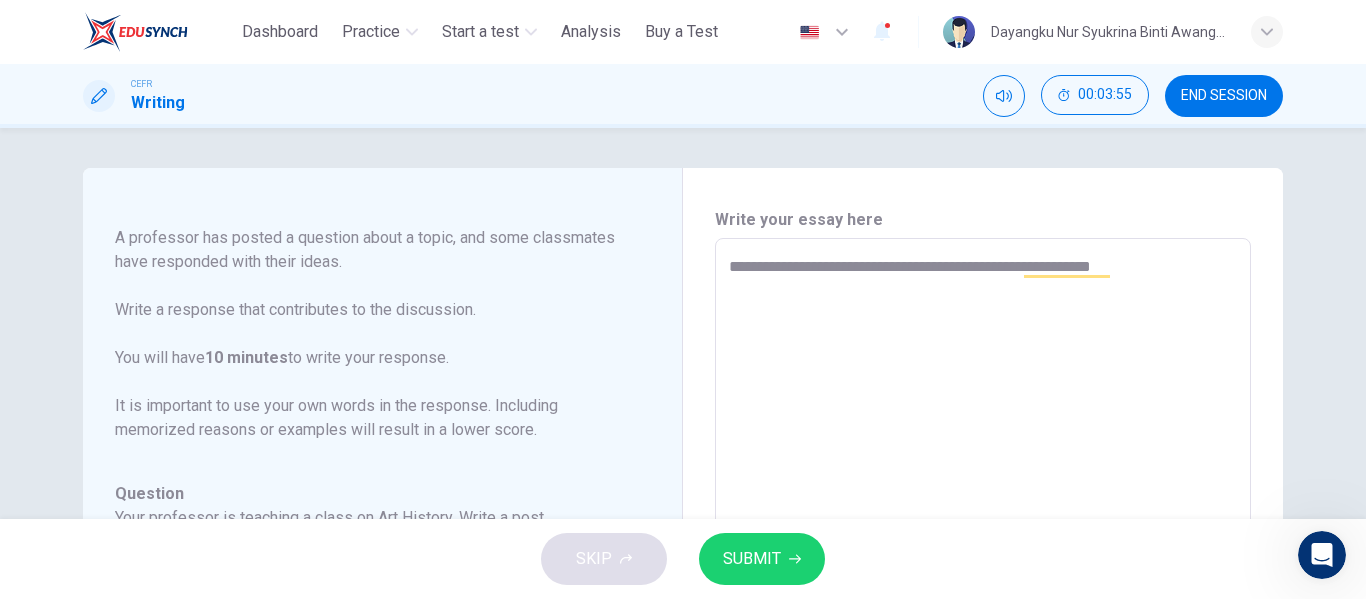 type on "*" 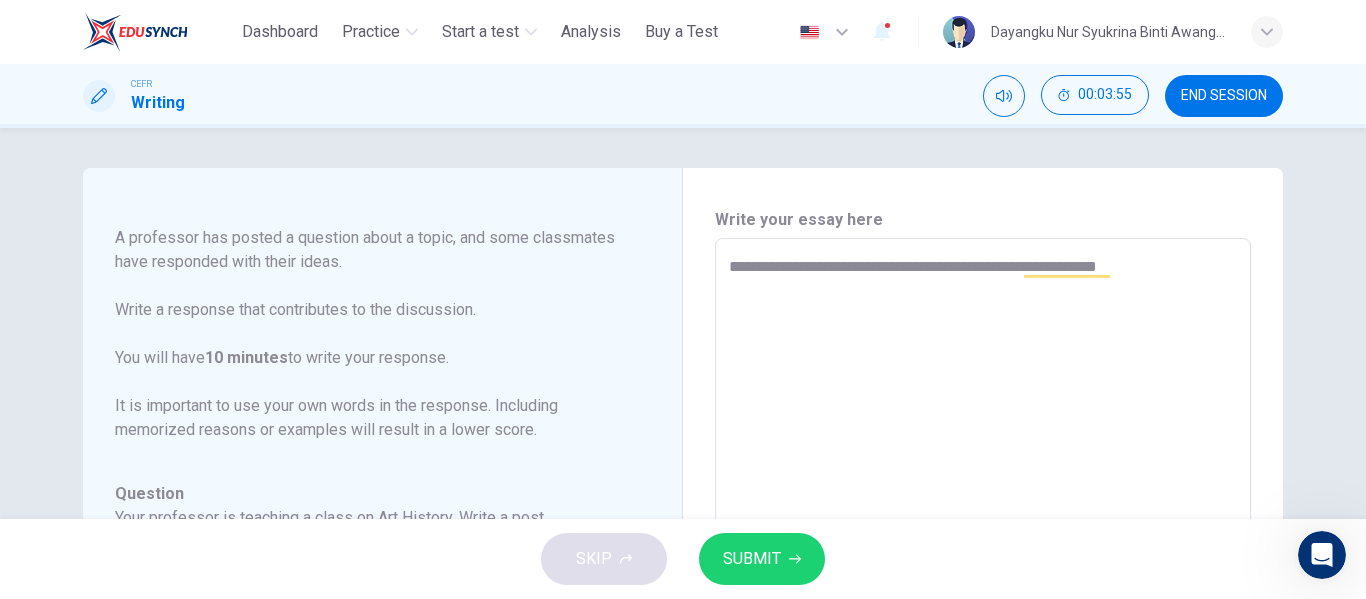 type on "*" 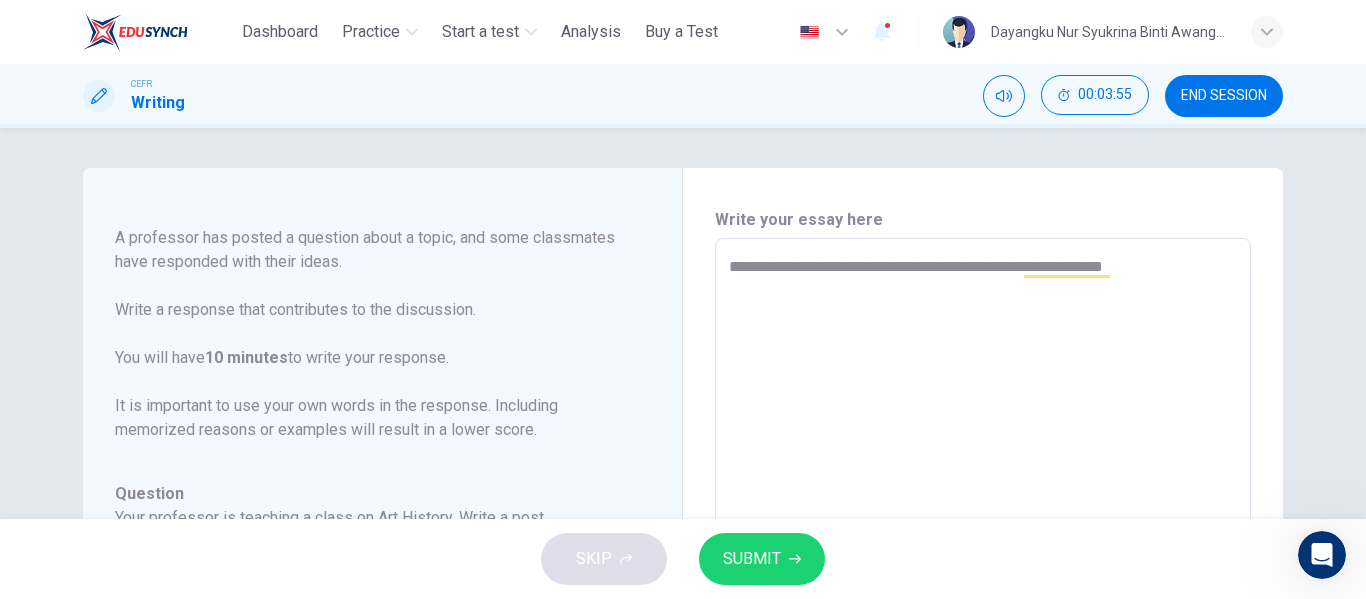 type on "*" 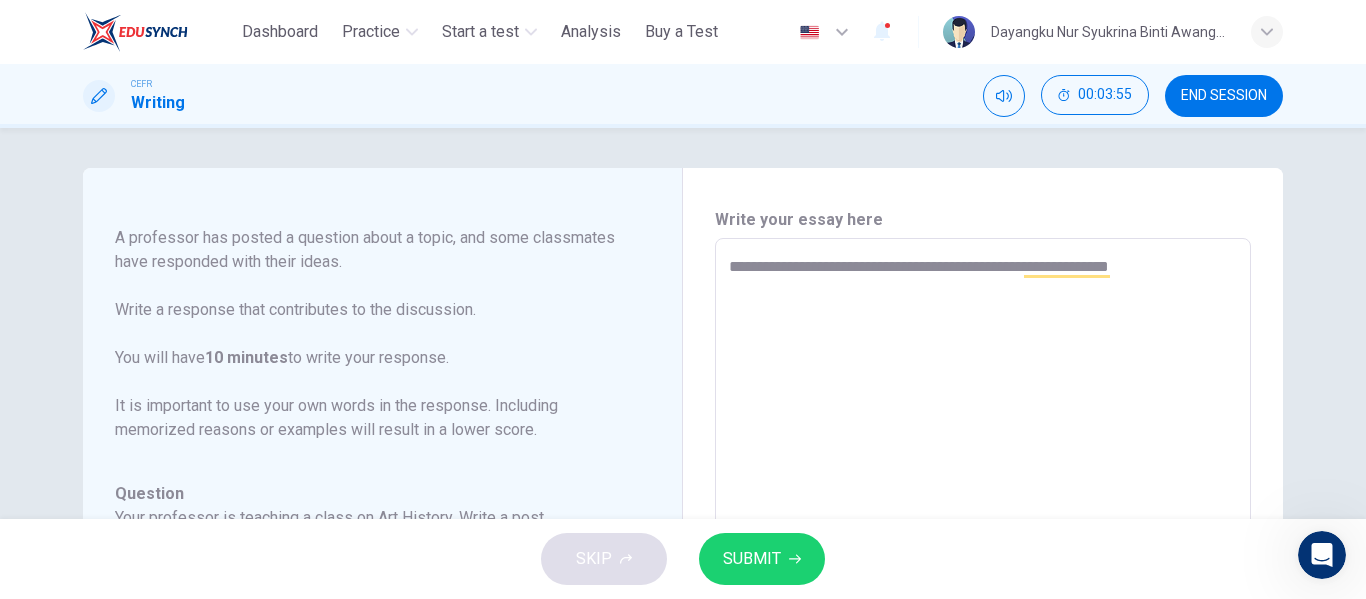 type on "*" 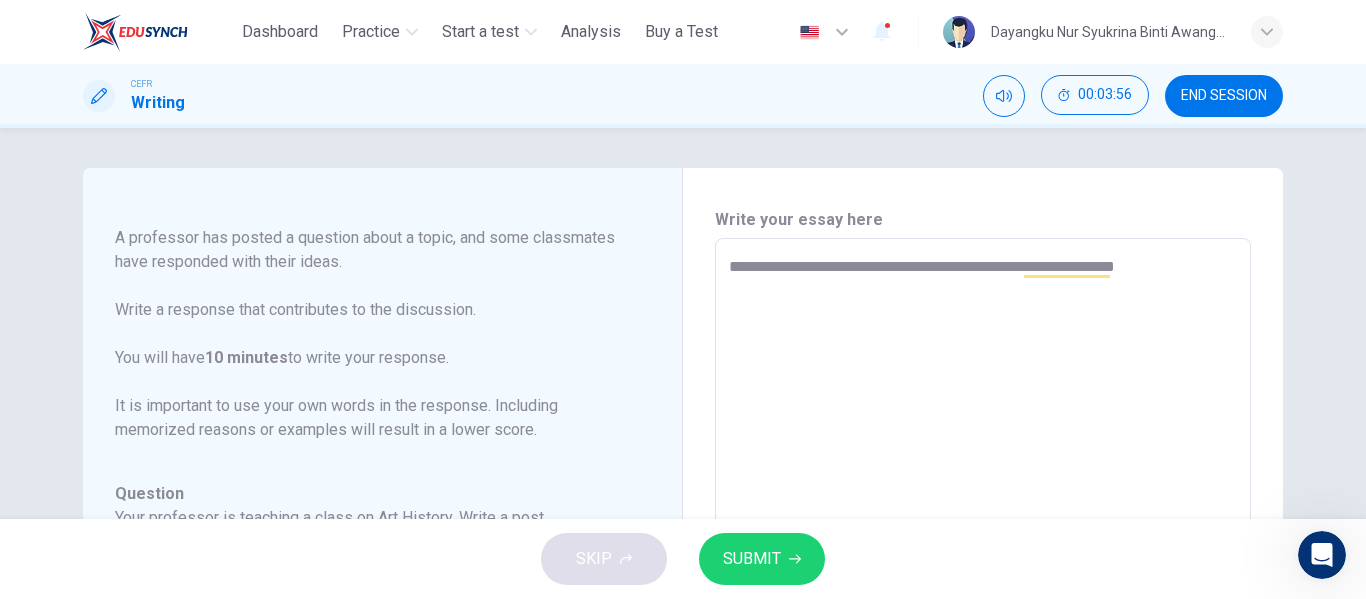 type on "**********" 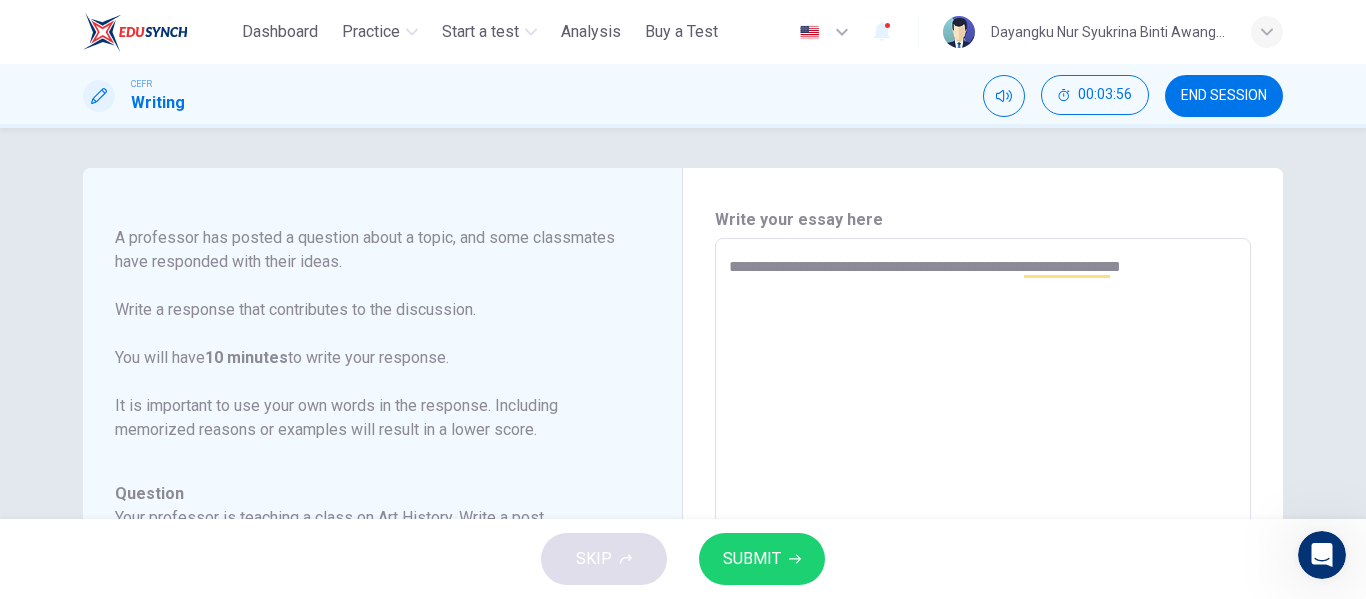 type on "*" 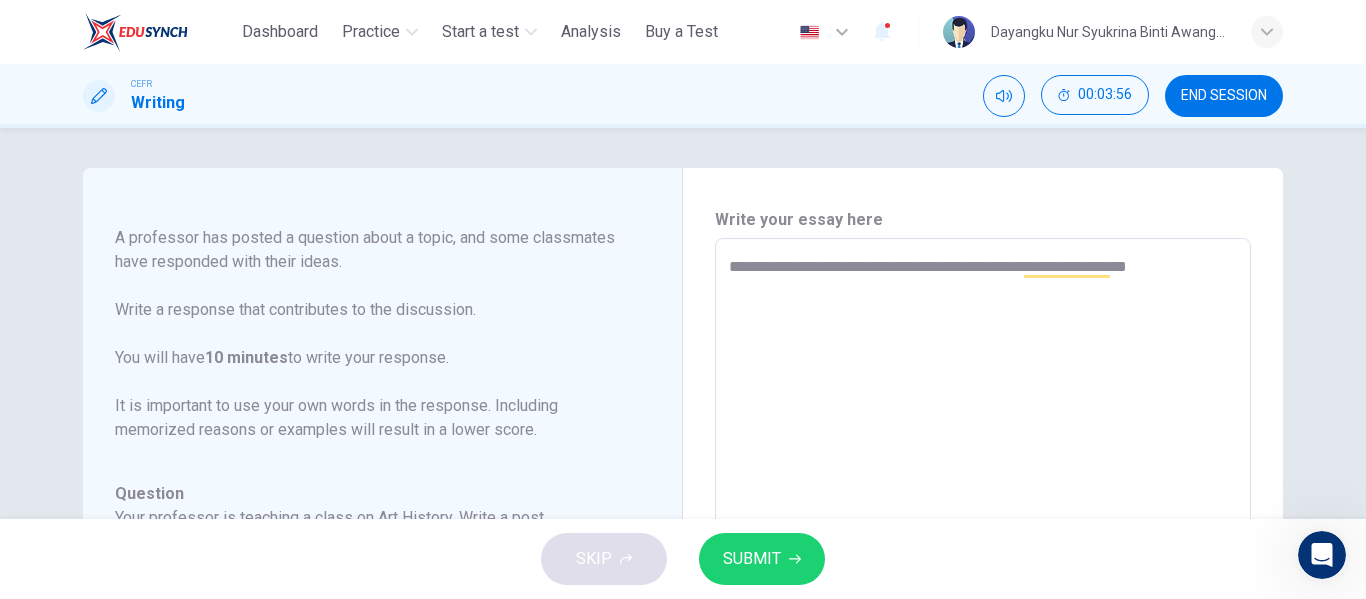 type on "*" 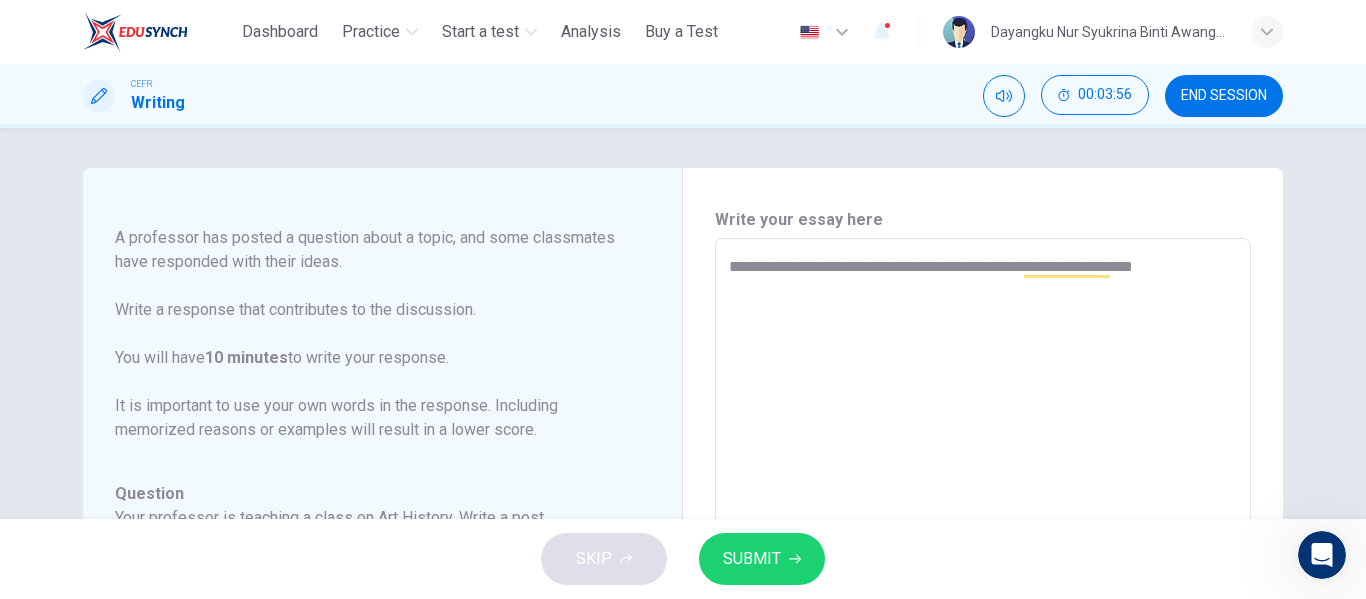 type on "*" 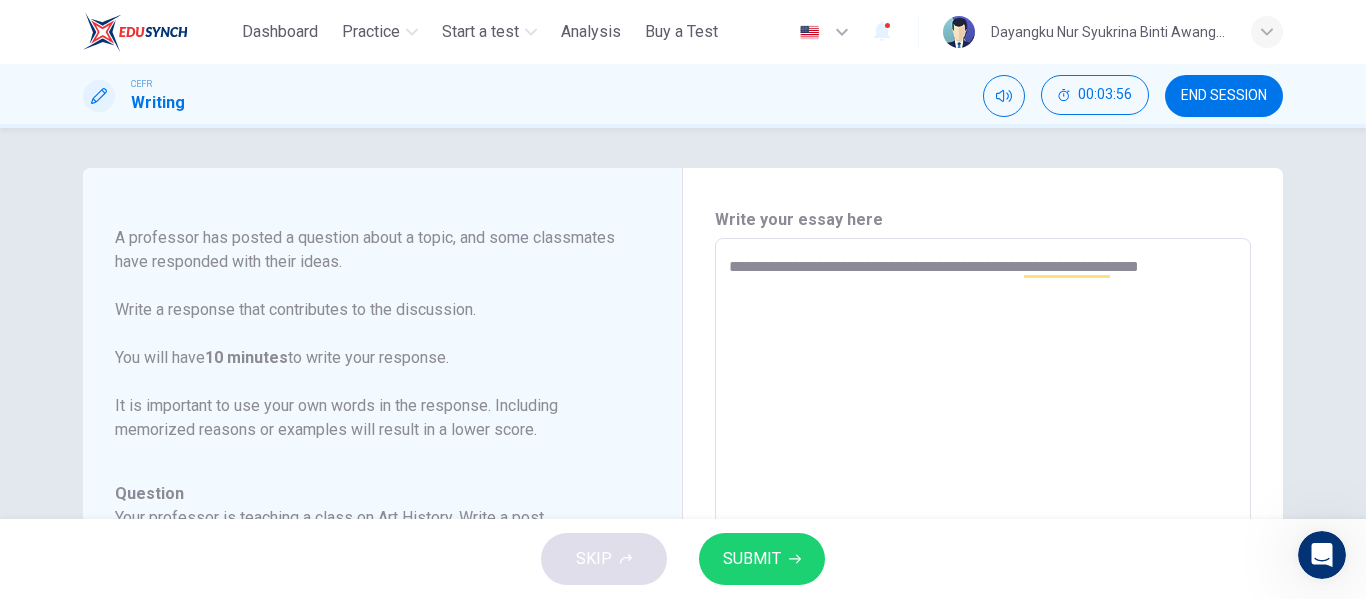 type on "*" 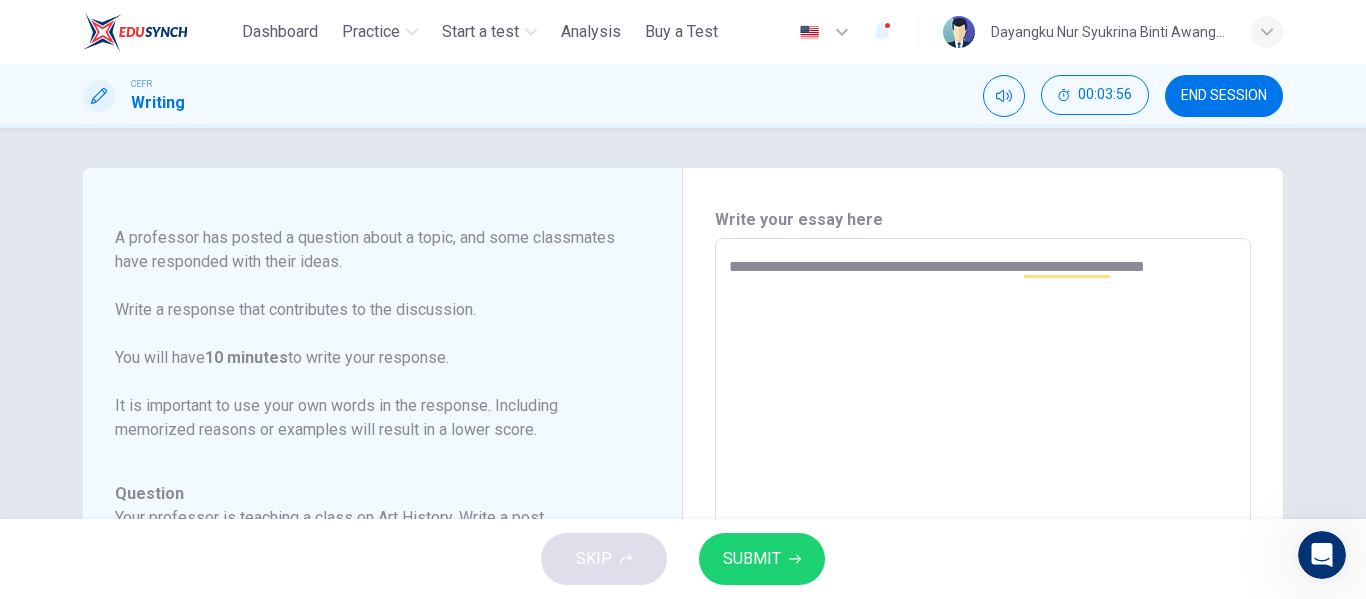 type on "*" 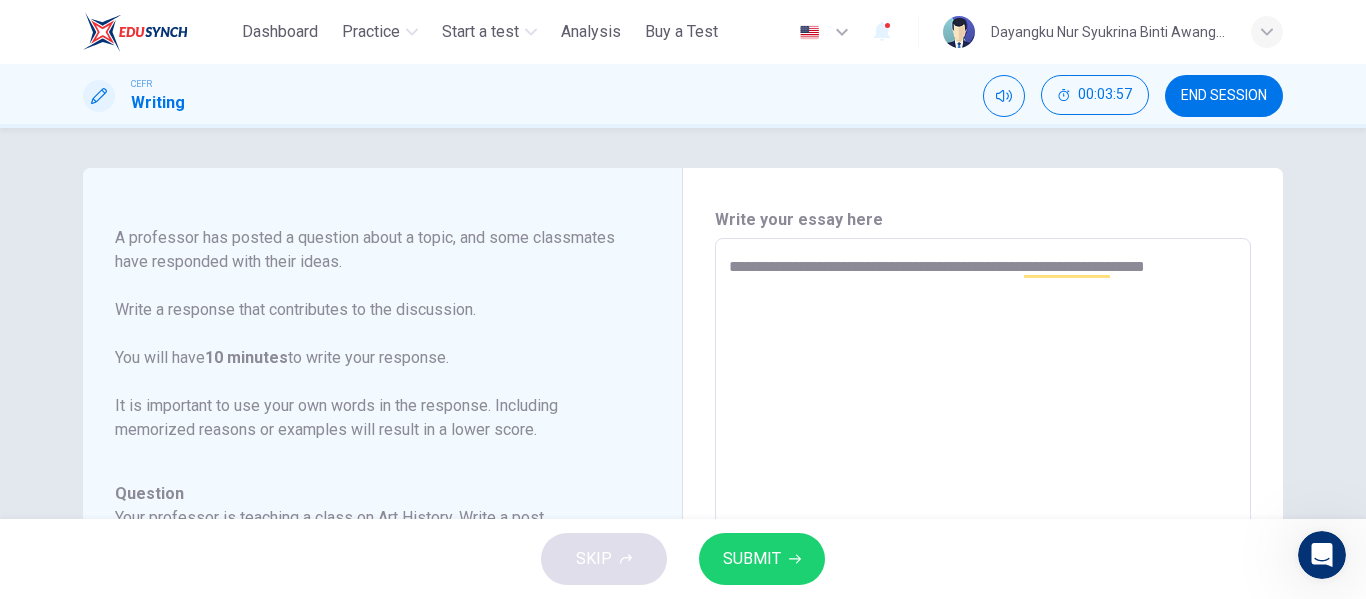 type on "**********" 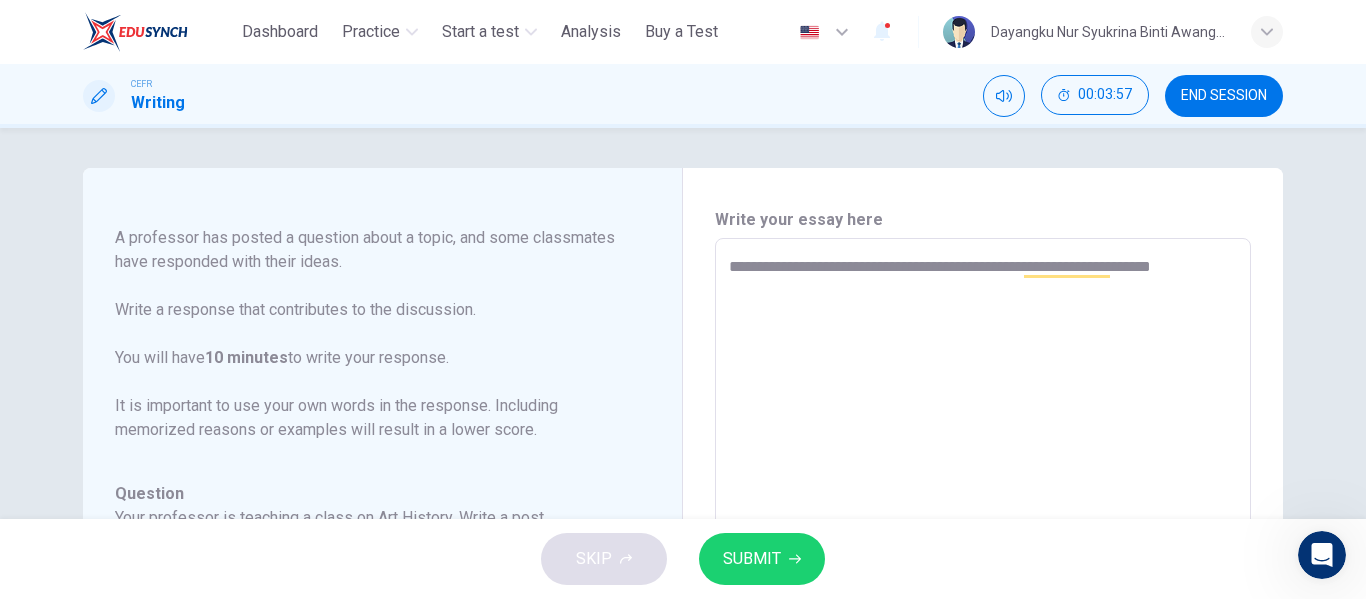 type on "*" 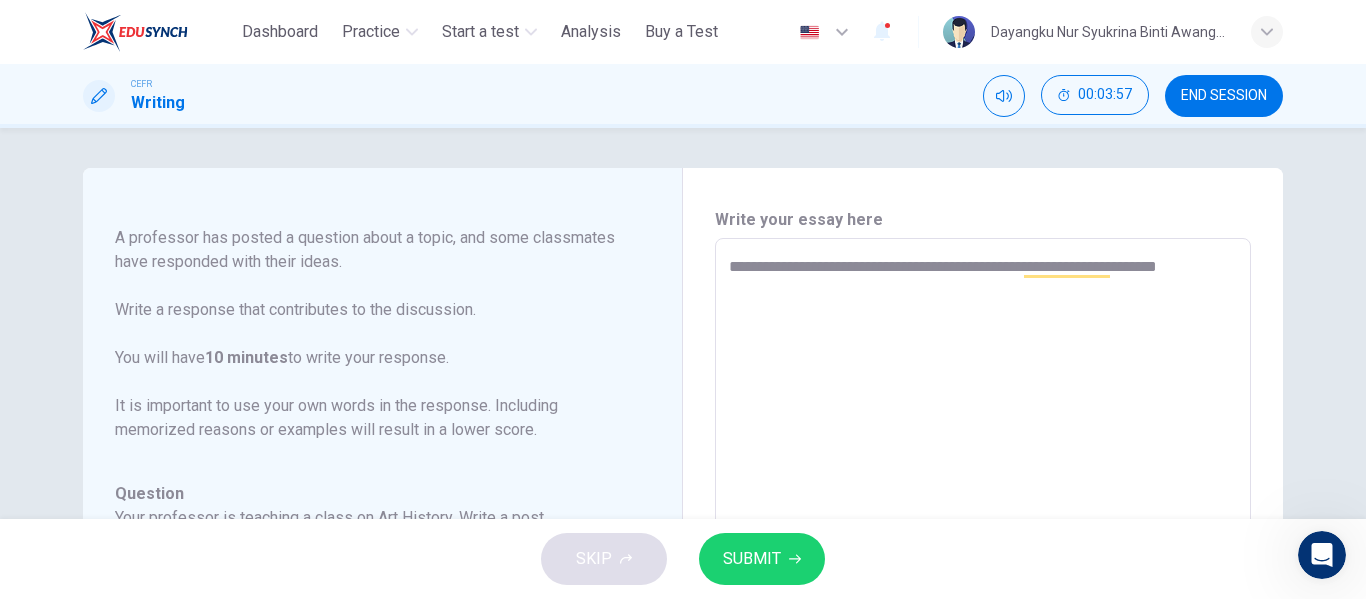 type on "*" 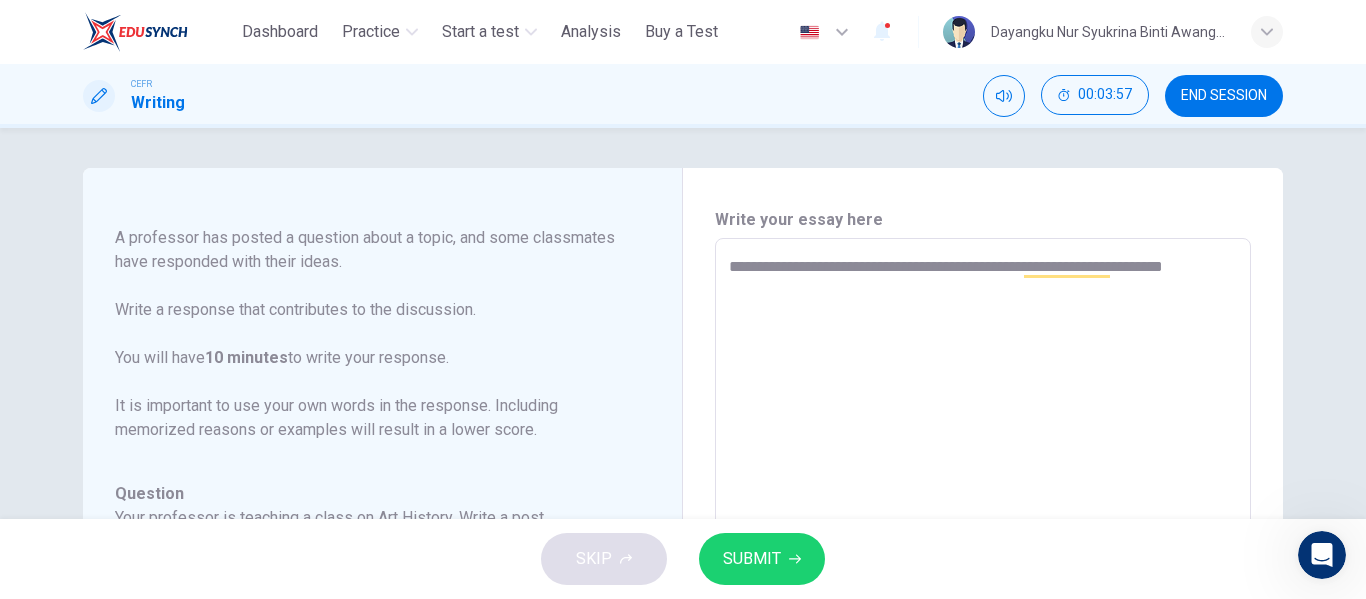 type on "*" 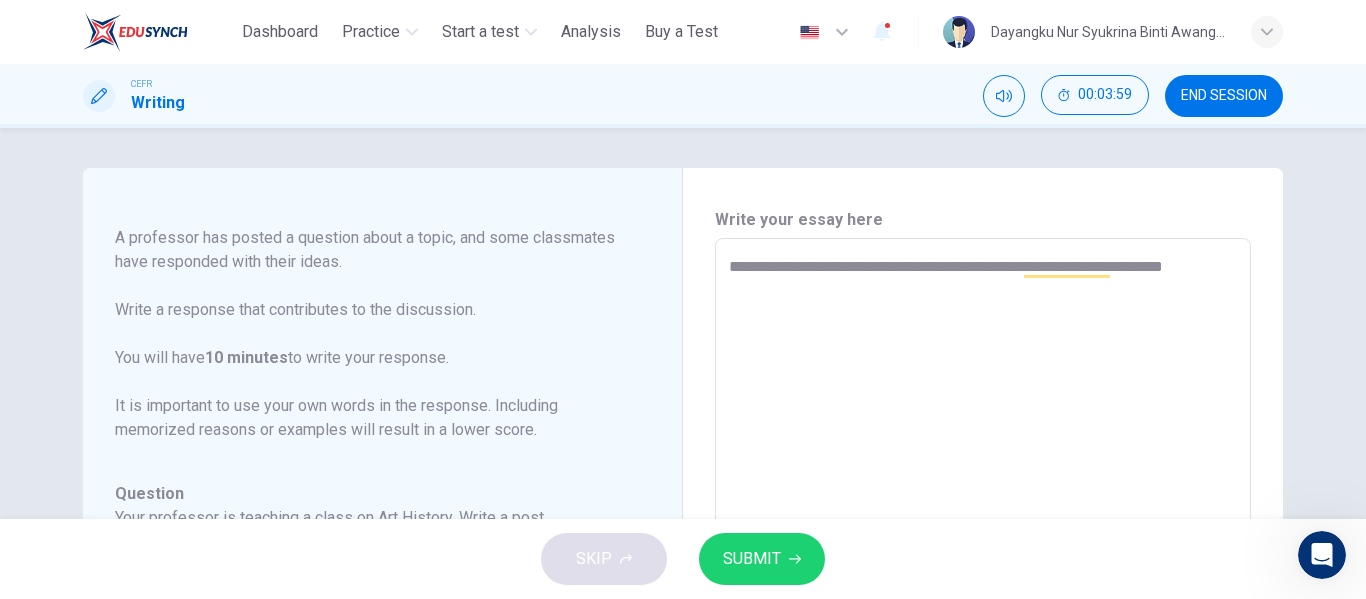 type on "**********" 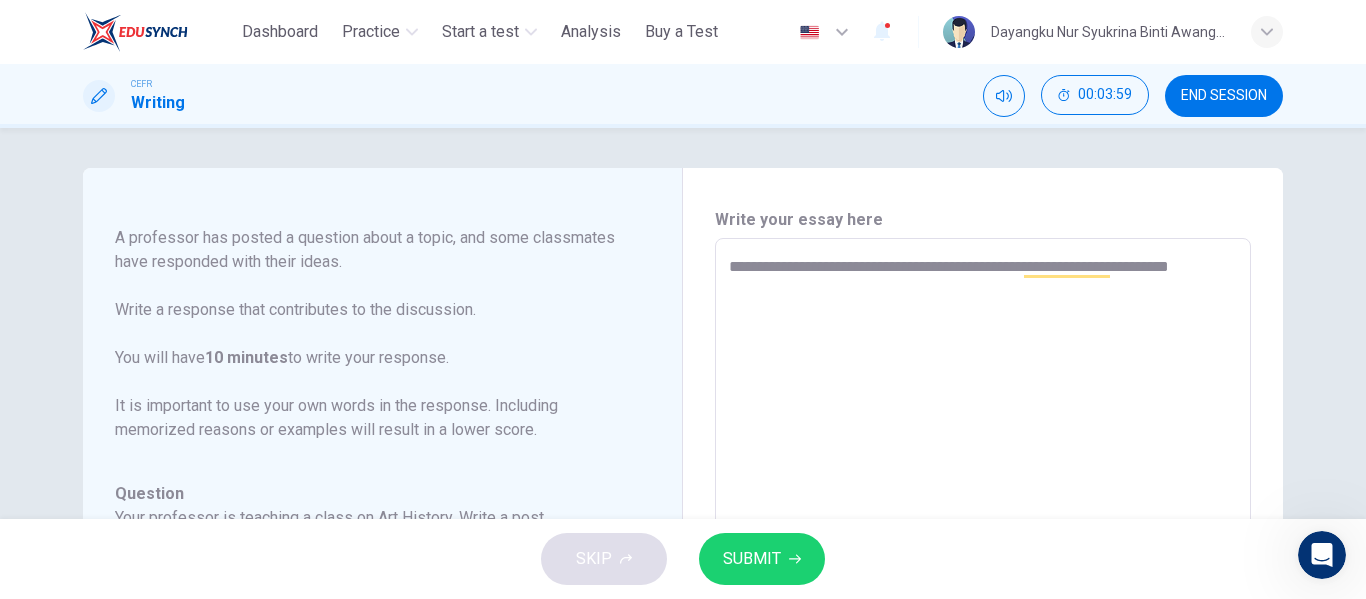 type on "*" 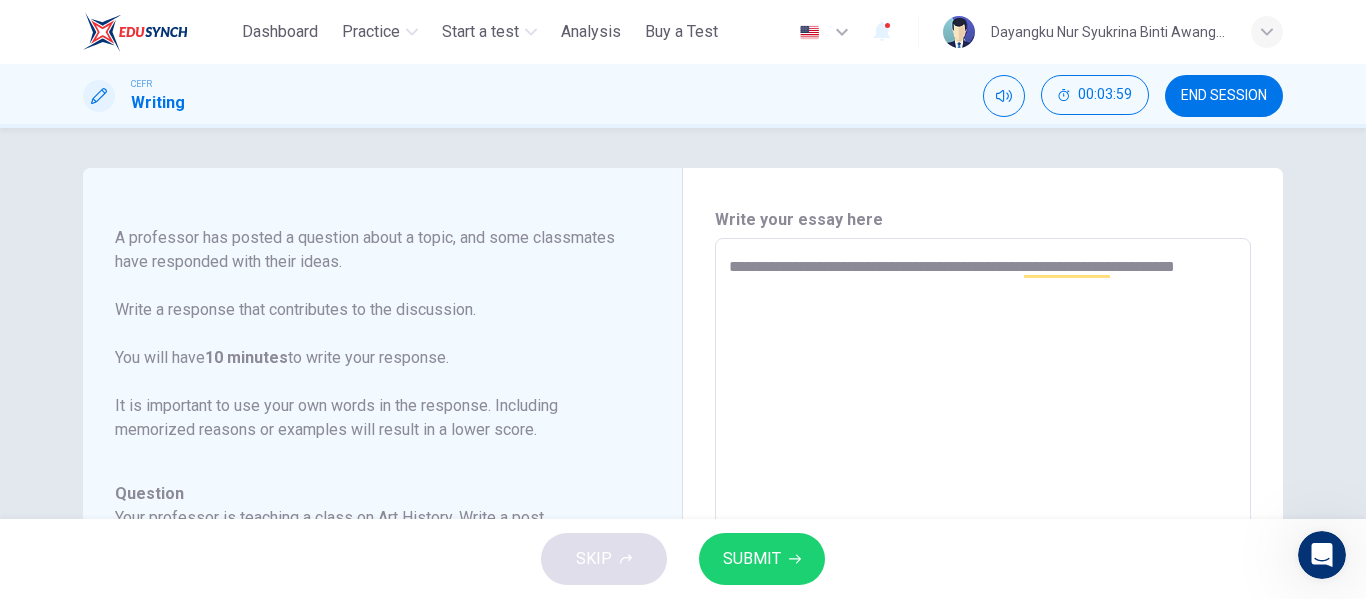 type on "*" 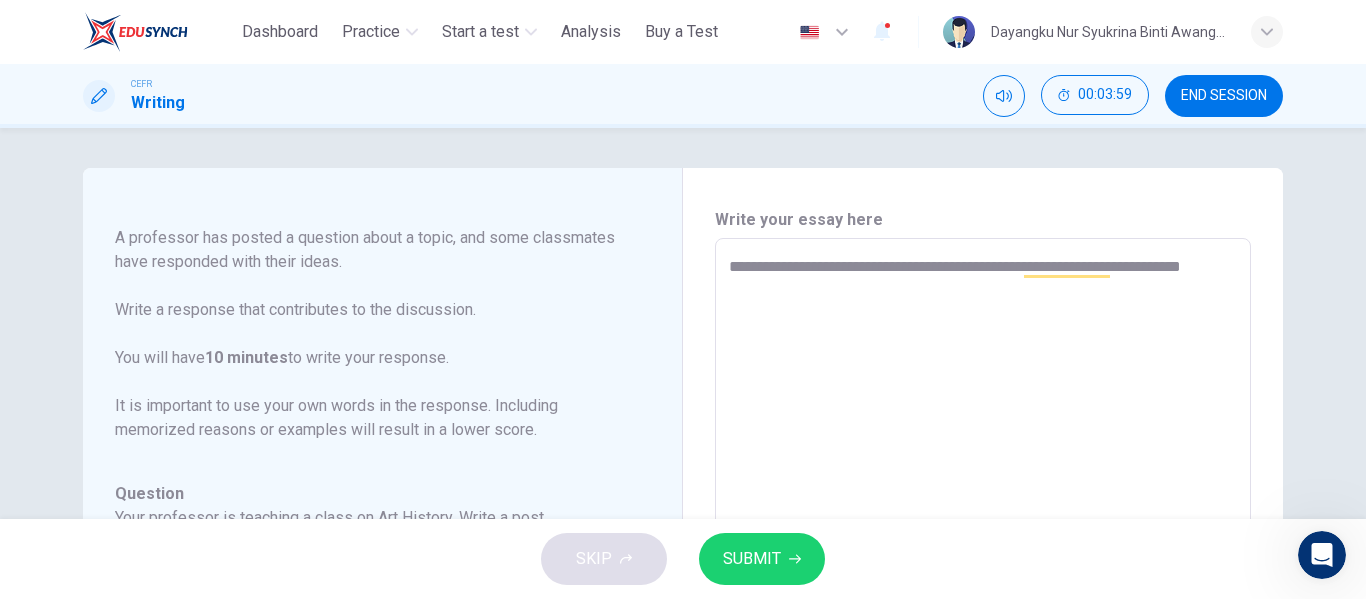 type on "*" 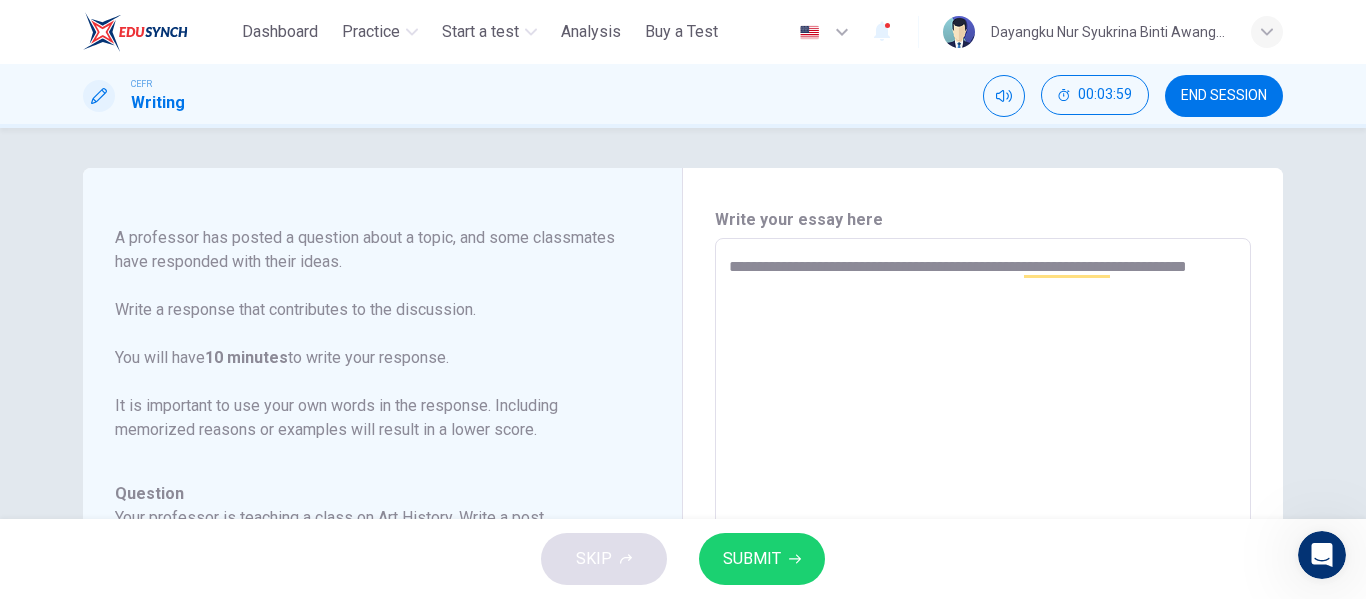 type on "*" 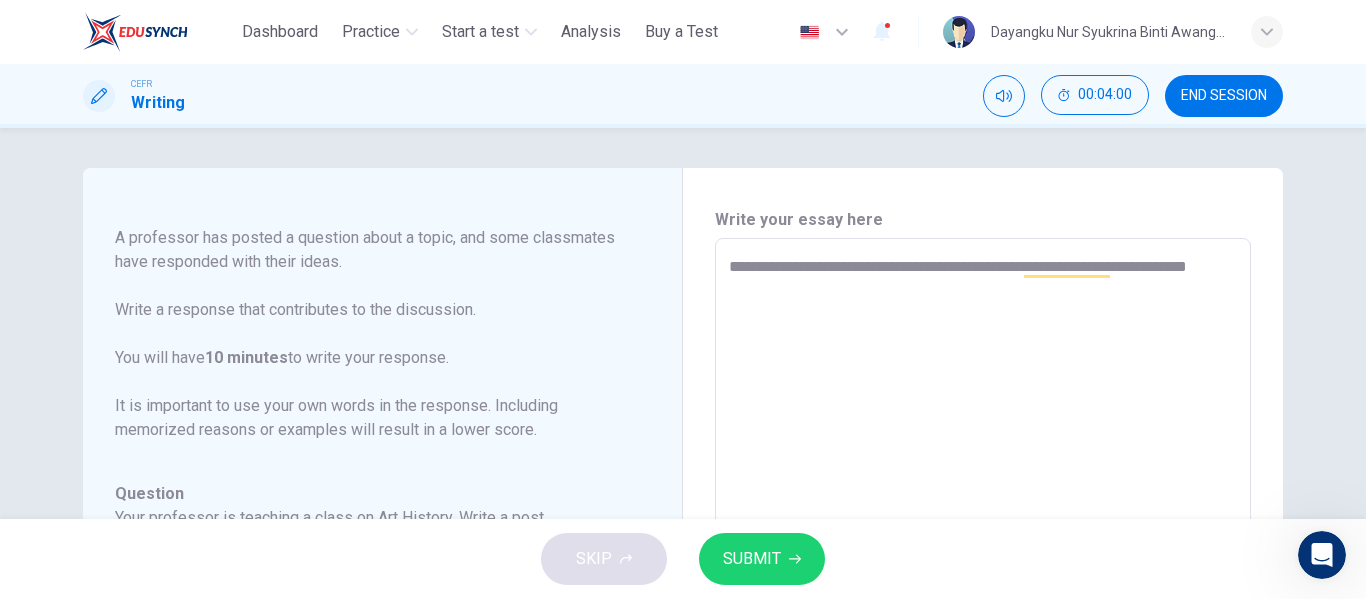 type on "**********" 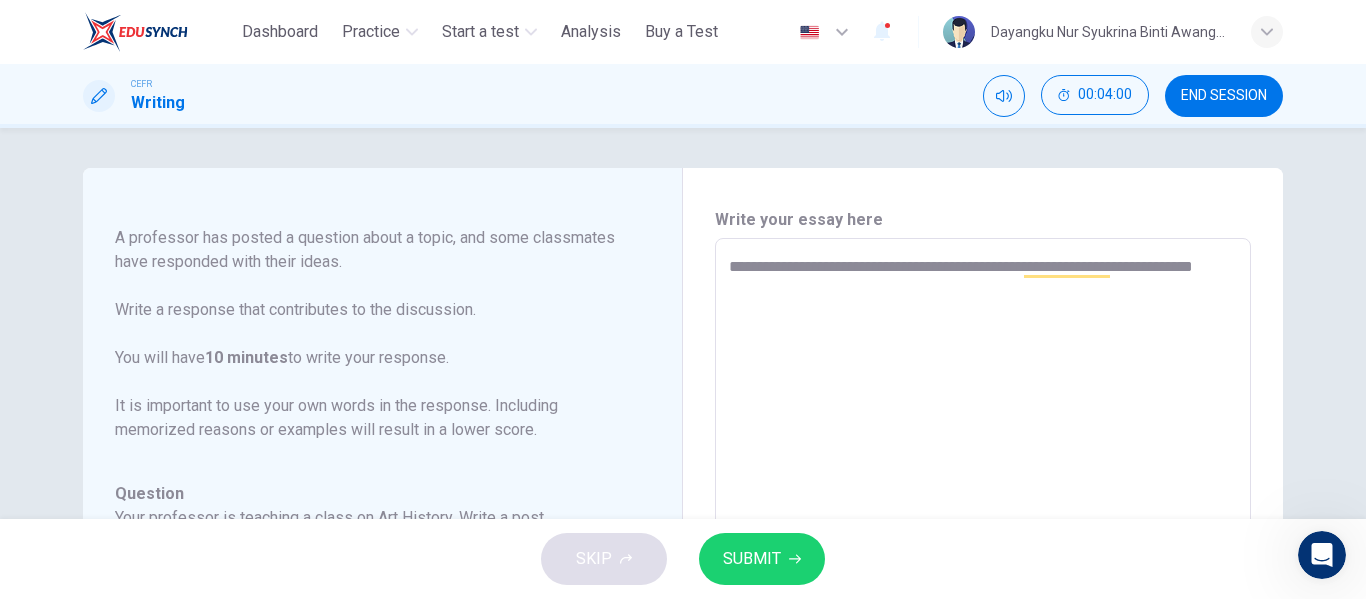 type on "**********" 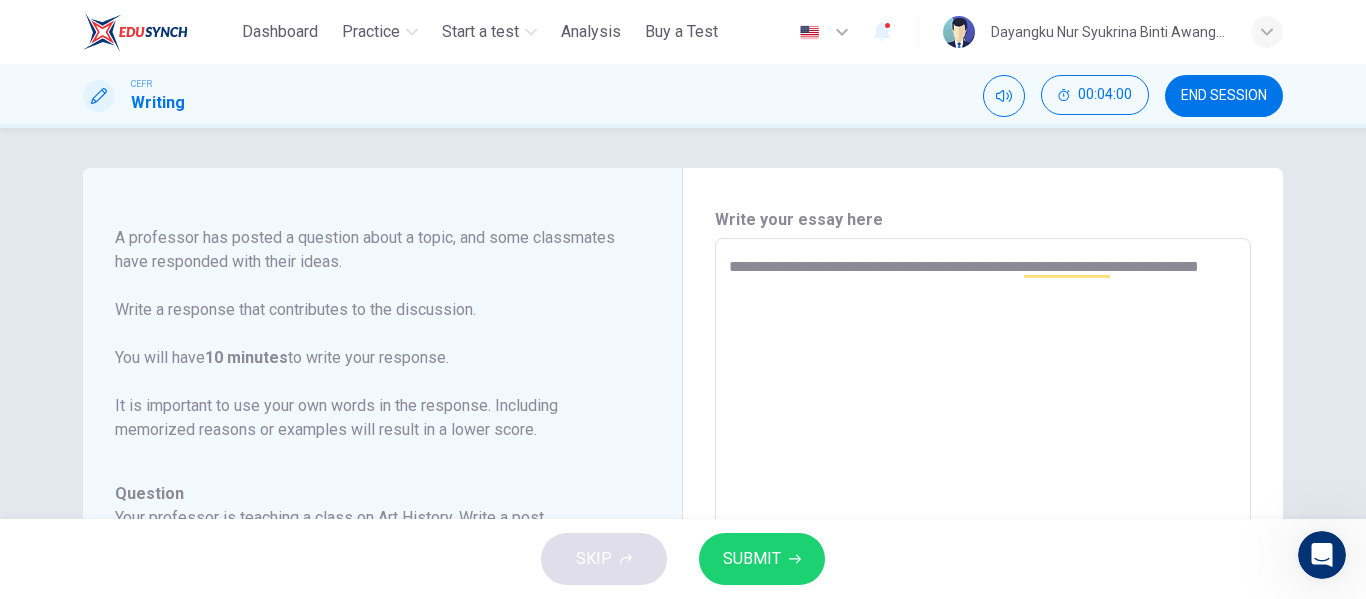 type on "*" 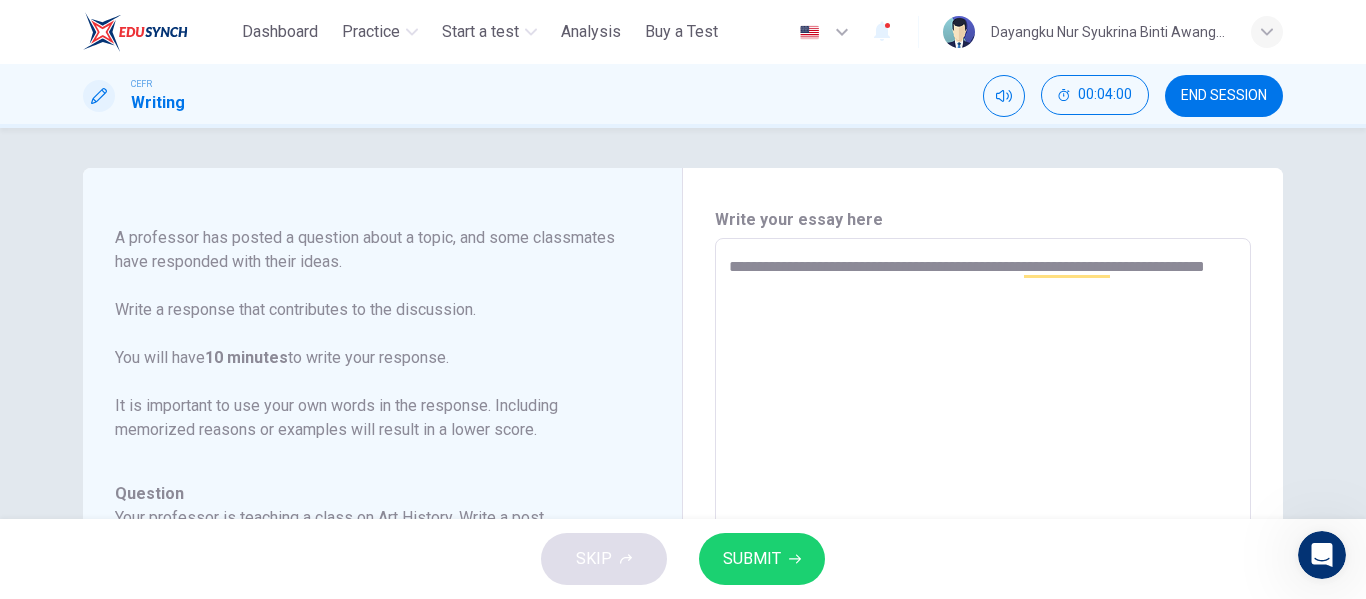 type on "*" 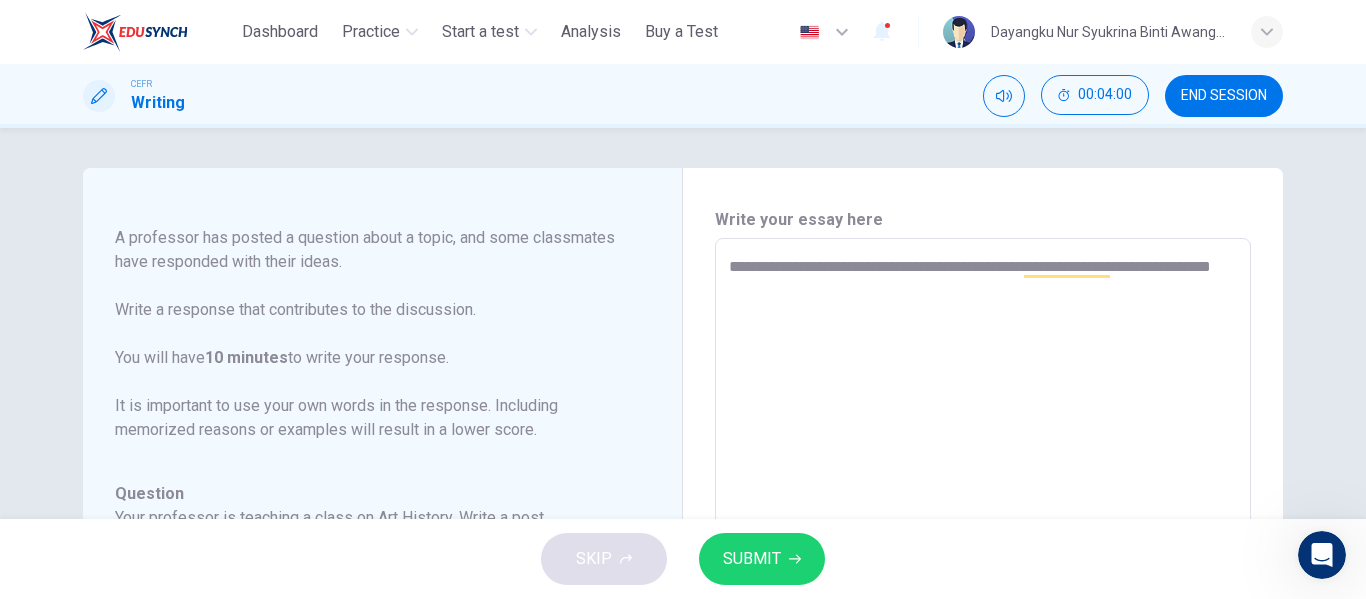 type on "*" 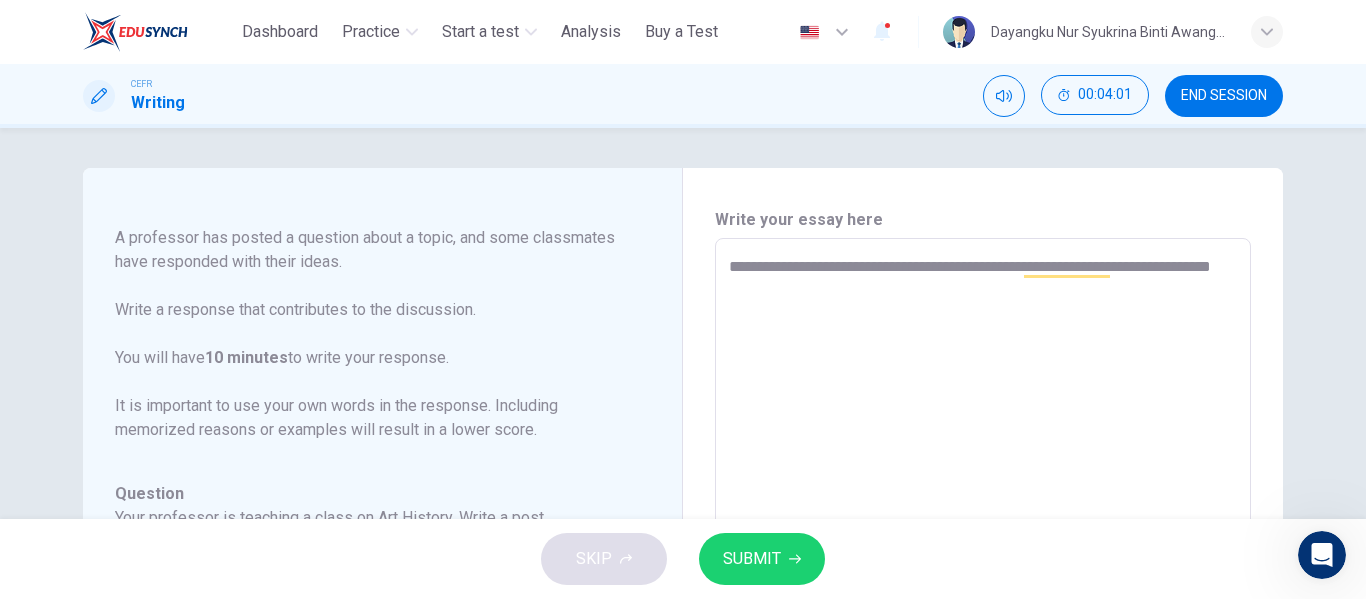 type on "**********" 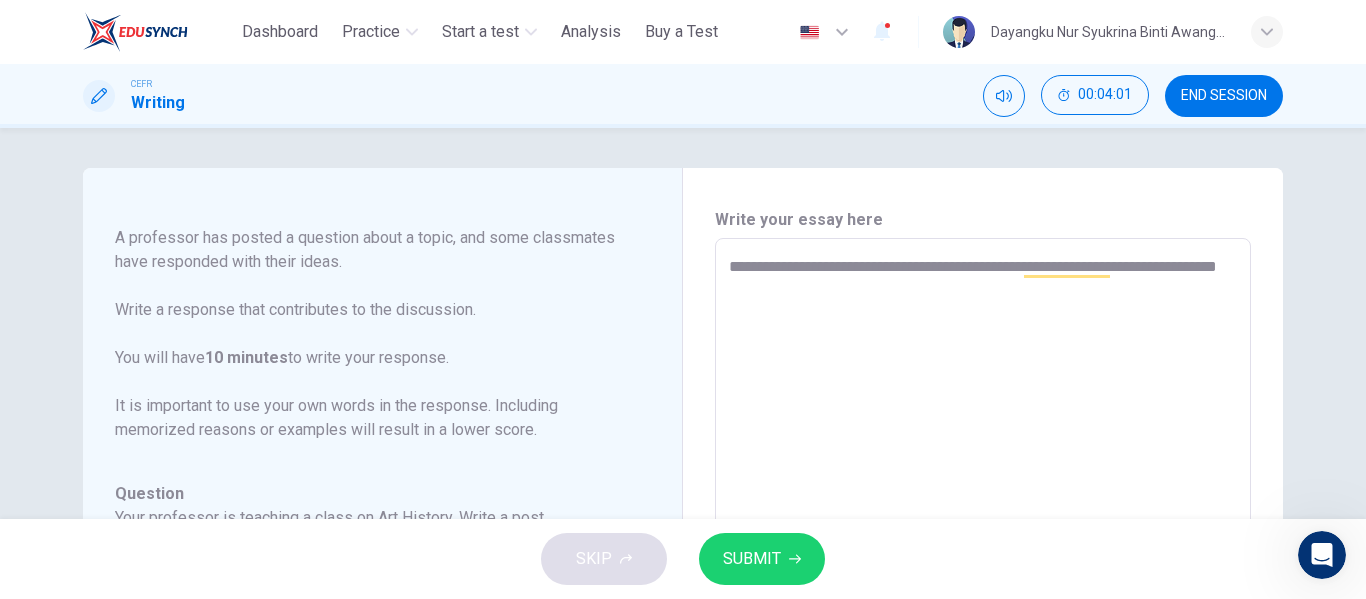 type on "**********" 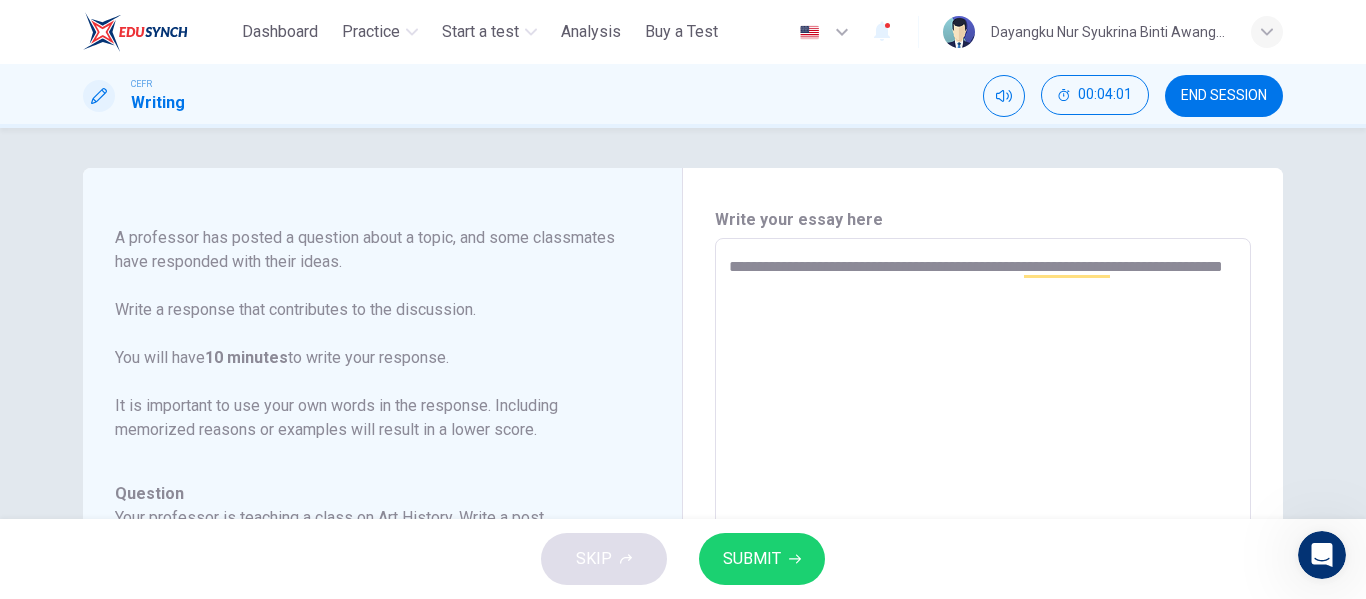 type on "*" 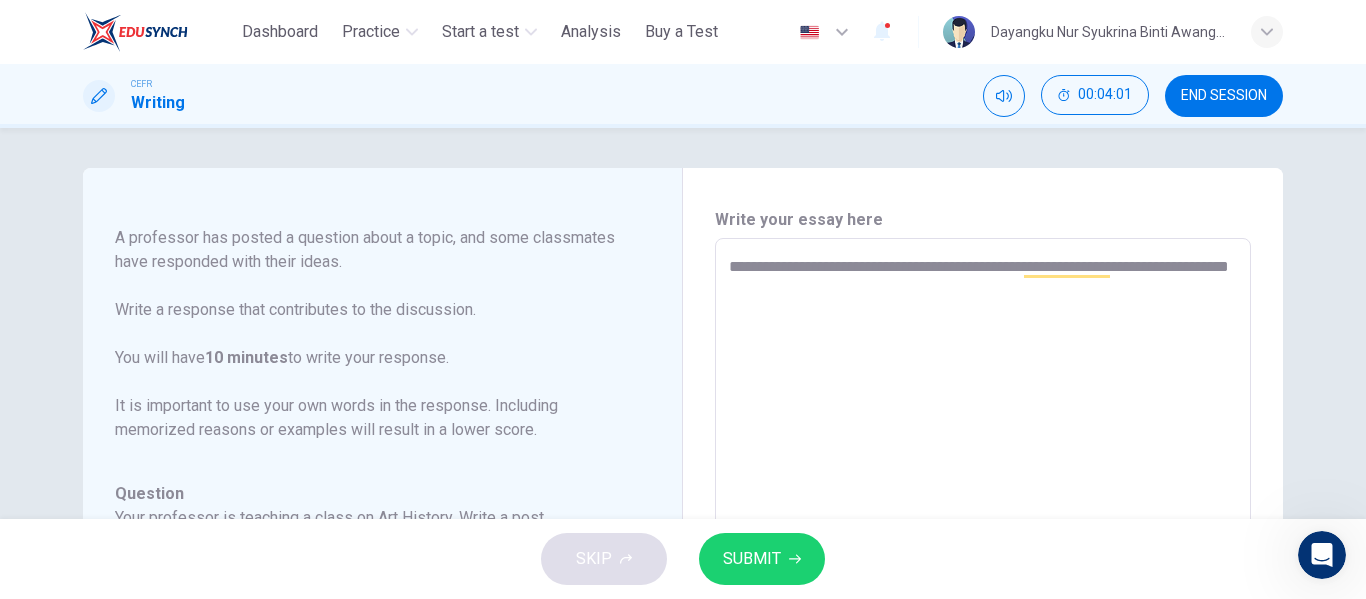 type on "*" 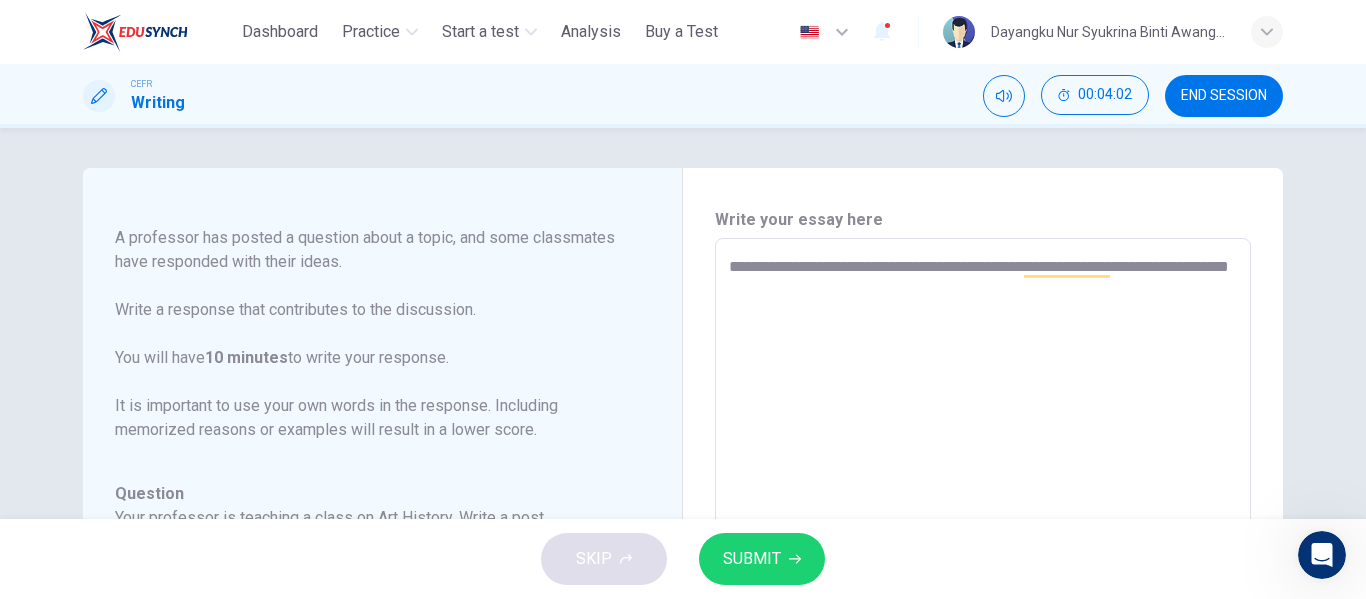 type on "**********" 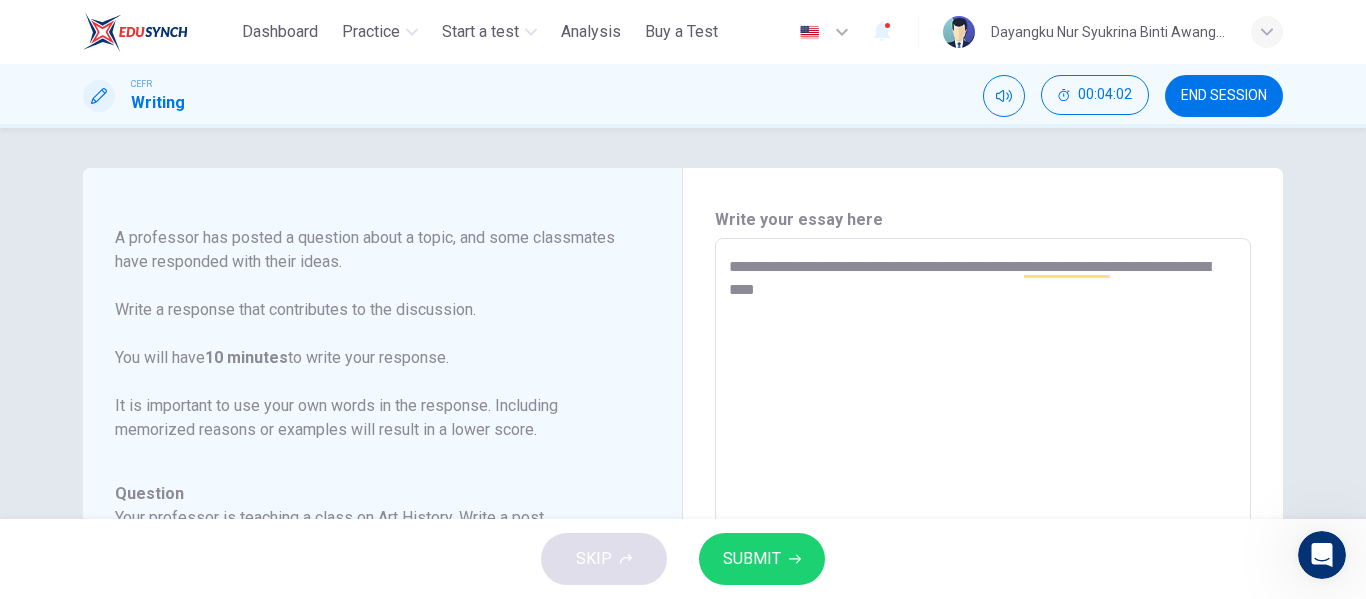 type on "**********" 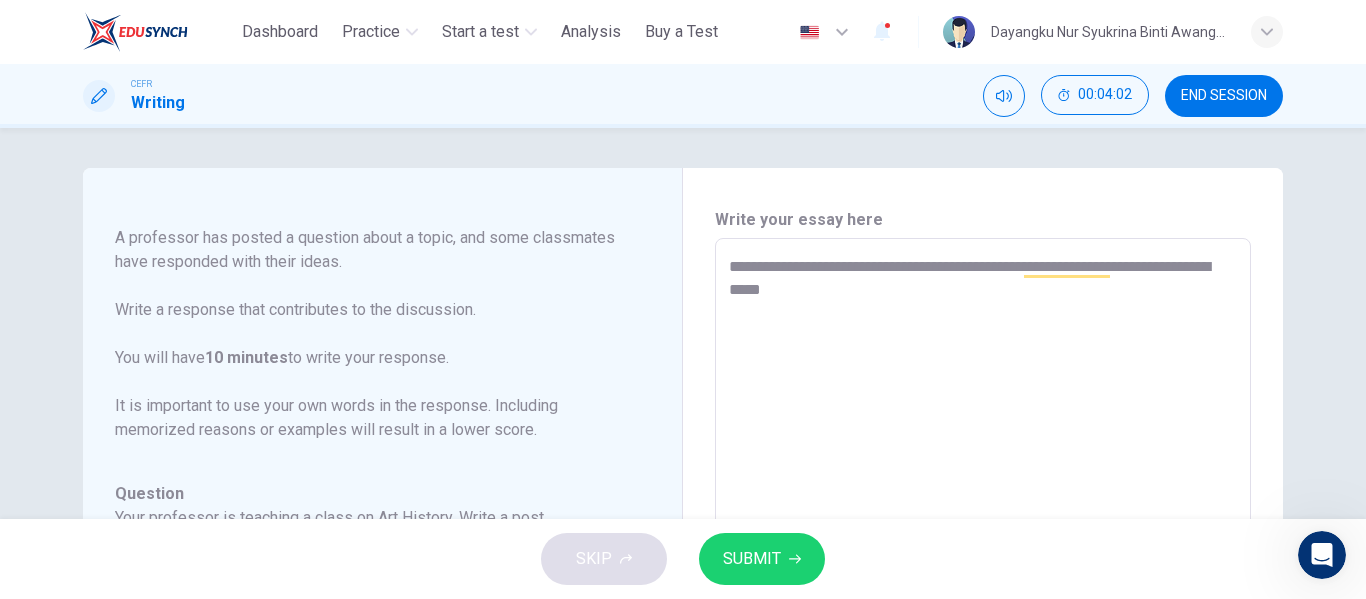 type on "*" 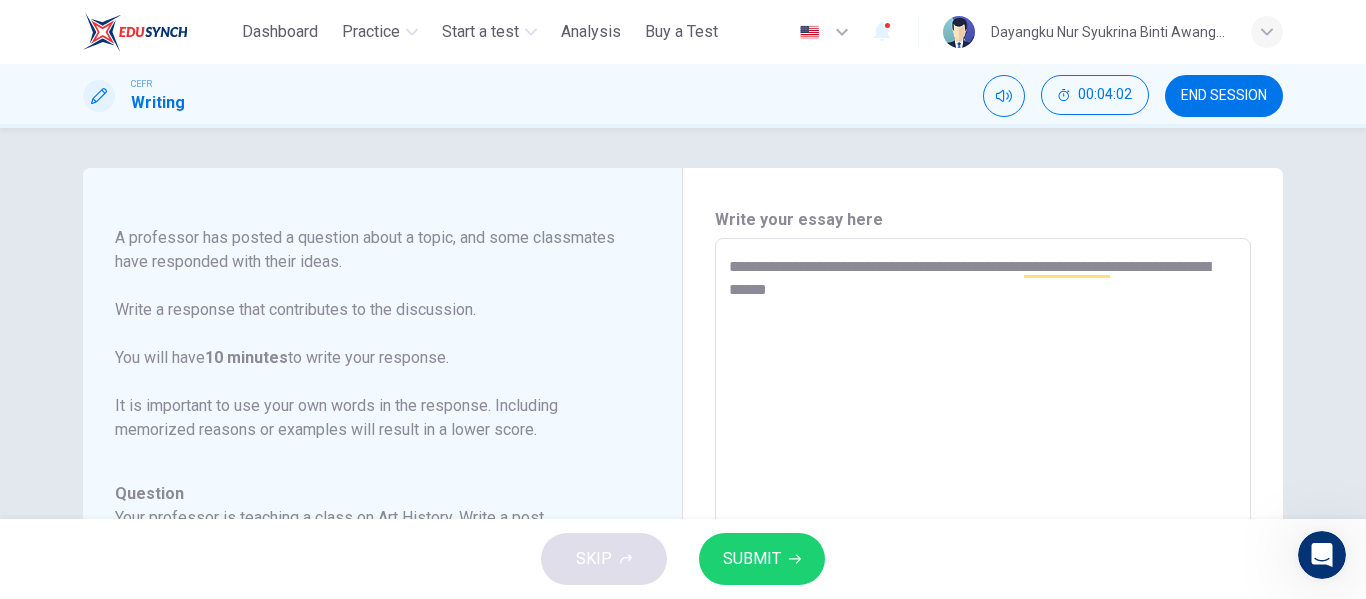 type on "*" 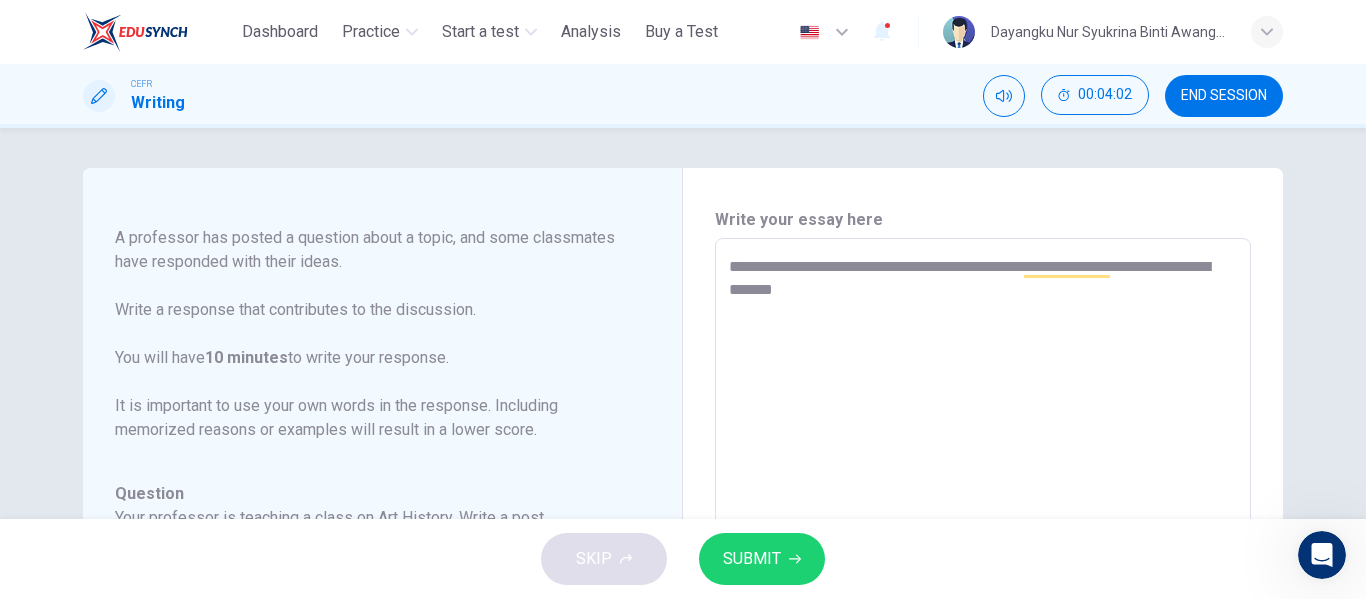 type on "*" 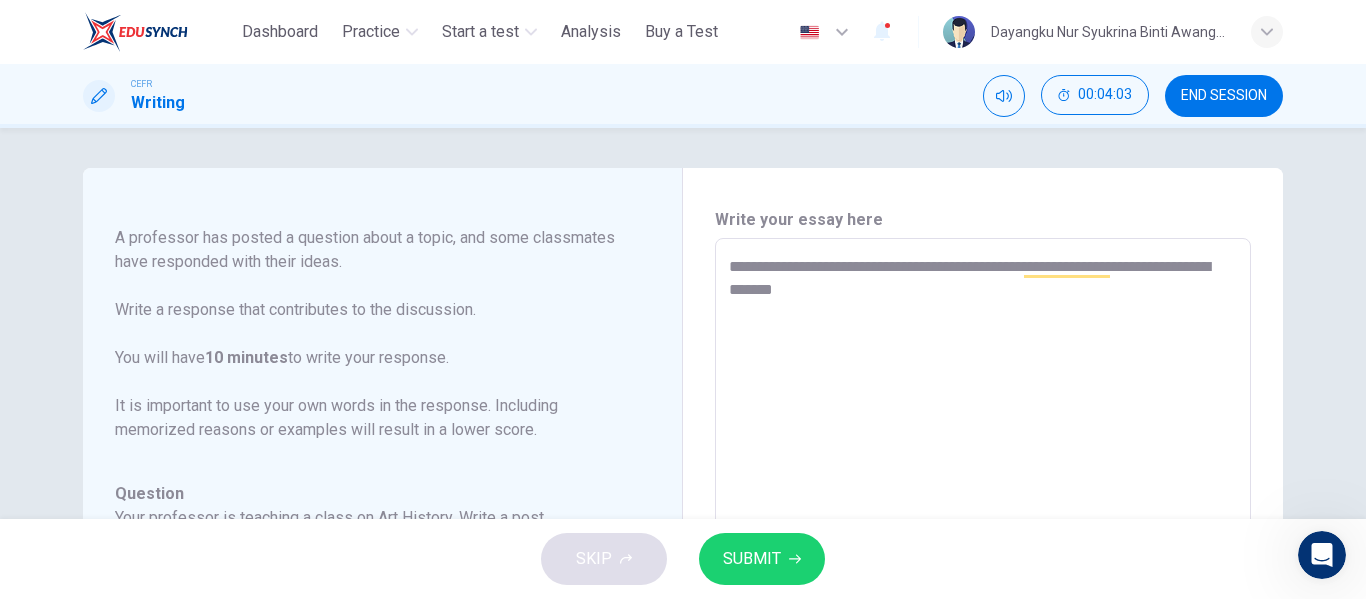 type on "**********" 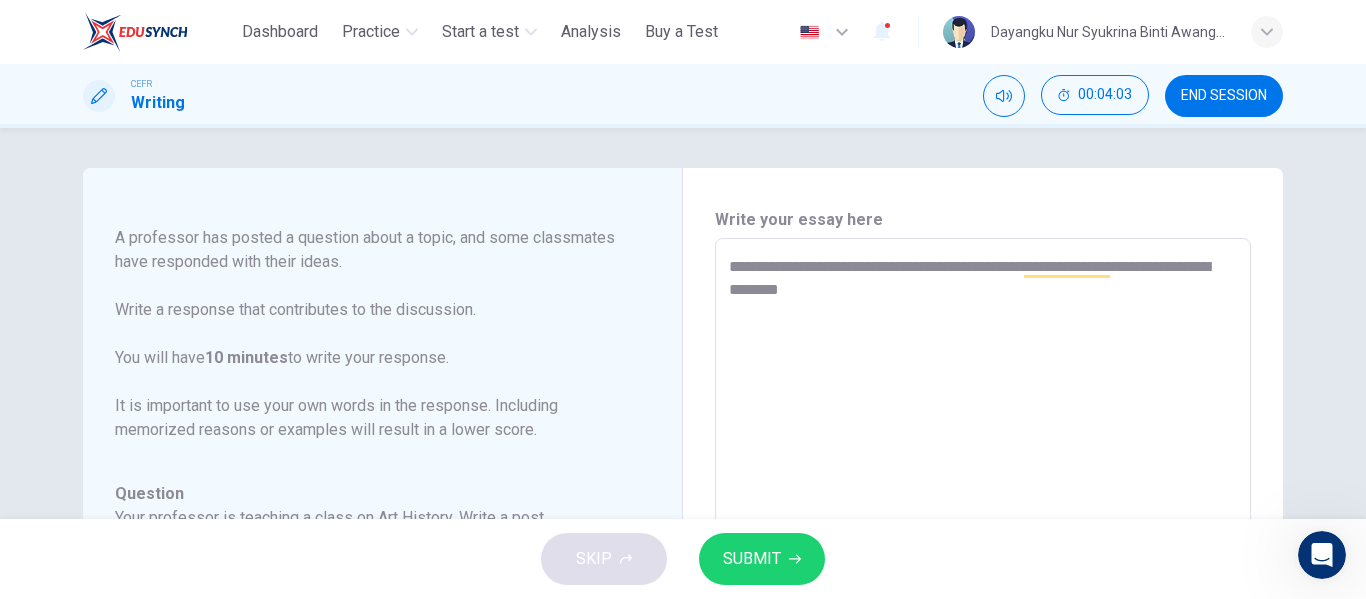 type on "**********" 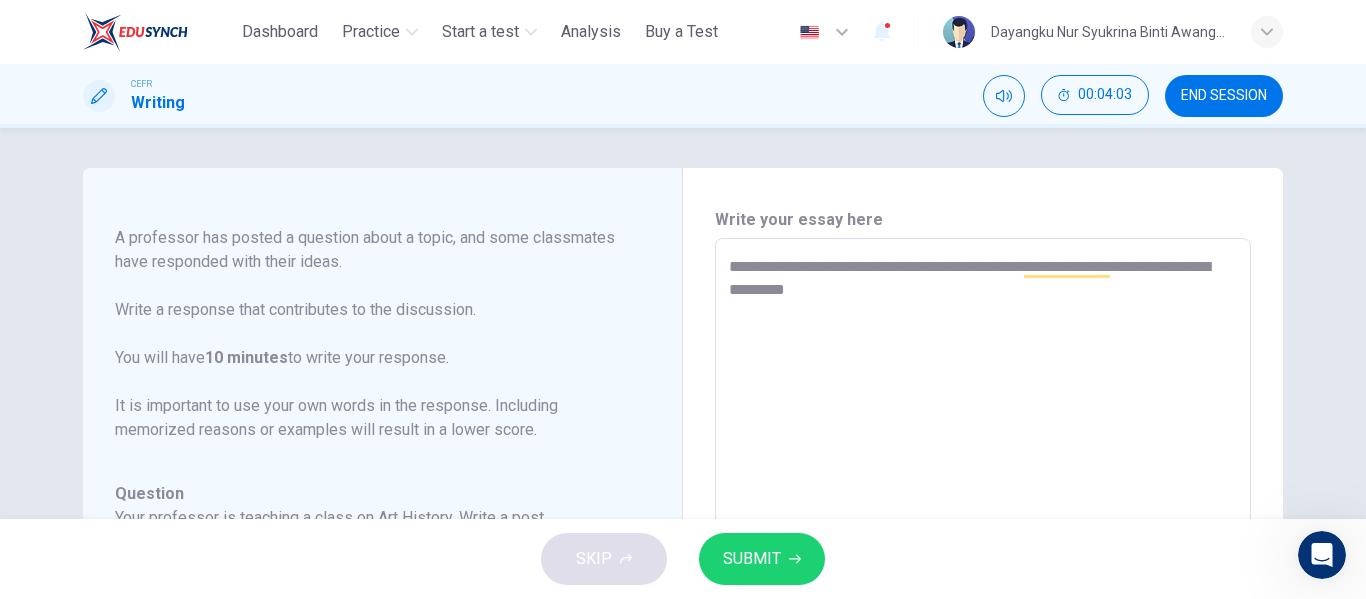 type on "*" 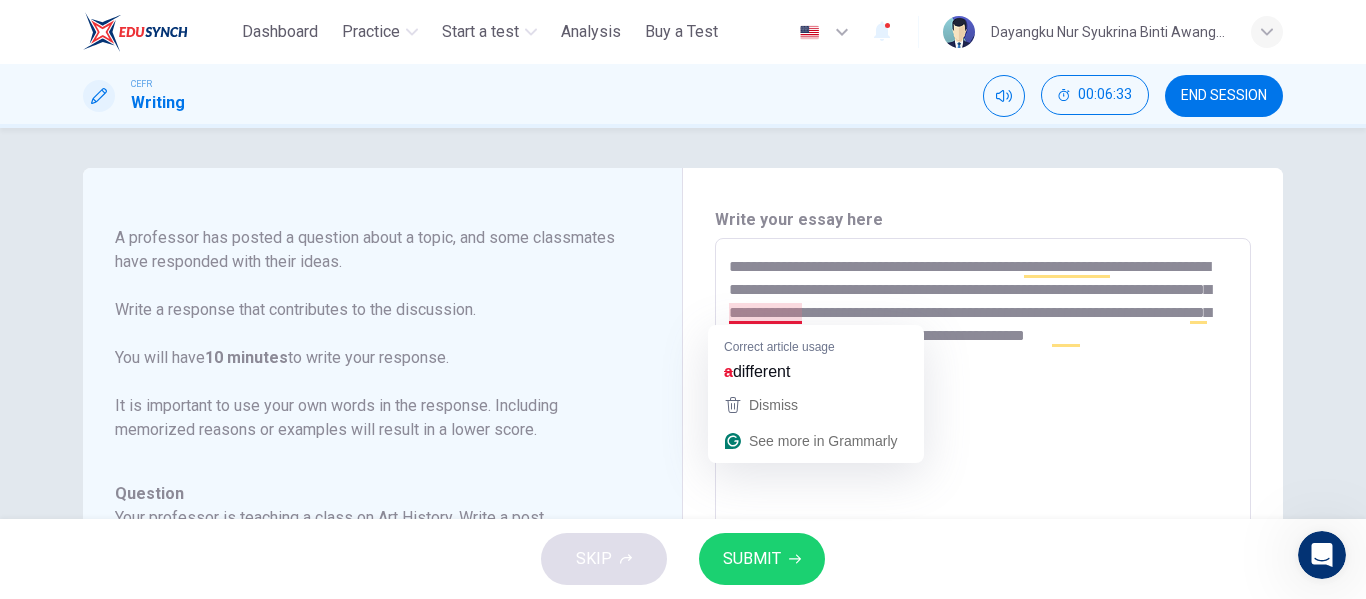 click on "**********" at bounding box center [983, 572] 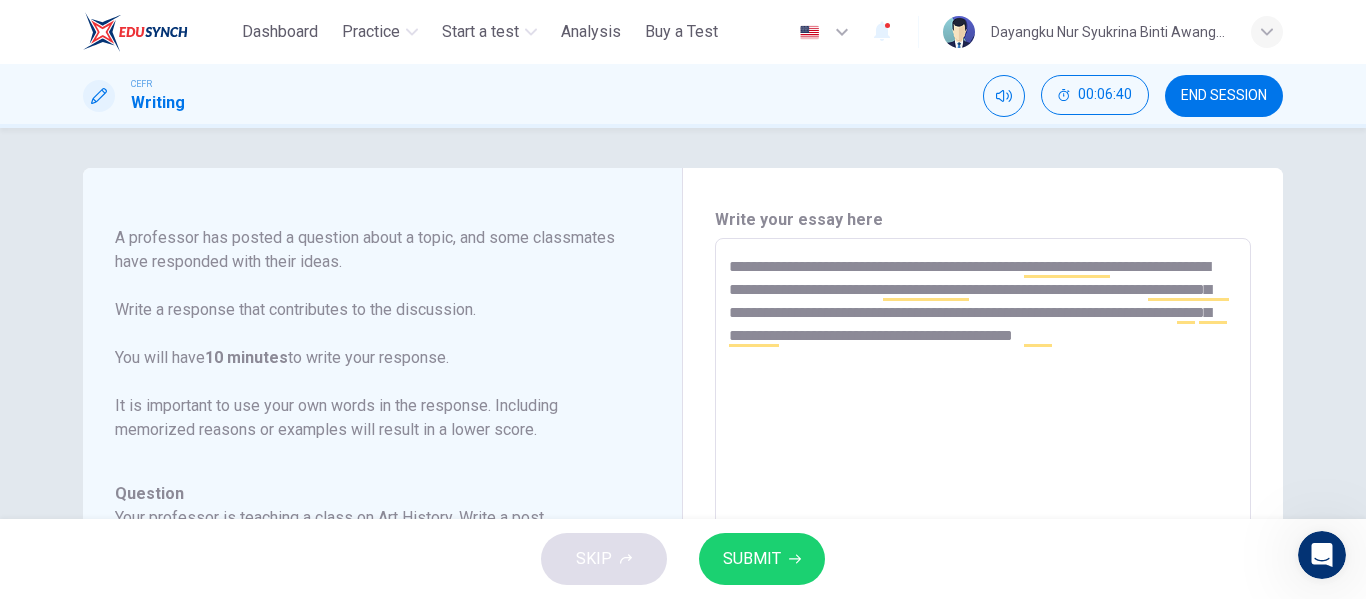 click on "**********" at bounding box center [983, 572] 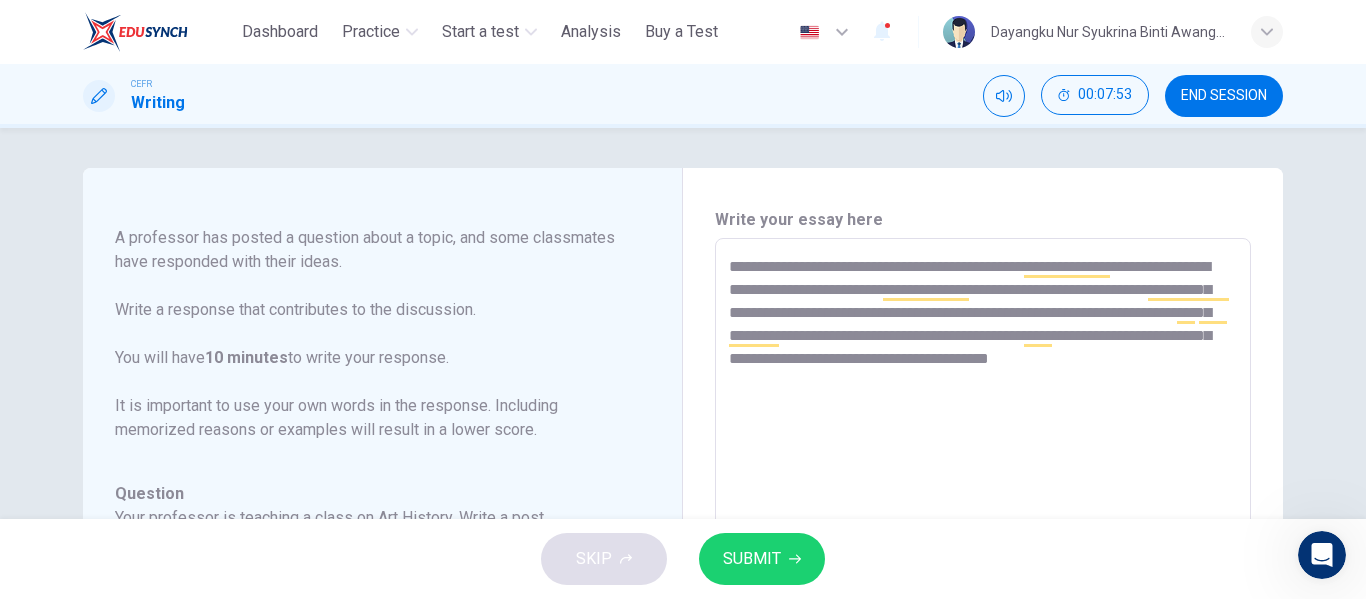 click on "**********" at bounding box center (983, 572) 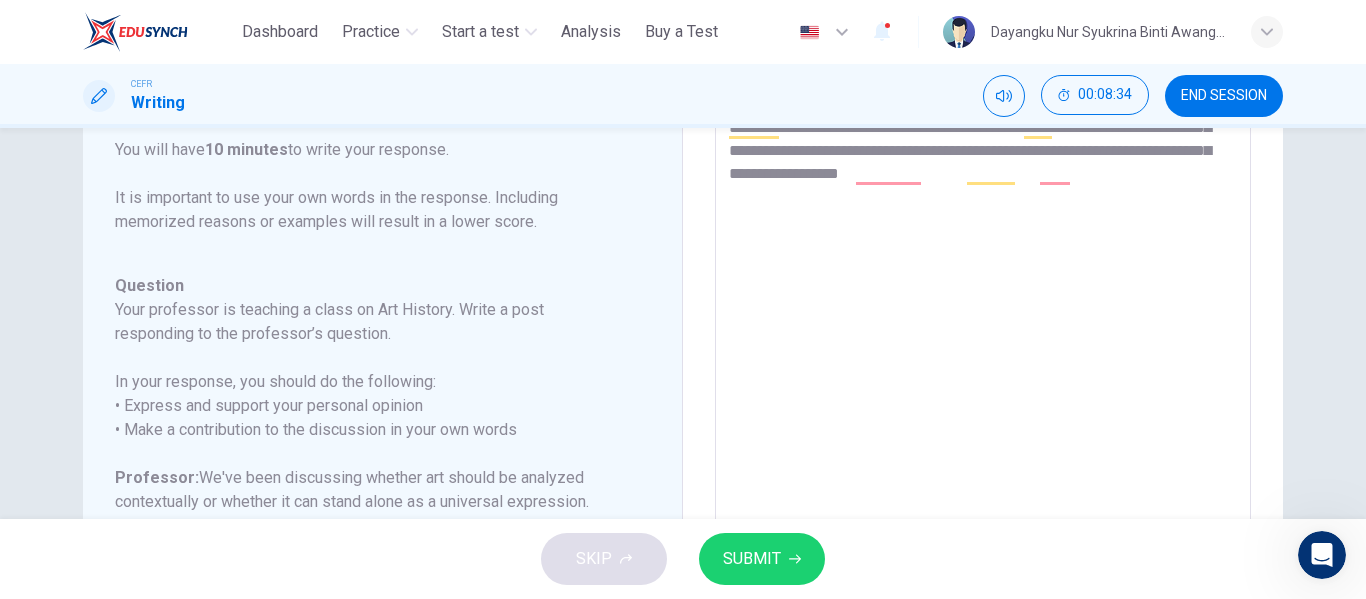 scroll, scrollTop: 0, scrollLeft: 0, axis: both 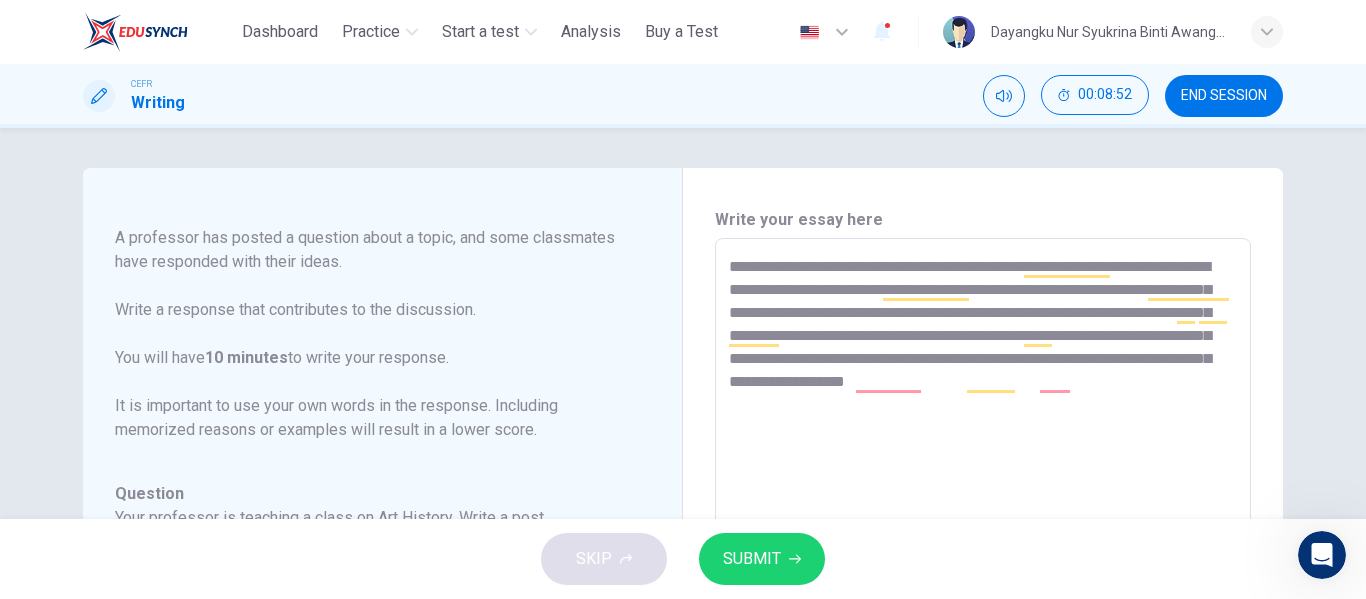 click on "**********" at bounding box center [983, 572] 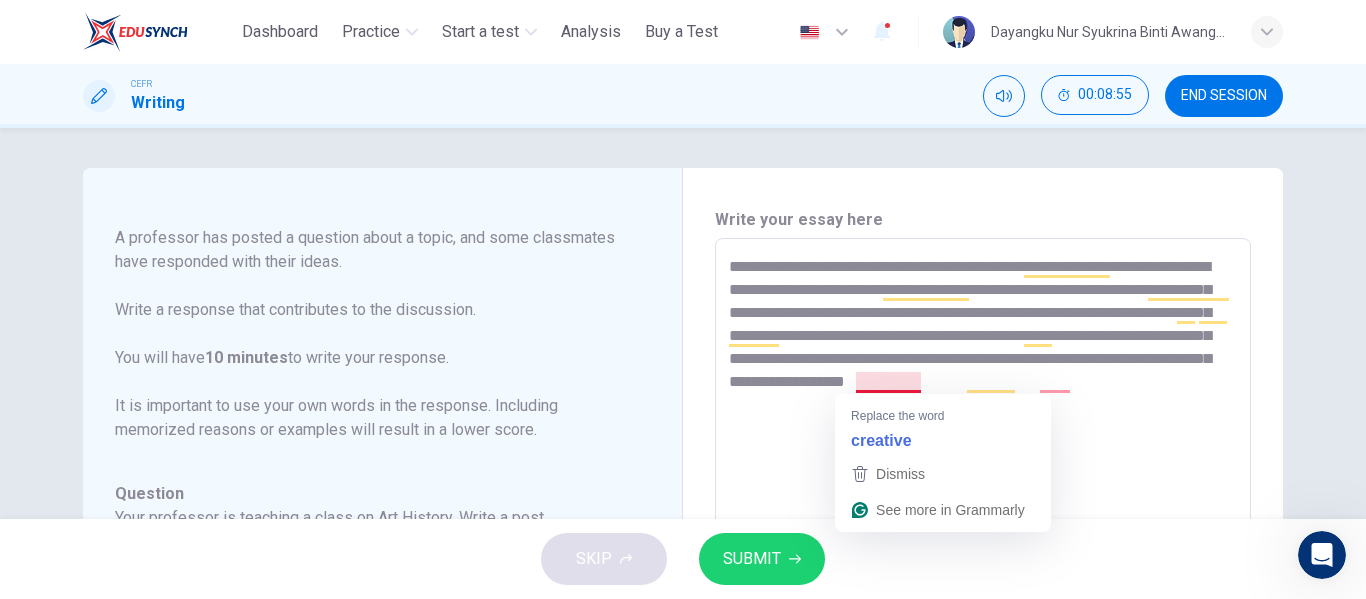 click on "**********" at bounding box center [983, 572] 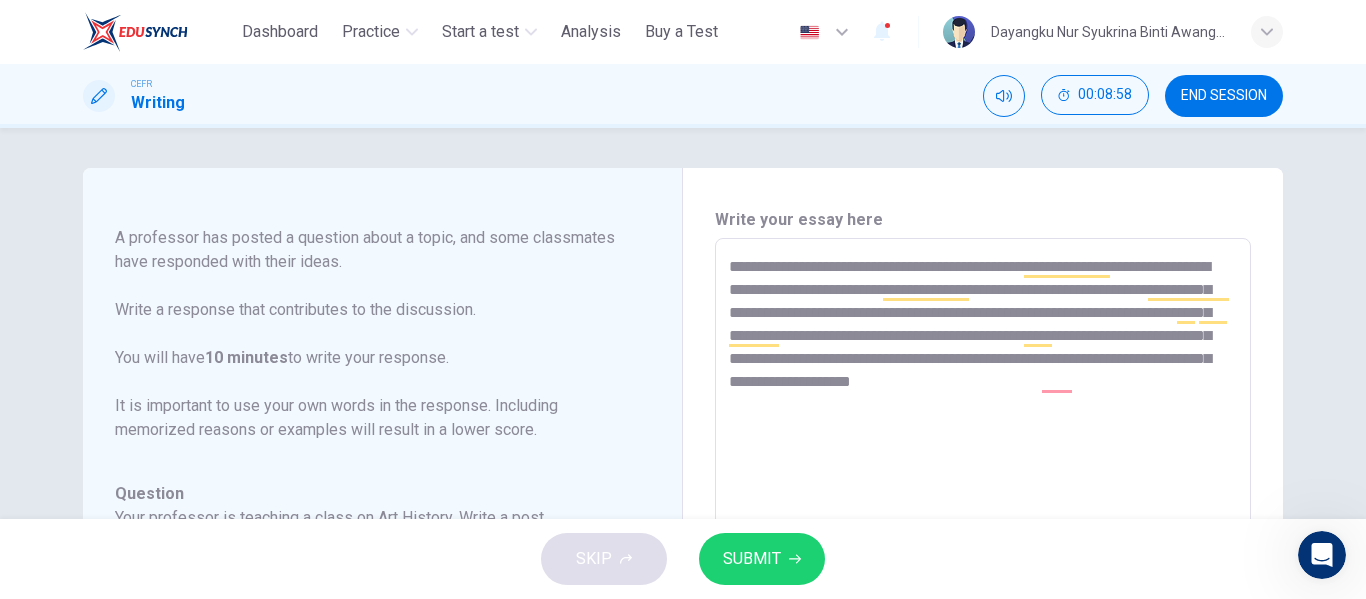 click on "**********" at bounding box center [983, 572] 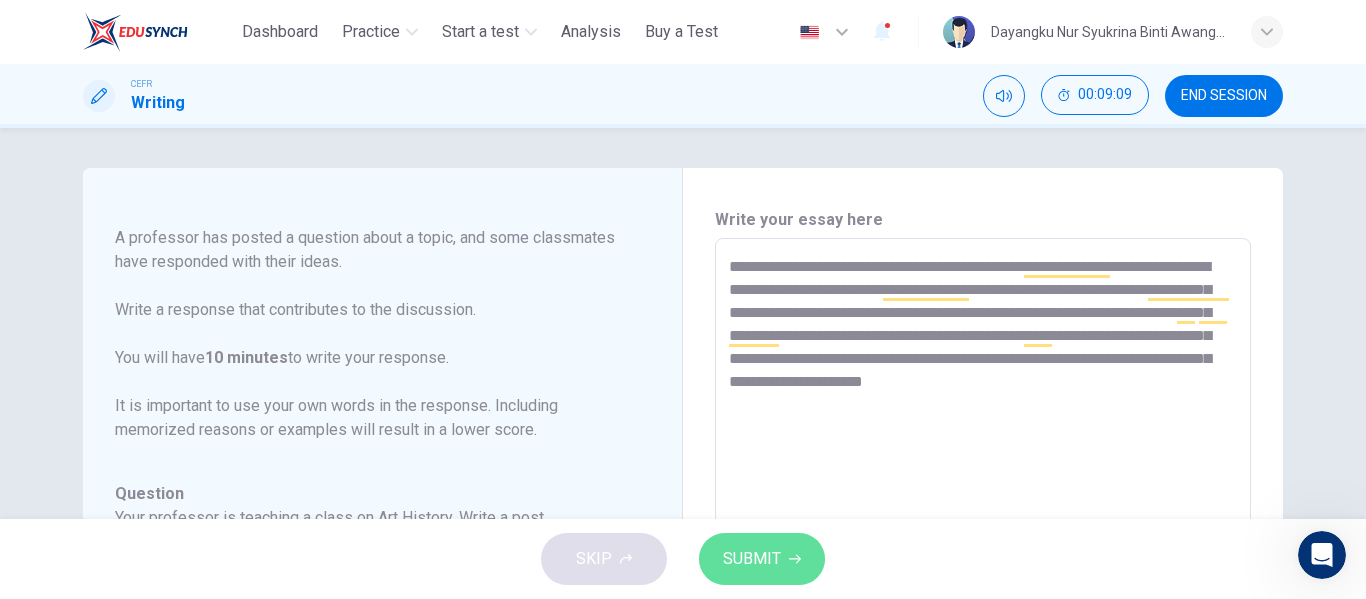 click on "SUBMIT" at bounding box center [752, 559] 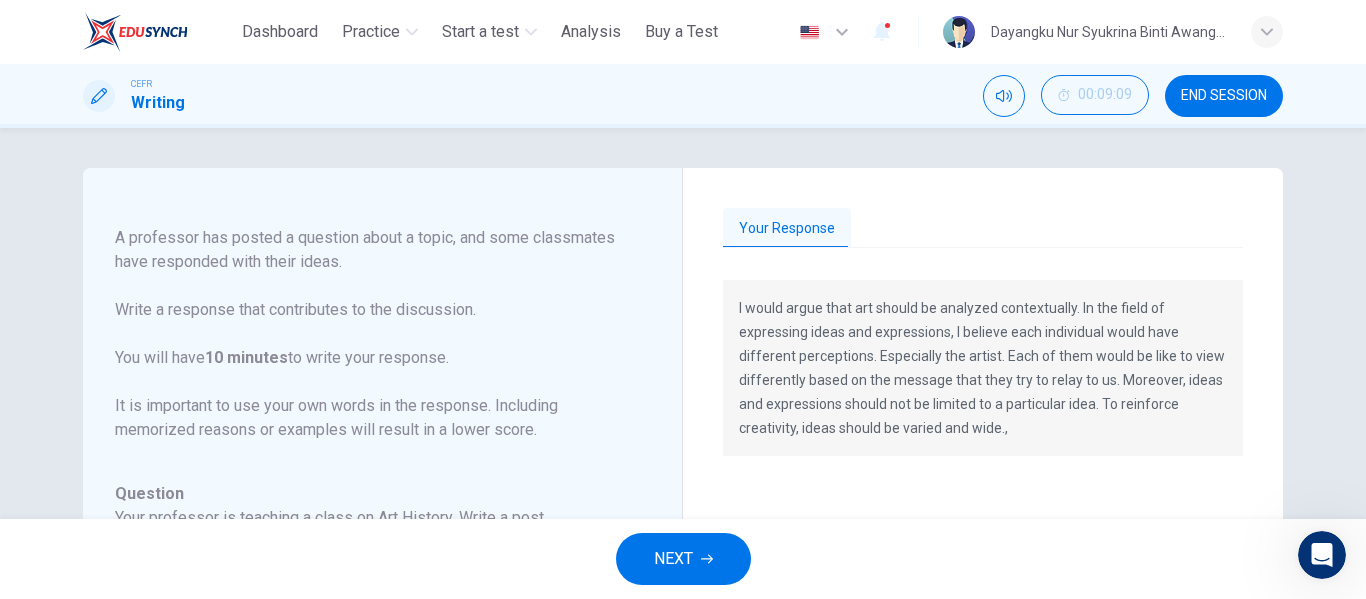 drag, startPoint x: 111, startPoint y: 236, endPoint x: 390, endPoint y: 273, distance: 281.44272 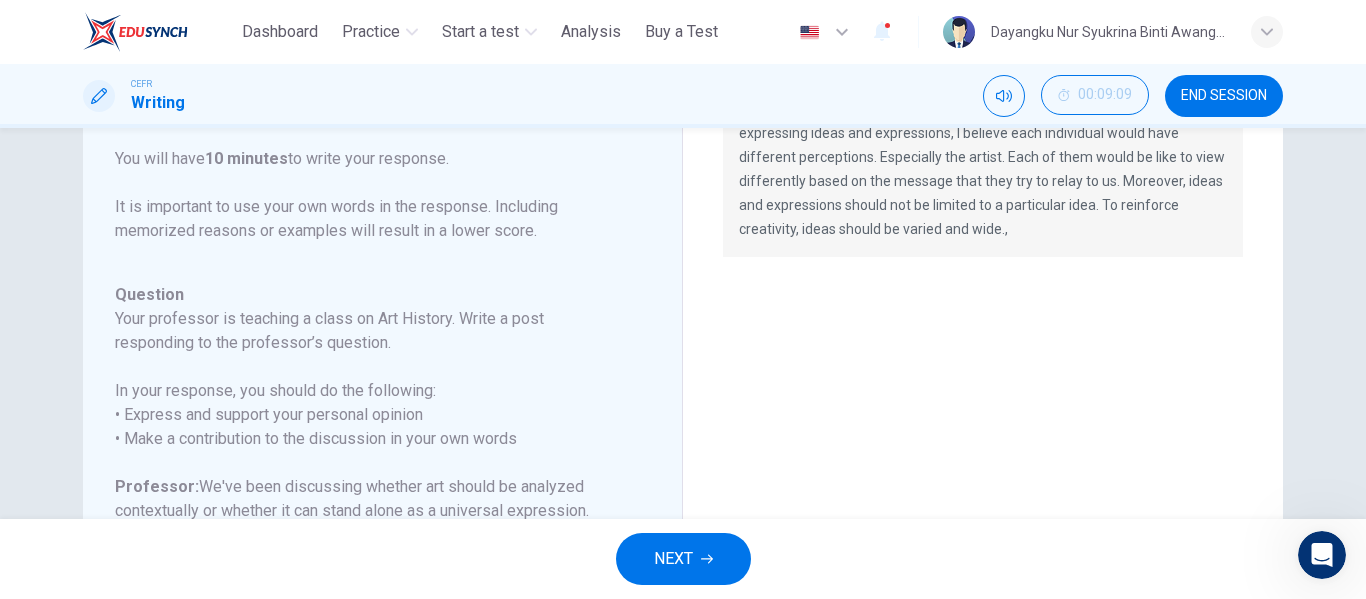 scroll, scrollTop: 257, scrollLeft: 0, axis: vertical 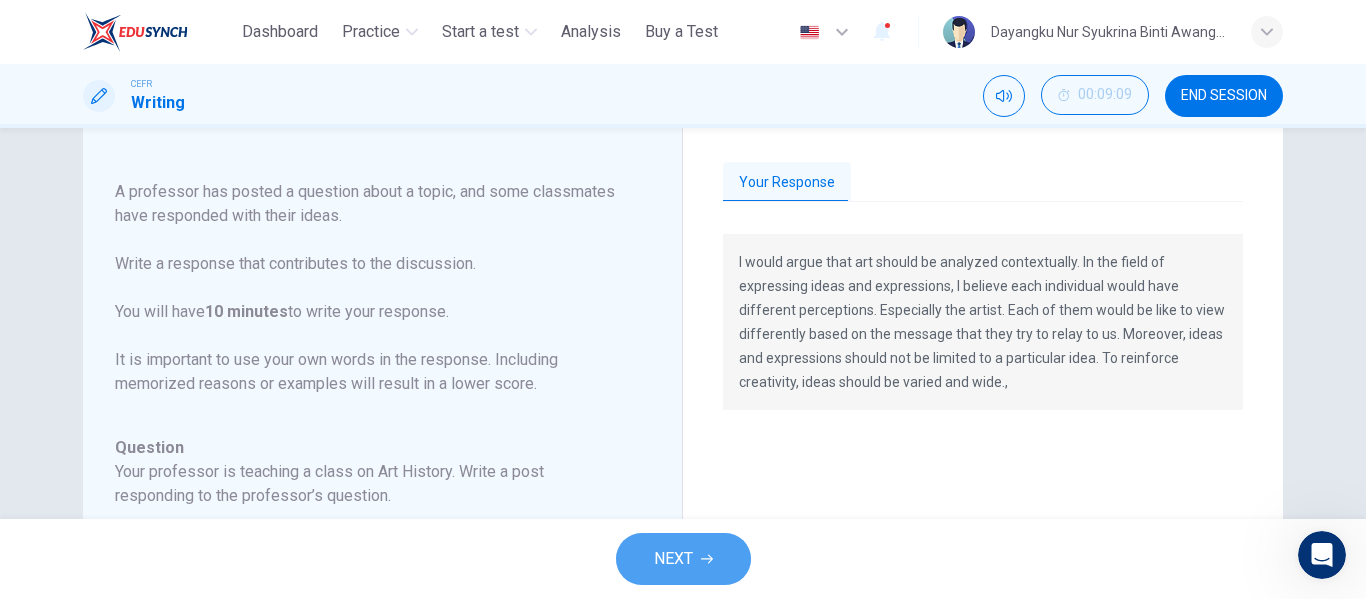 click on "NEXT" at bounding box center (683, 559) 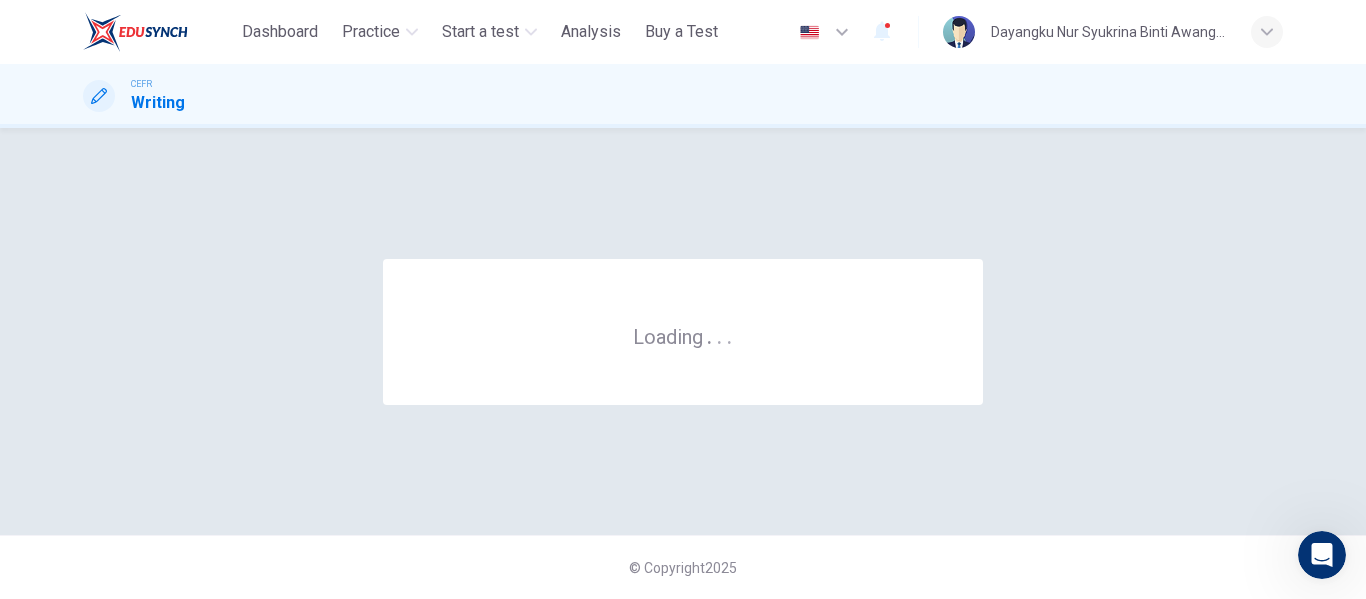 scroll, scrollTop: 0, scrollLeft: 0, axis: both 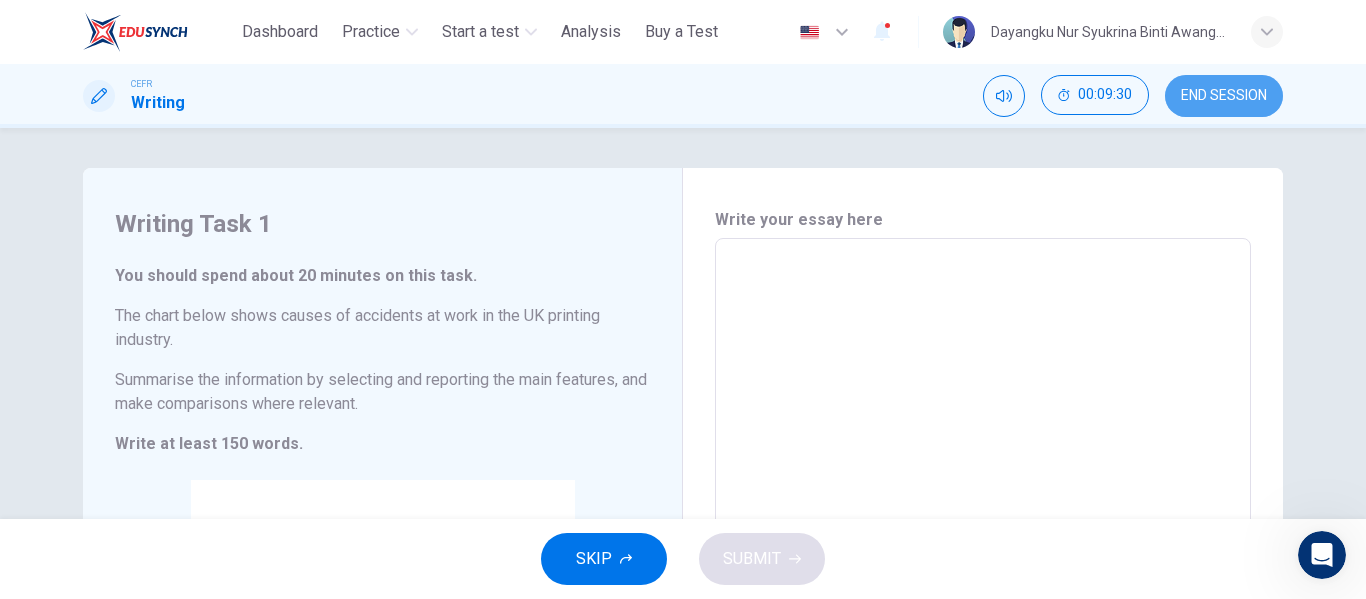 click on "END SESSION" at bounding box center (1224, 96) 